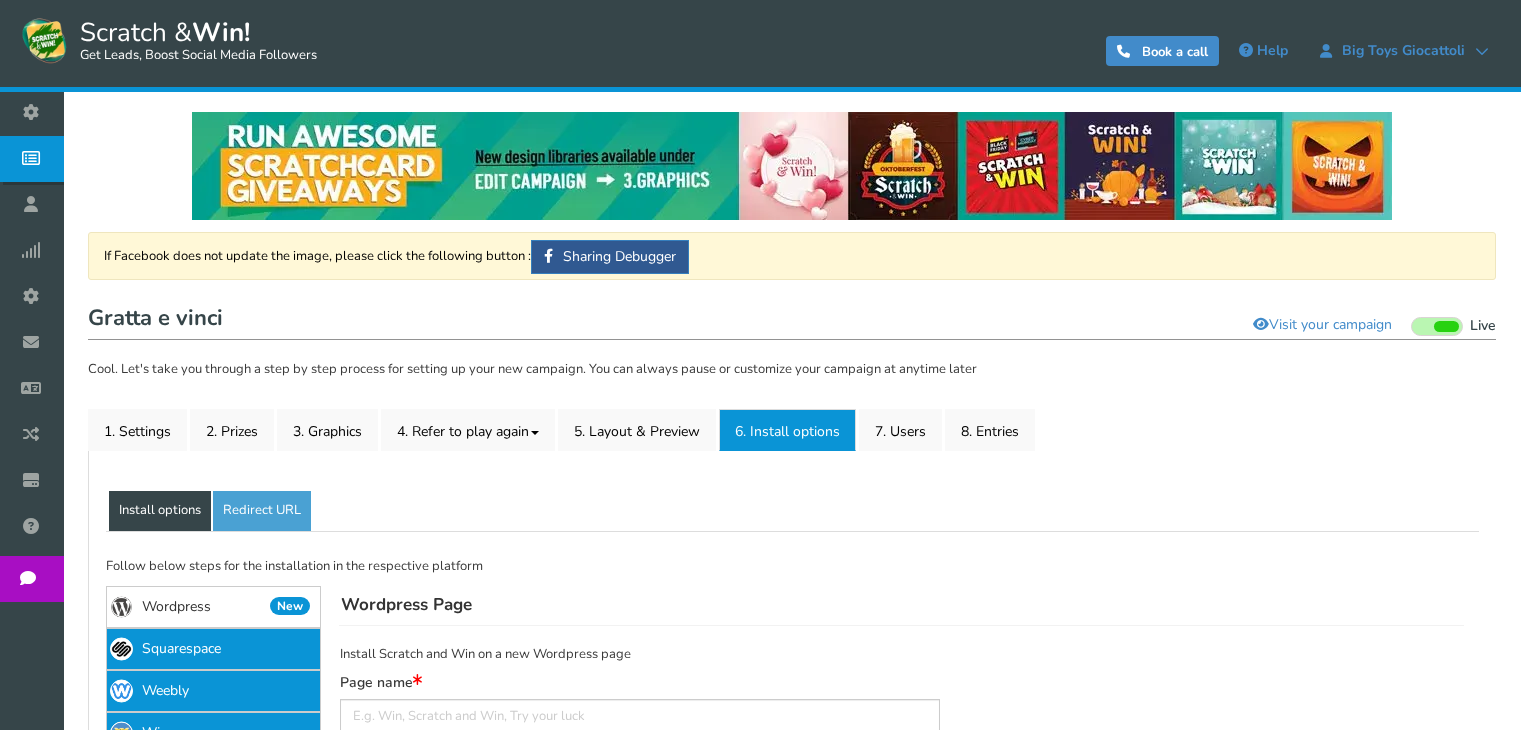 scroll, scrollTop: 200, scrollLeft: 0, axis: vertical 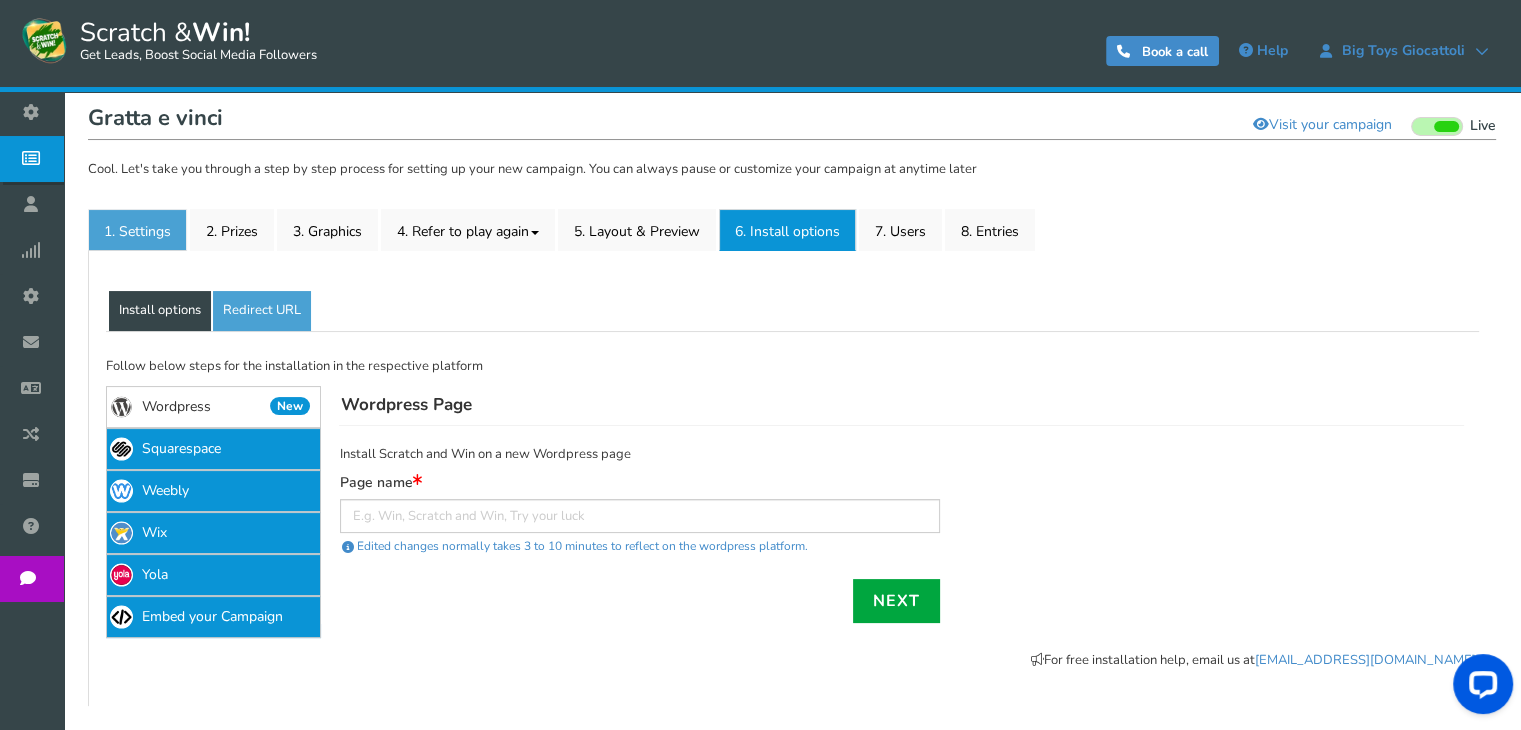 click on "1. Settings" at bounding box center [137, 230] 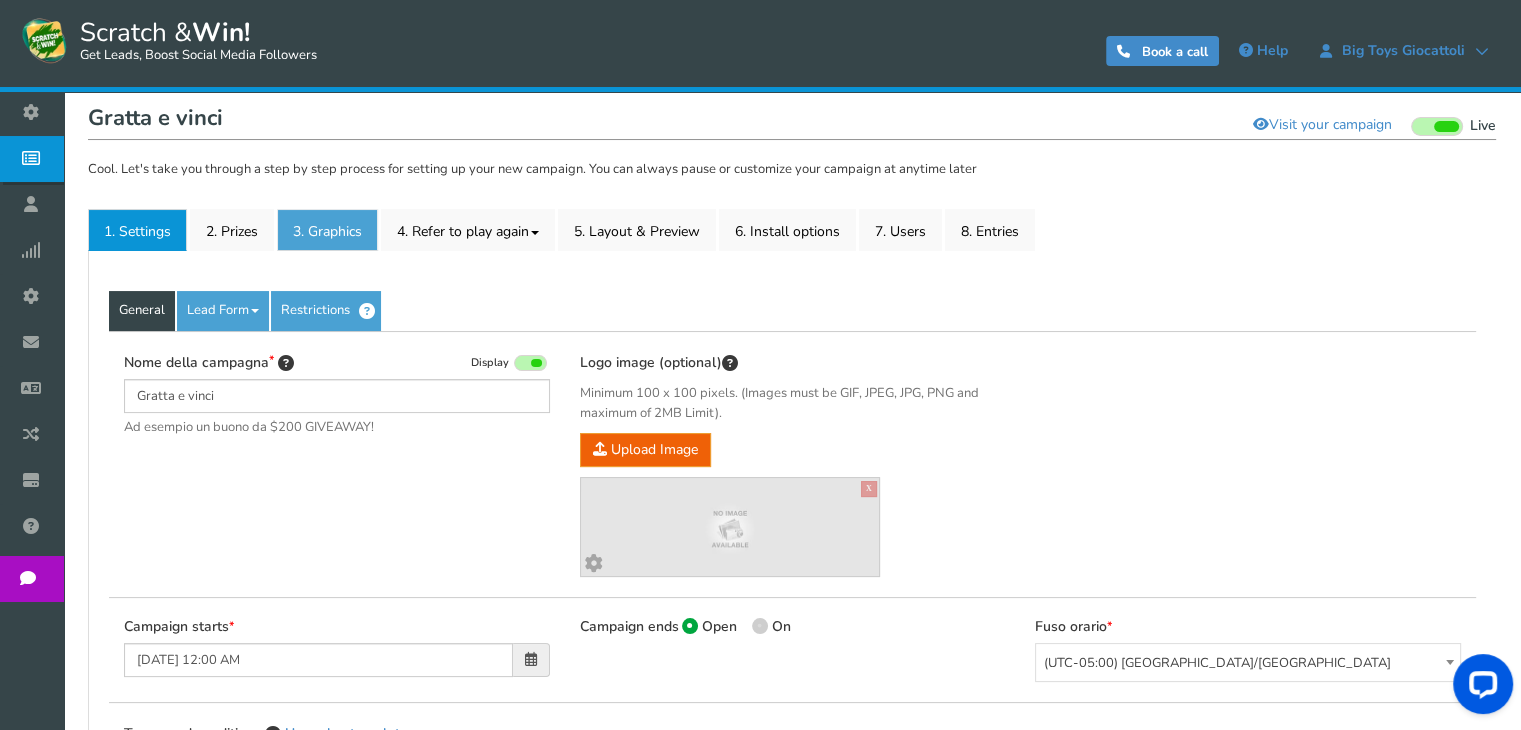 click on "3. Graphics" at bounding box center (327, 230) 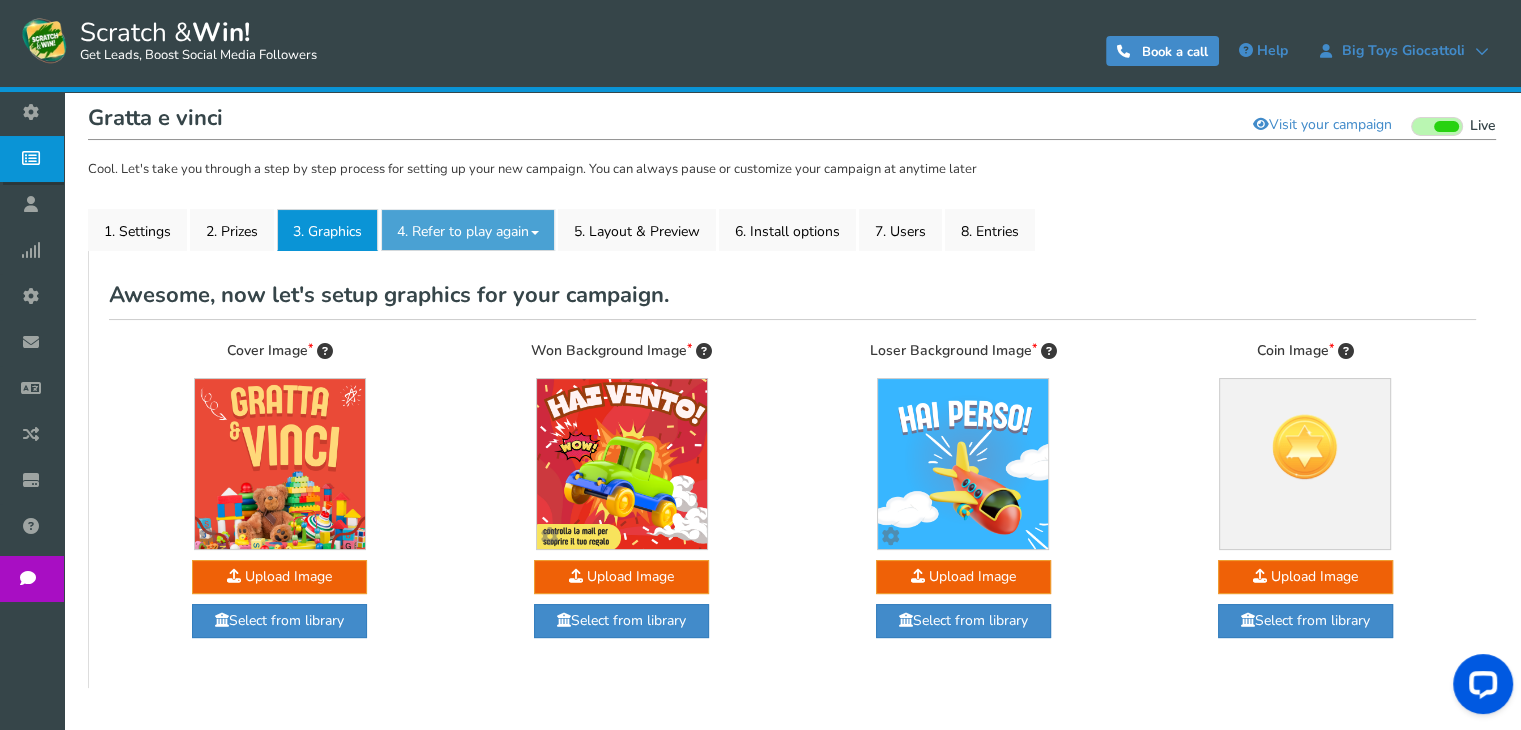 click on "4. Refer to play again" at bounding box center [468, 230] 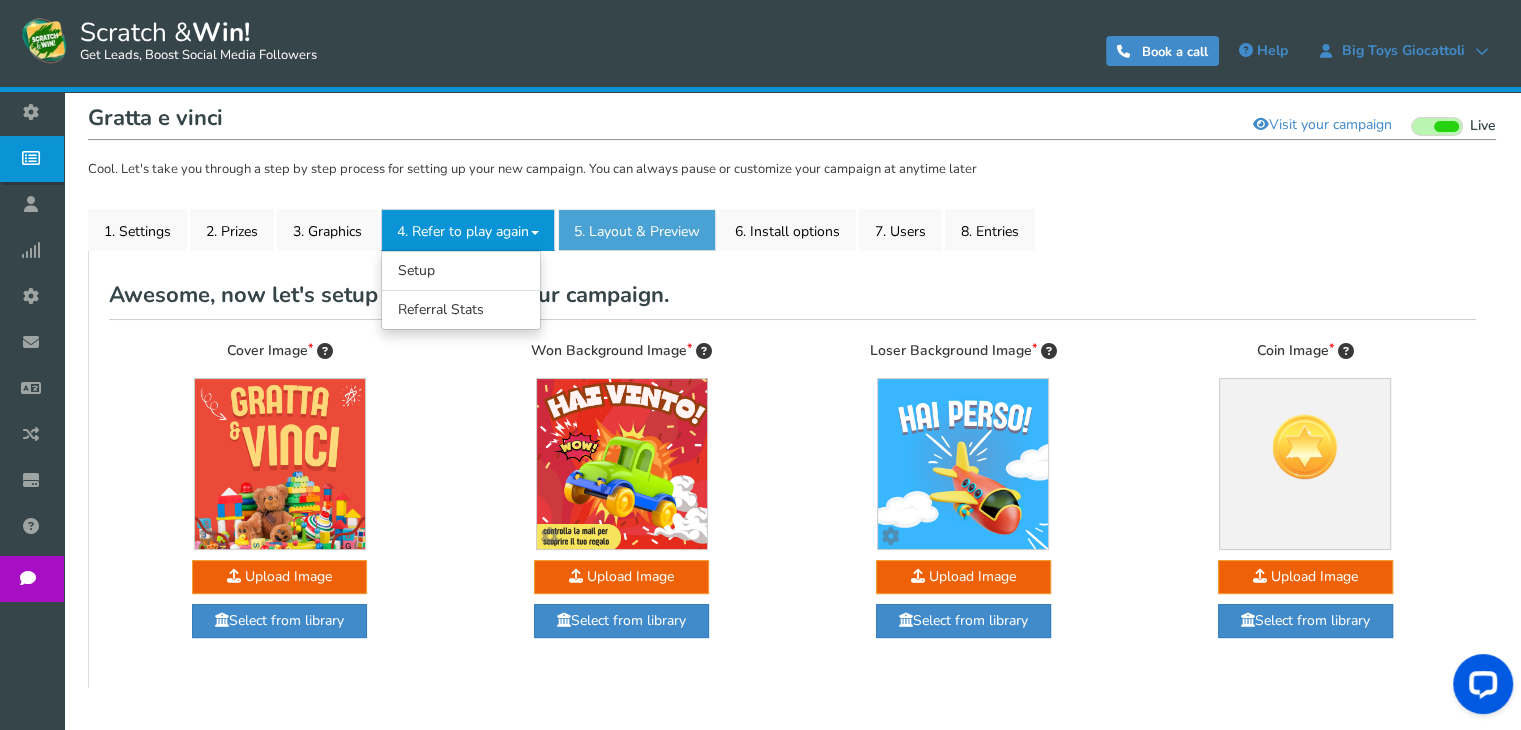 click on "5. Layout & Preview" at bounding box center [637, 230] 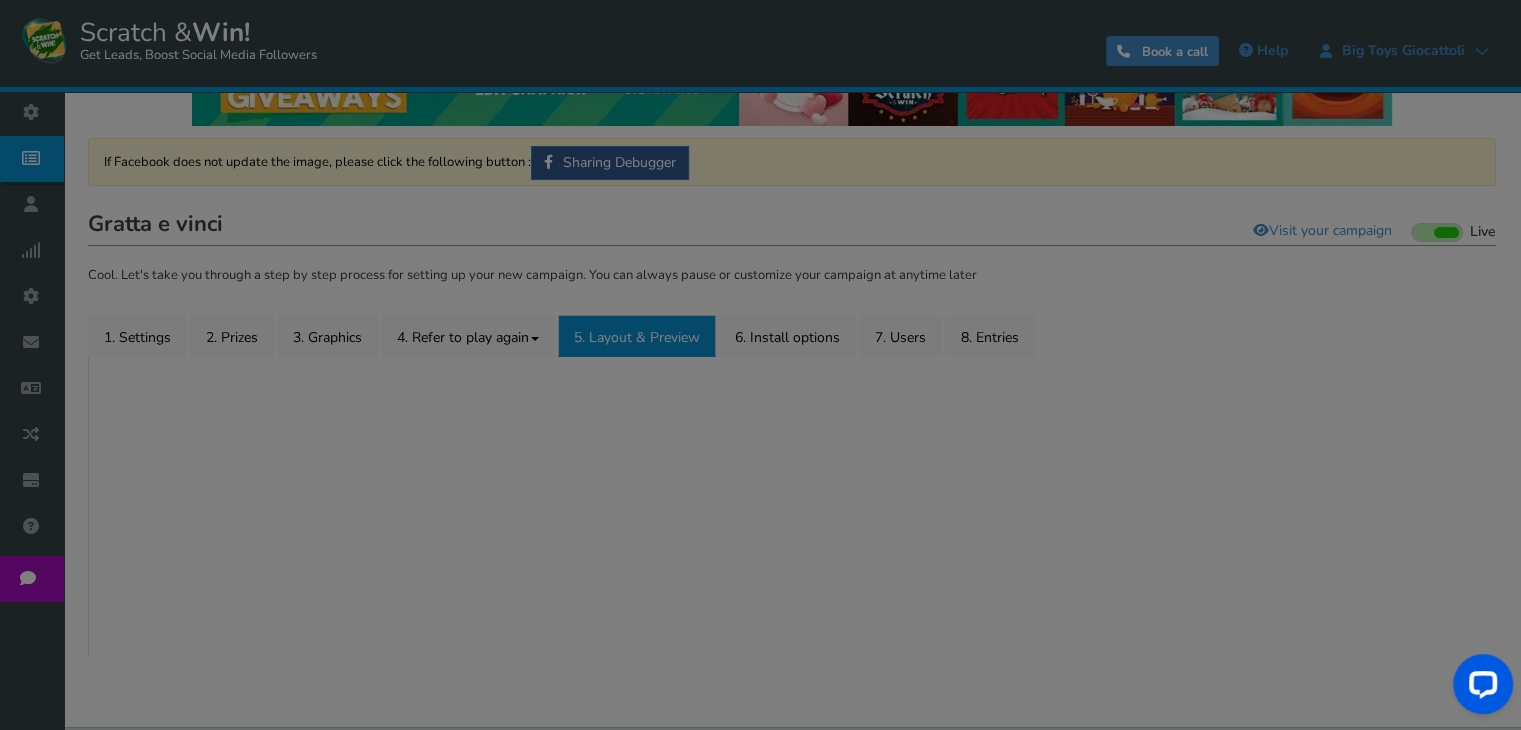 scroll, scrollTop: 152, scrollLeft: 0, axis: vertical 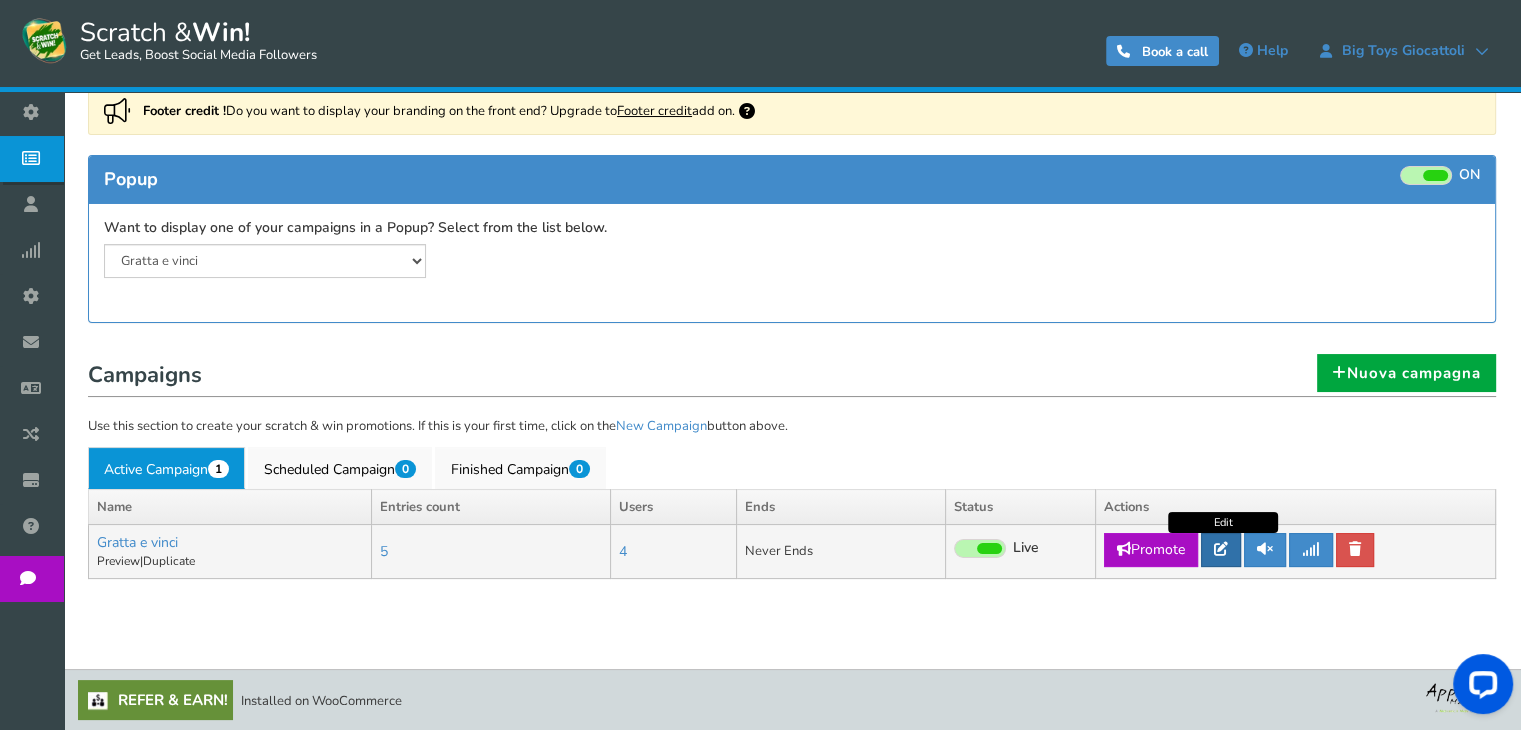 click at bounding box center (1221, 549) 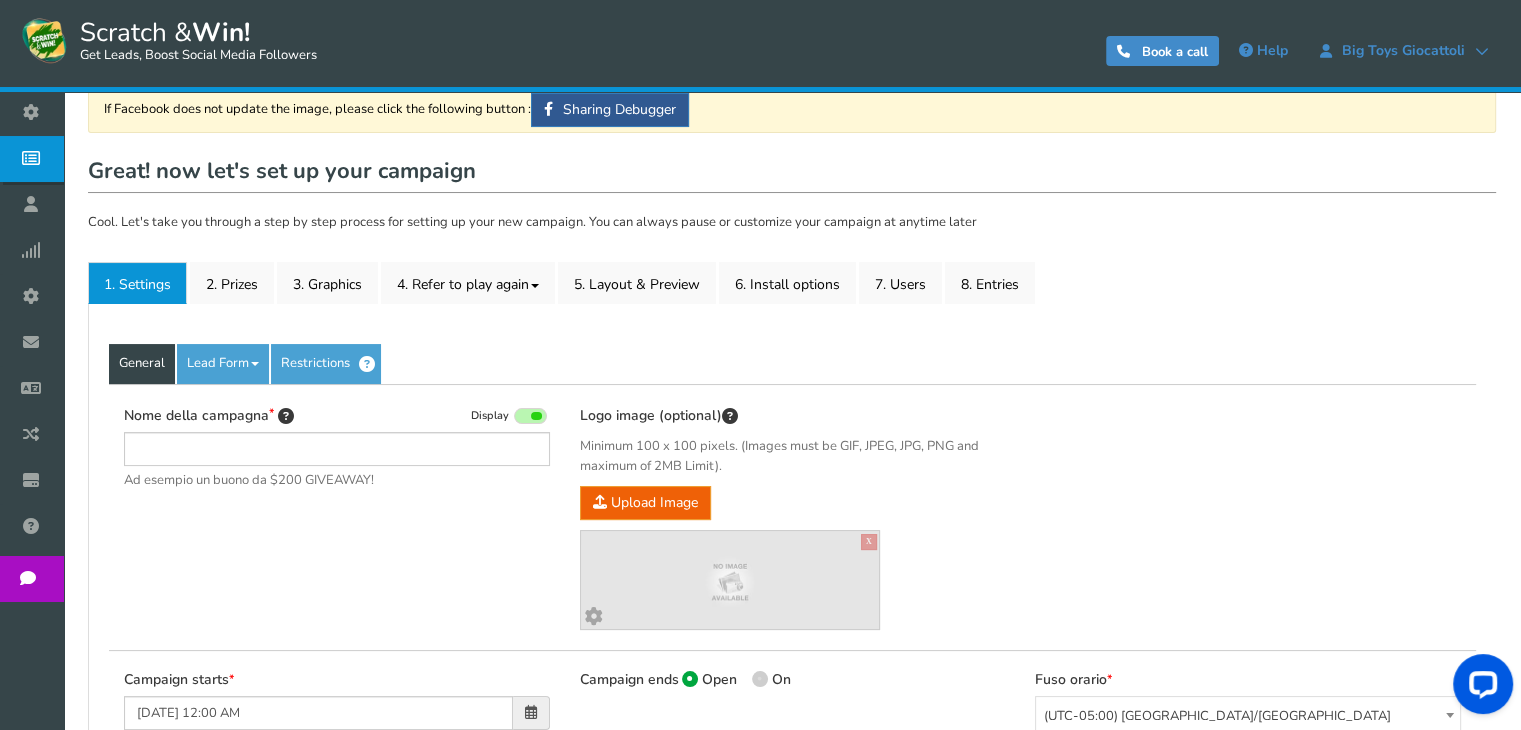 scroll, scrollTop: 0, scrollLeft: 0, axis: both 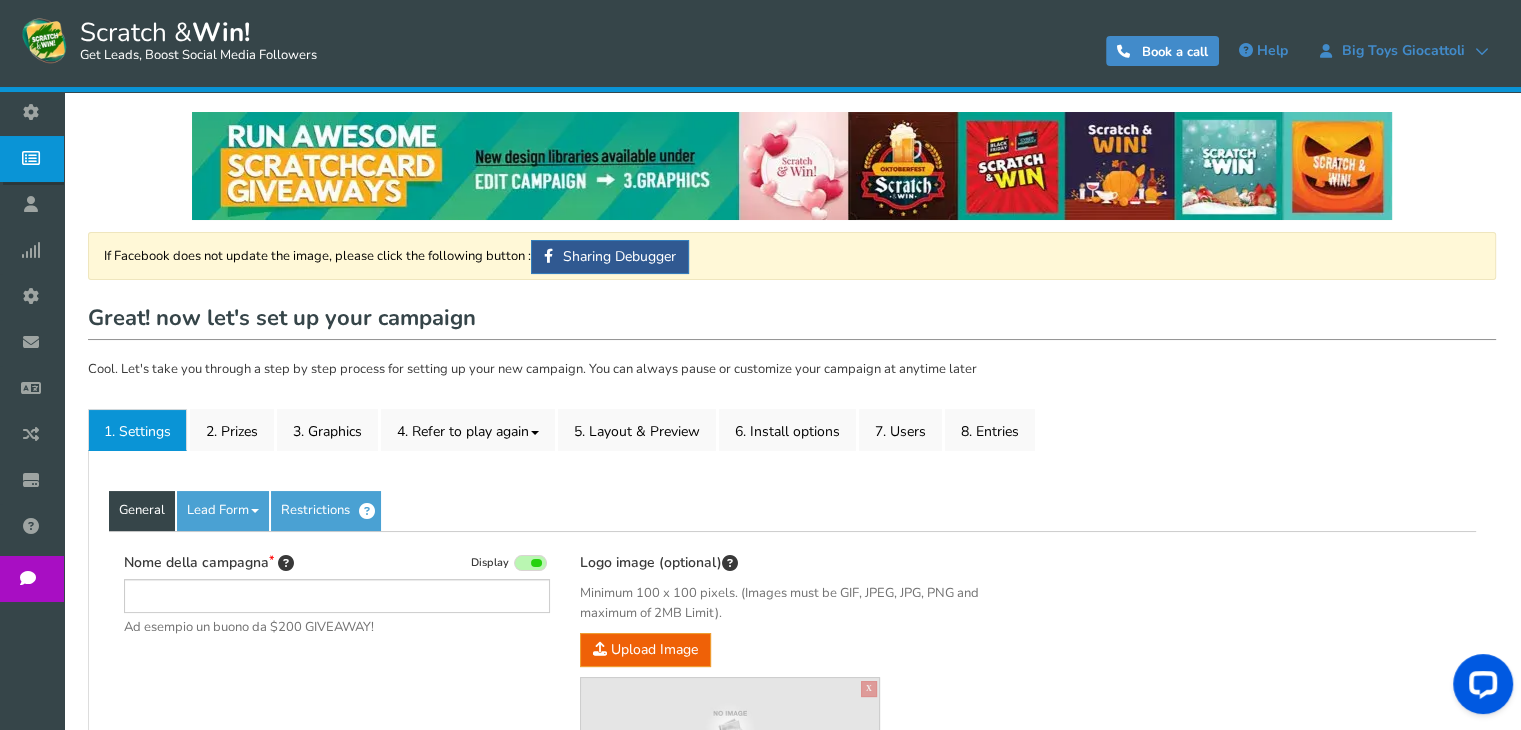 type on "Gratta e vinci" 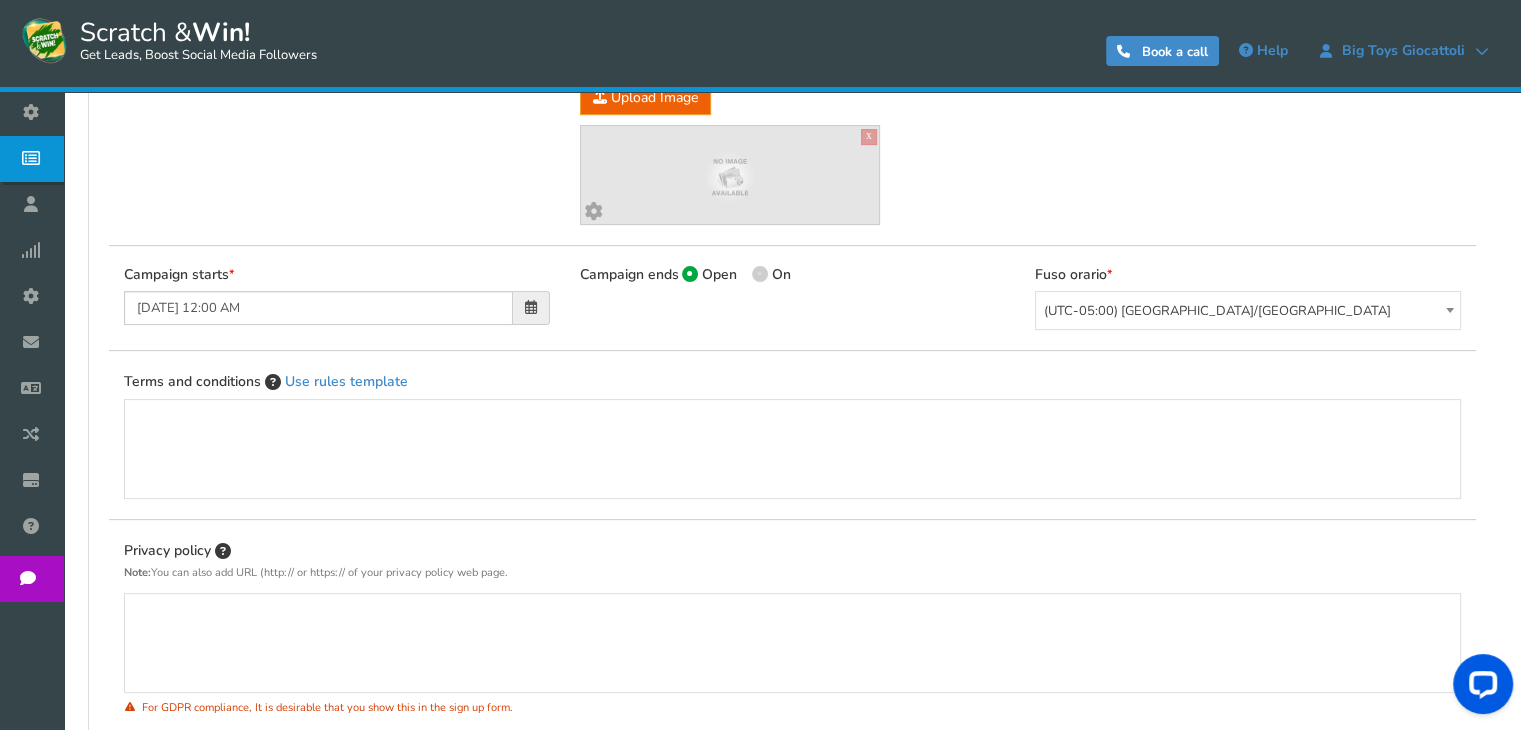 scroll, scrollTop: 758, scrollLeft: 0, axis: vertical 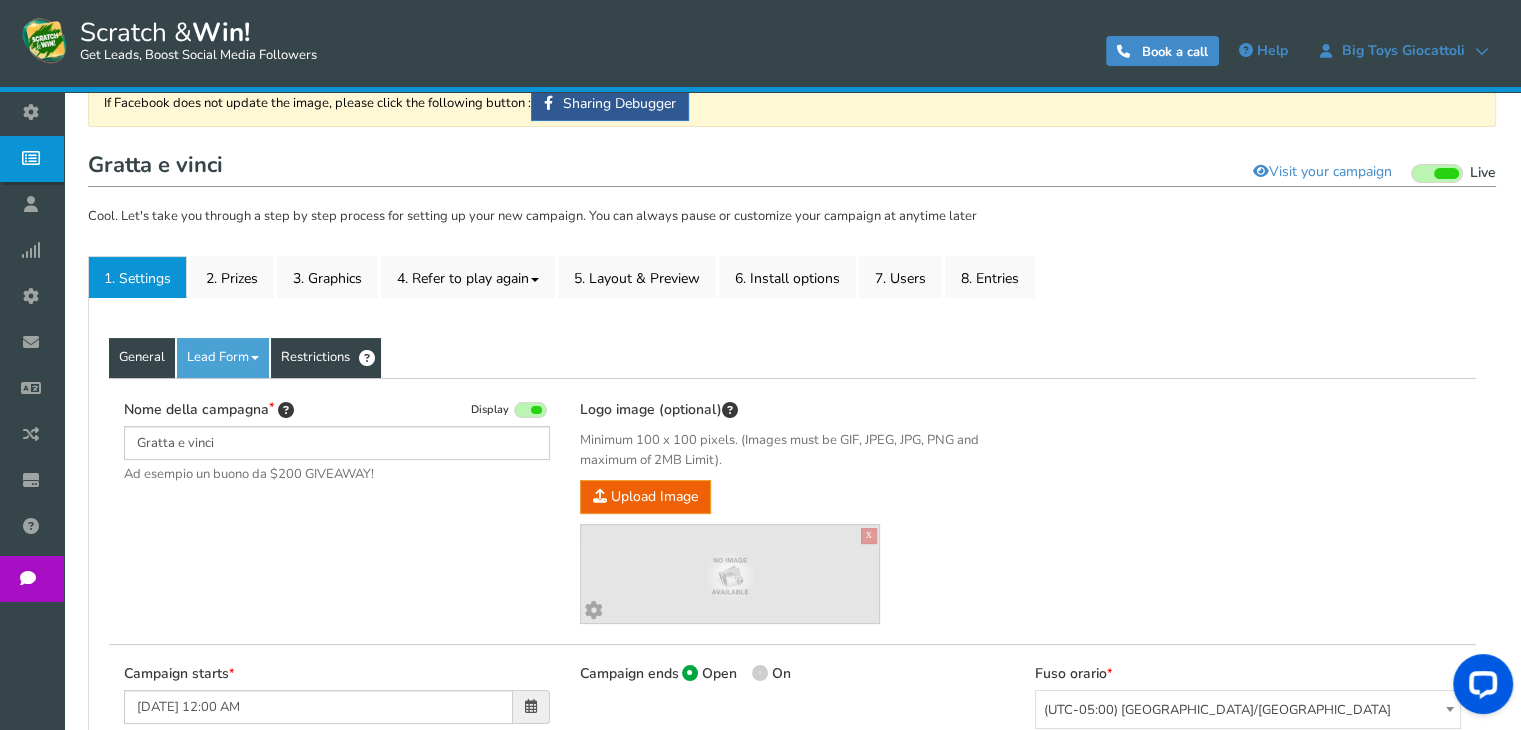 click on "Restrictions" at bounding box center [326, 358] 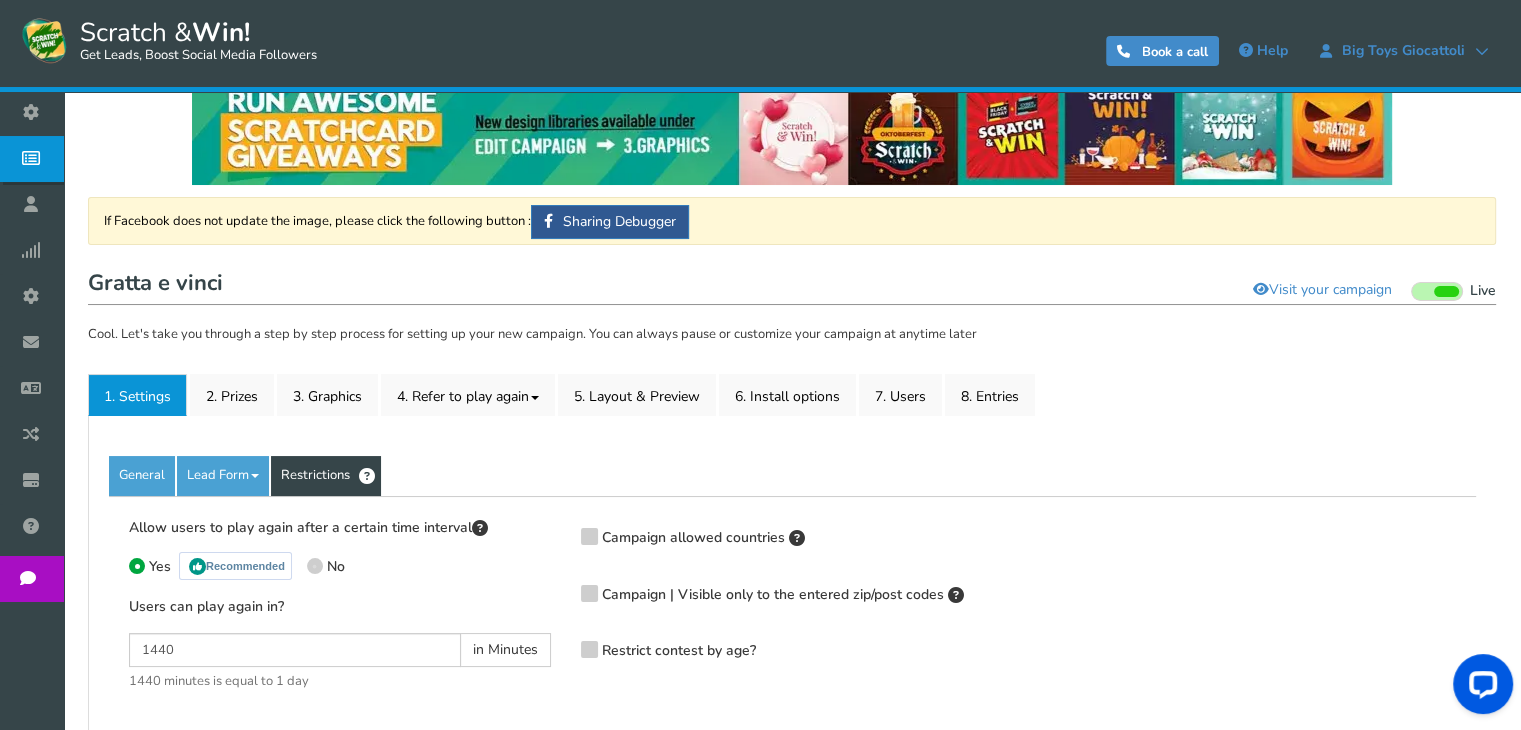 scroll, scrollTop: 0, scrollLeft: 0, axis: both 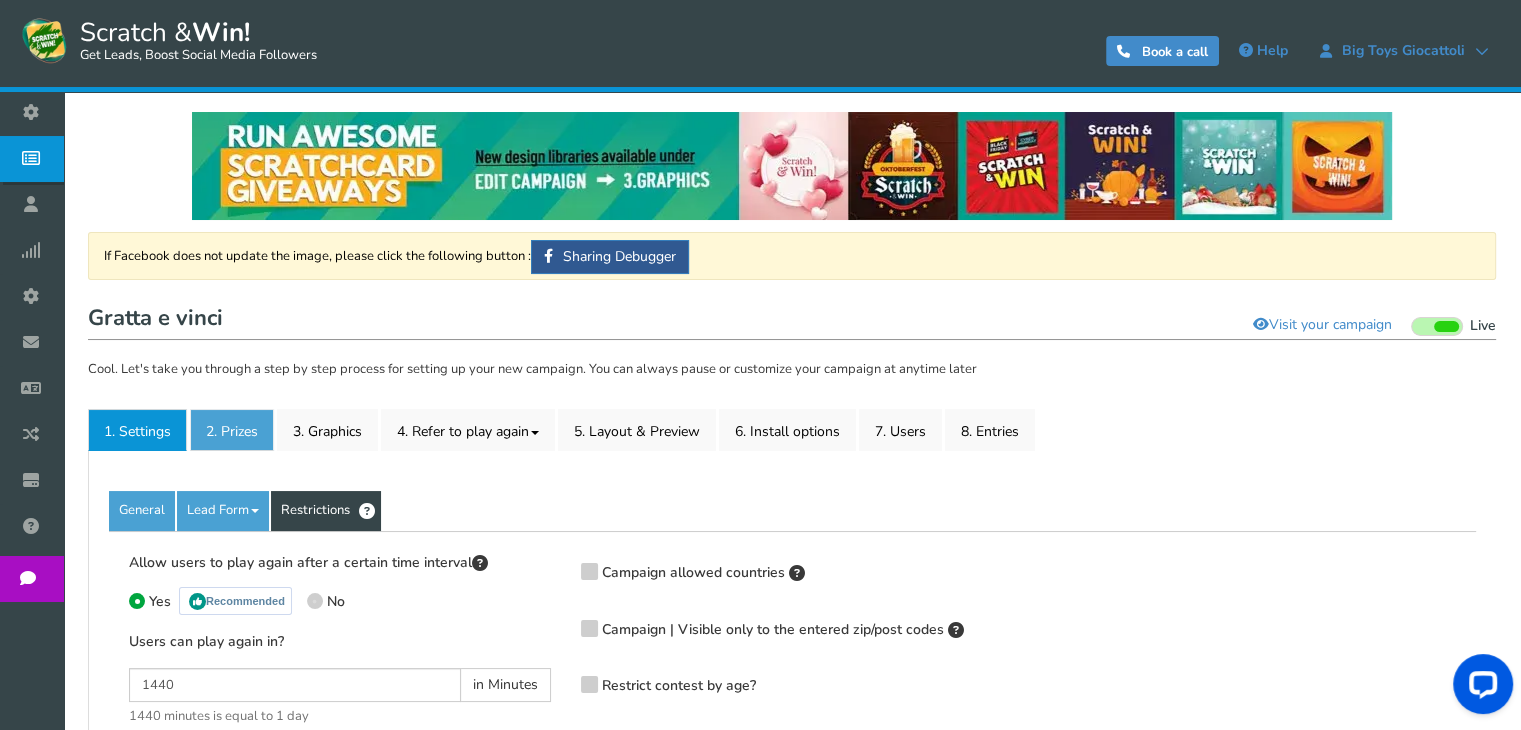 click on "2. Prizes" at bounding box center [232, 430] 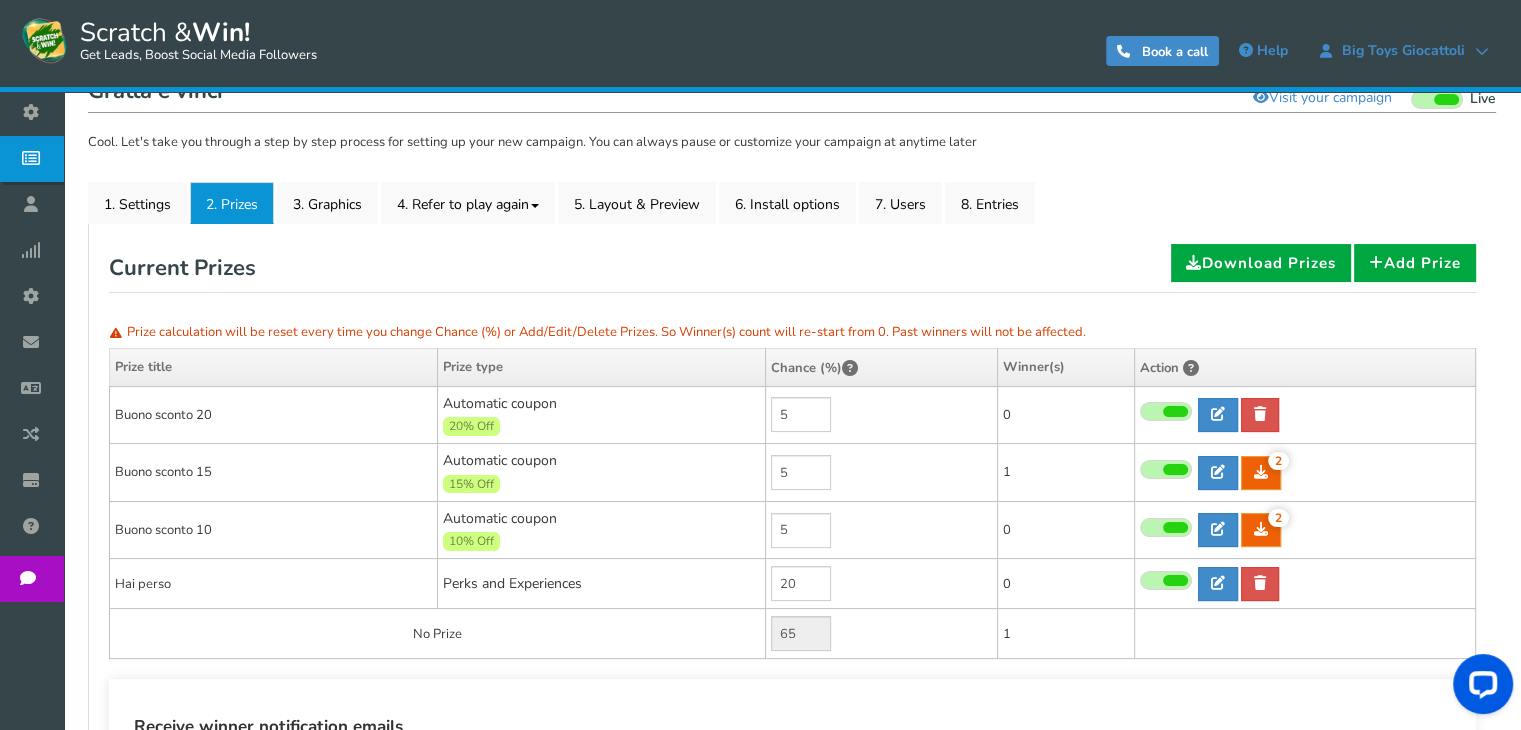 scroll, scrollTop: 196, scrollLeft: 0, axis: vertical 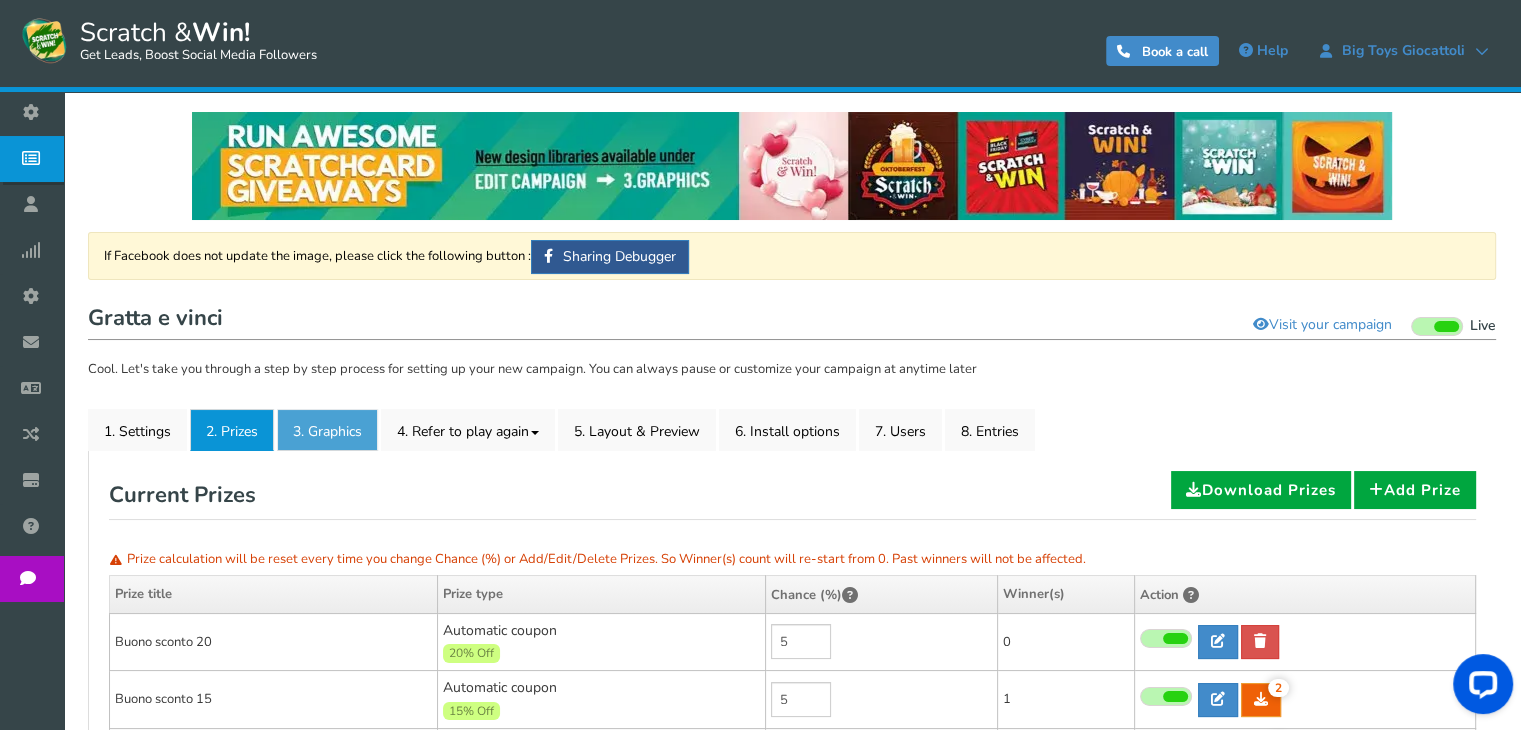 click on "3. Graphics" at bounding box center (327, 430) 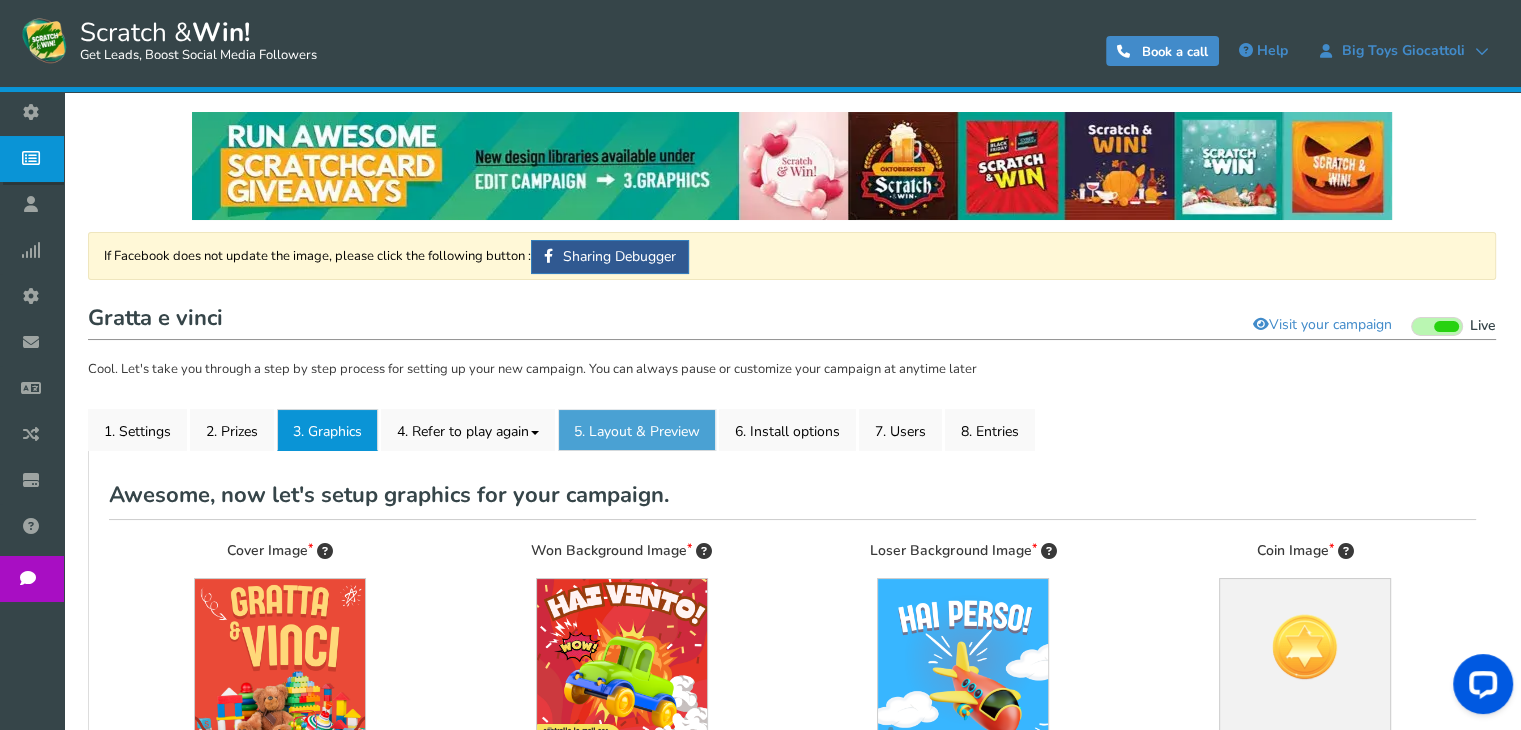 click on "5. Layout & Preview" at bounding box center (637, 430) 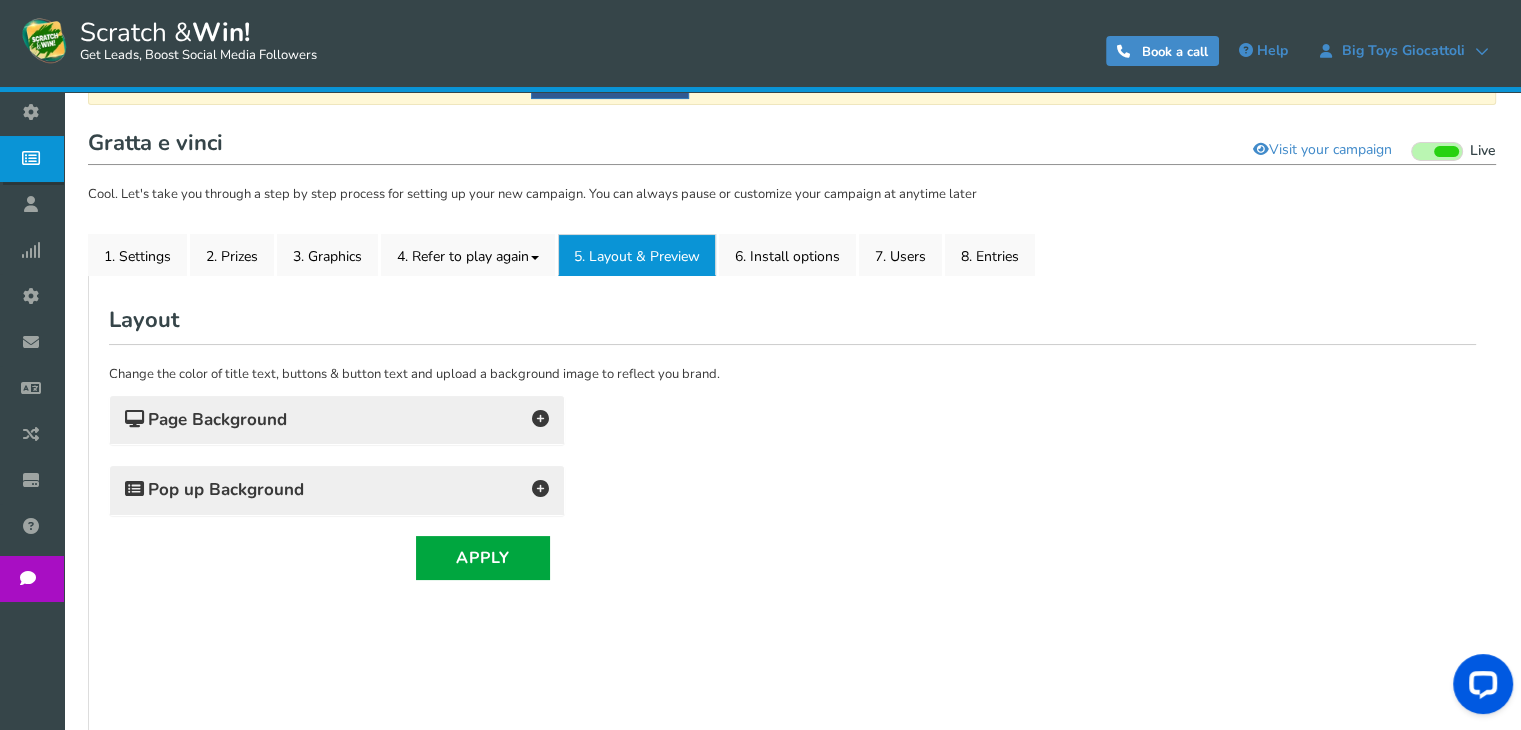 scroll, scrollTop: 164, scrollLeft: 0, axis: vertical 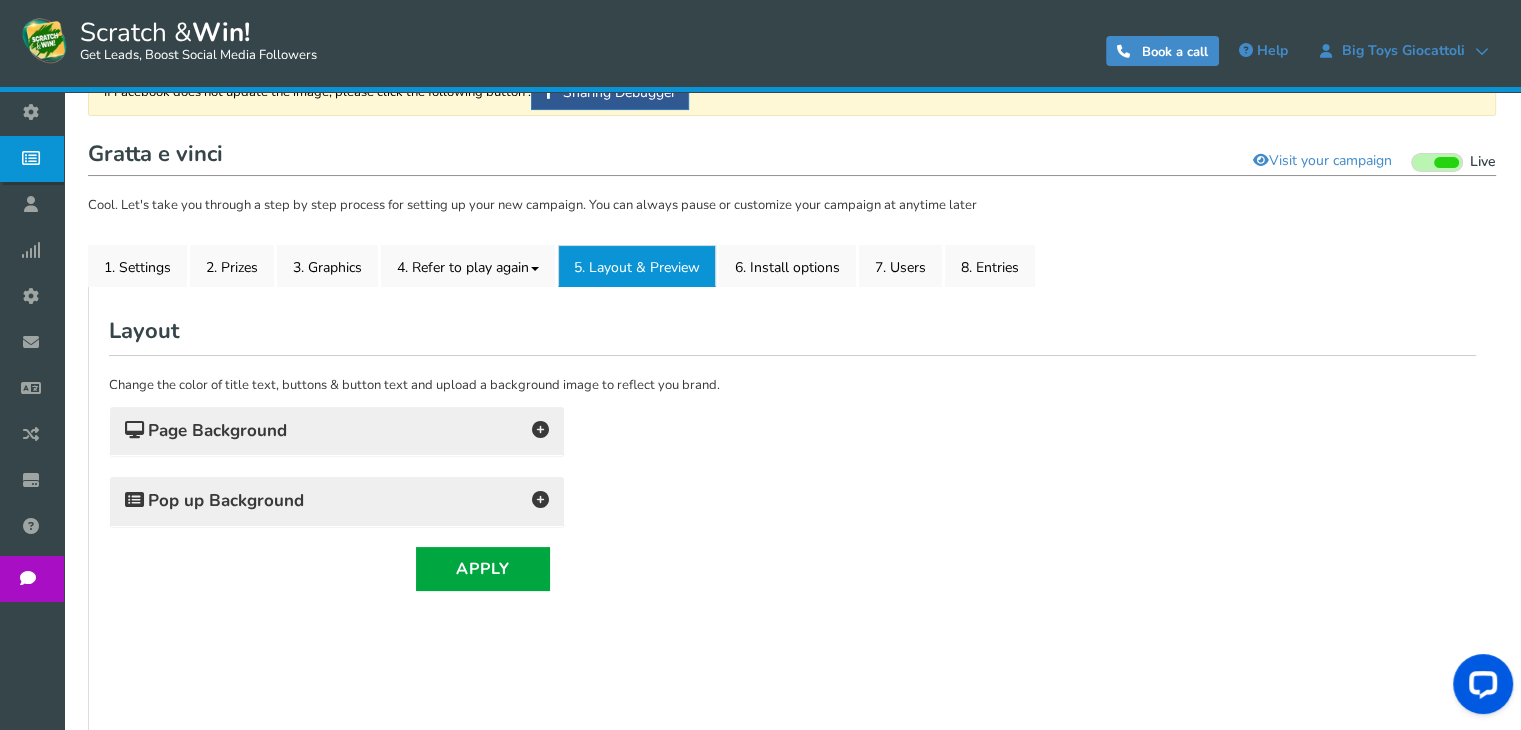 click on "Page Background" at bounding box center [337, 431] 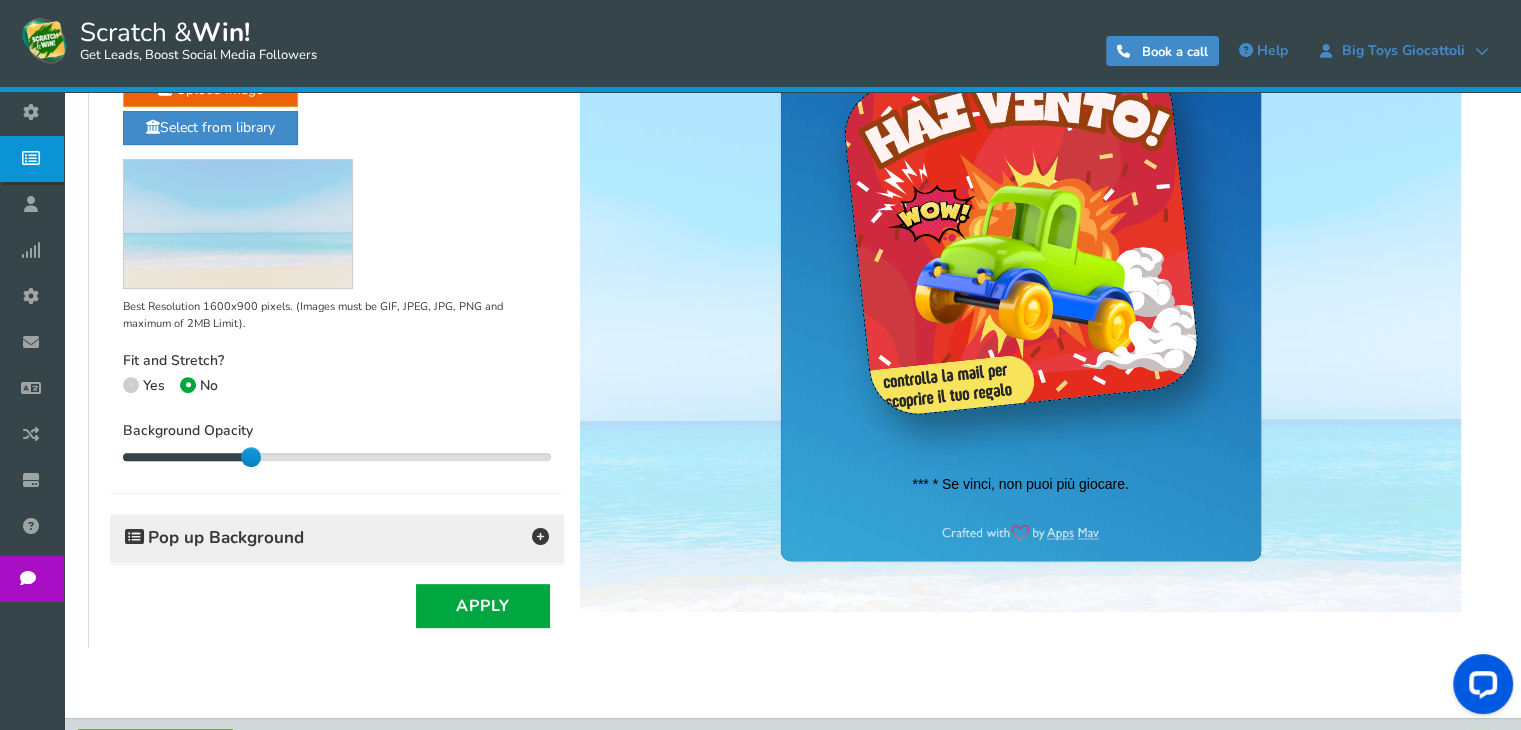 scroll, scrollTop: 0, scrollLeft: 0, axis: both 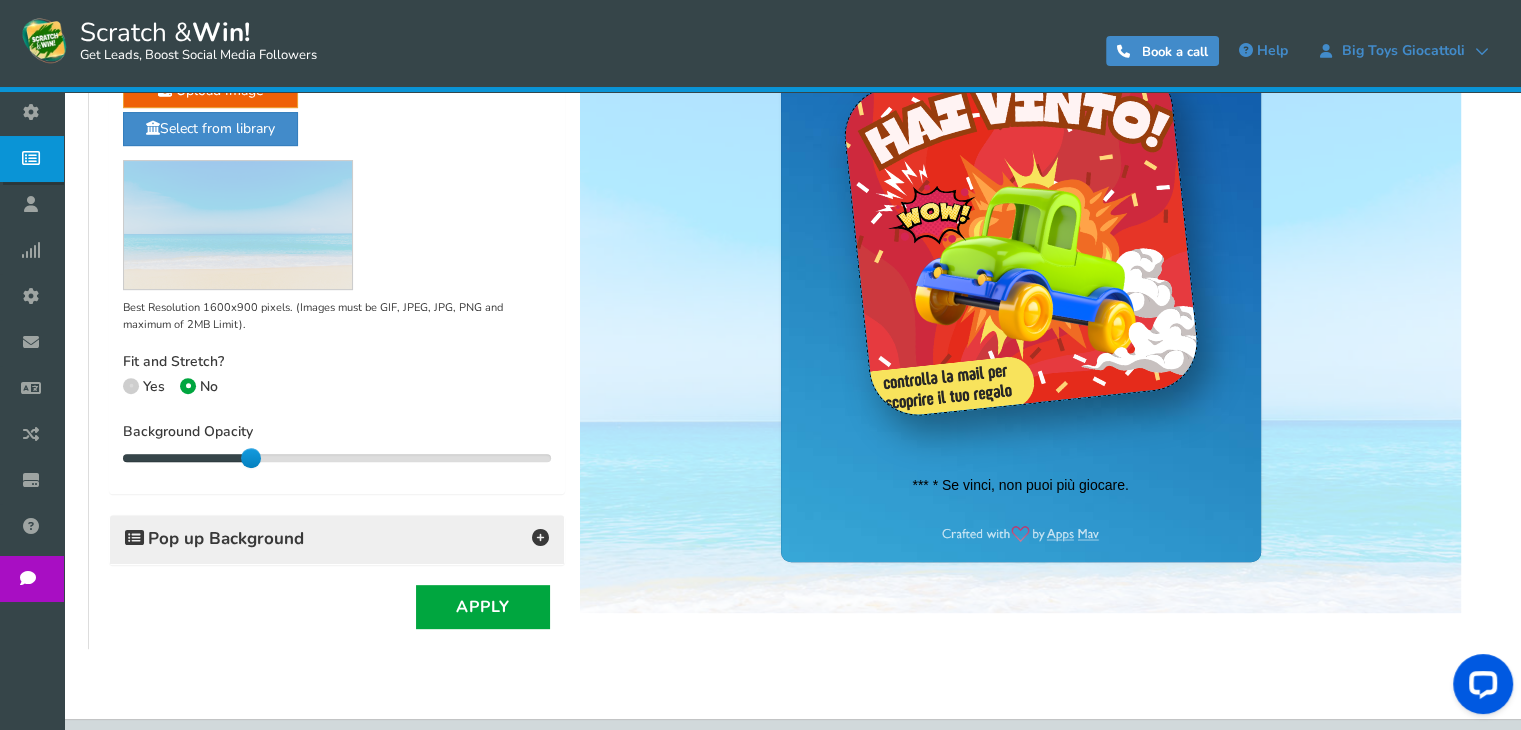 click on "Pop up Background" at bounding box center [337, 539] 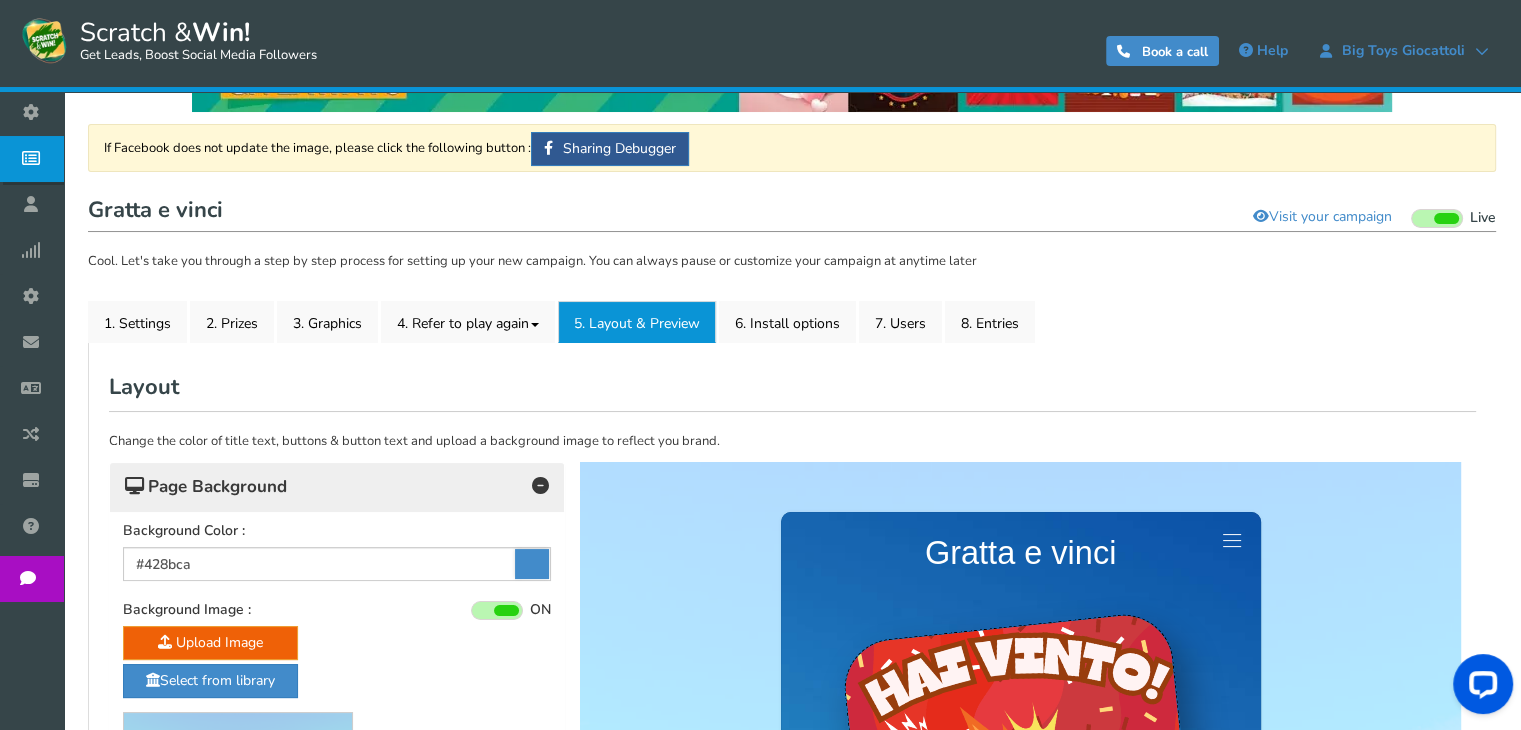 scroll, scrollTop: 0, scrollLeft: 0, axis: both 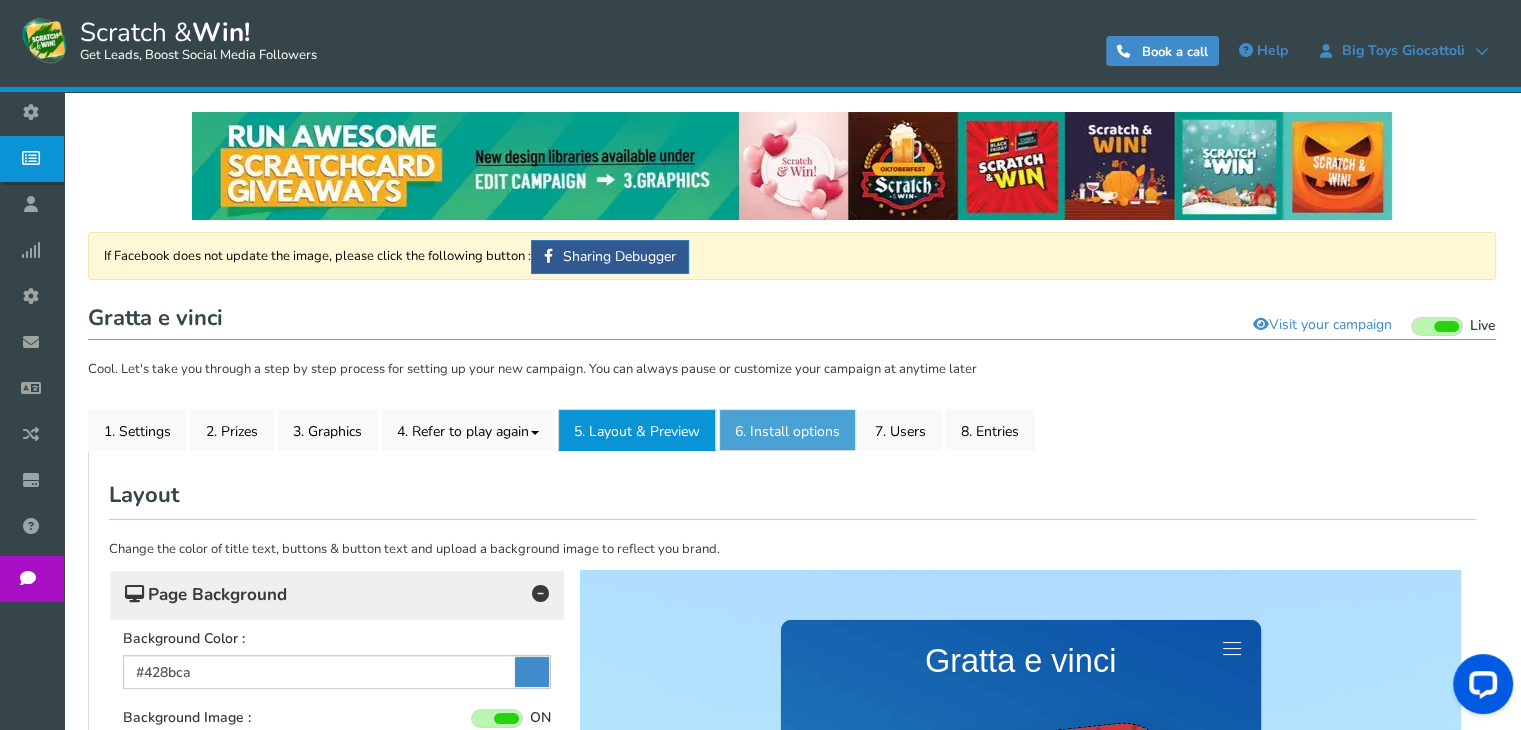 click on "6. Install options  New" at bounding box center (787, 430) 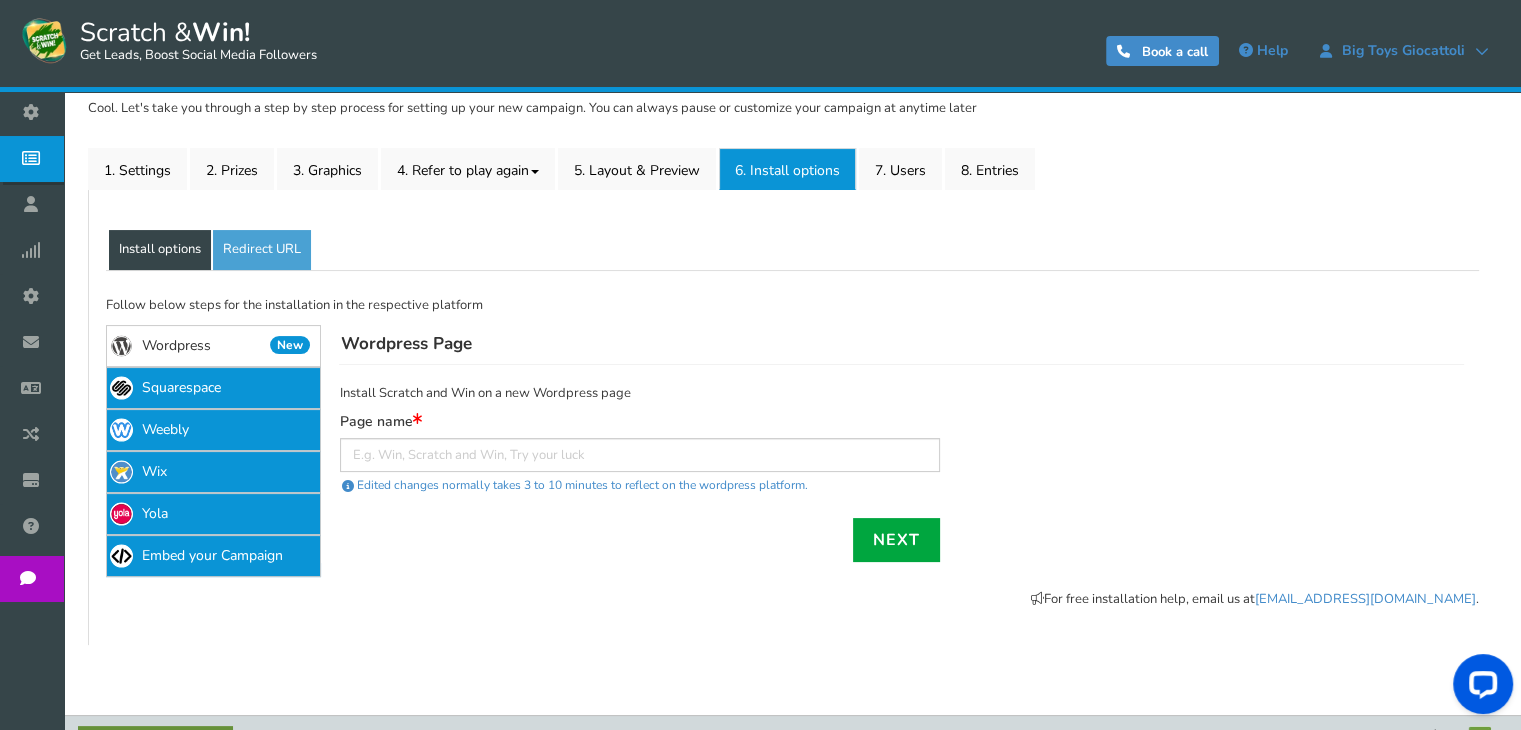 scroll, scrollTop: 263, scrollLeft: 0, axis: vertical 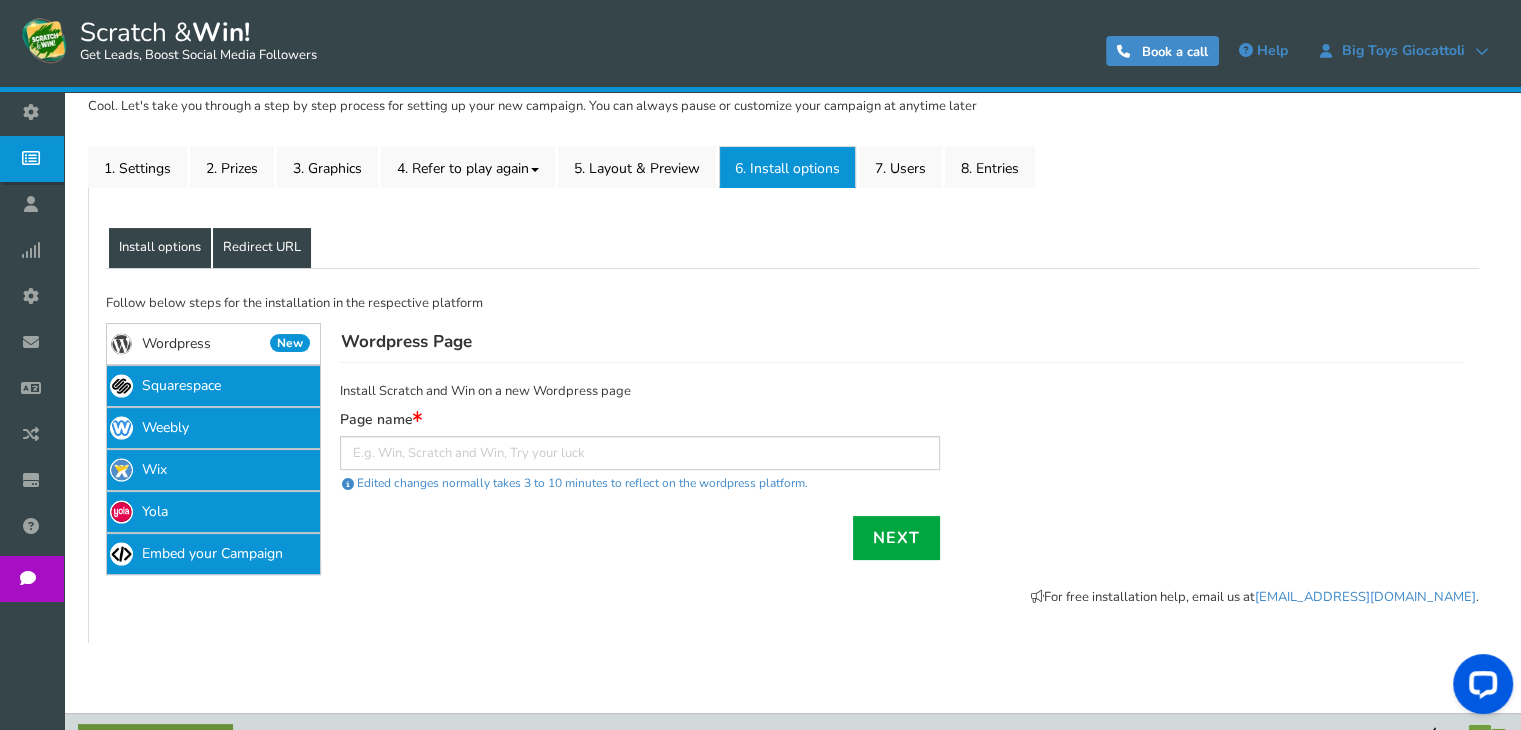click on "Redirect URL" at bounding box center [262, 248] 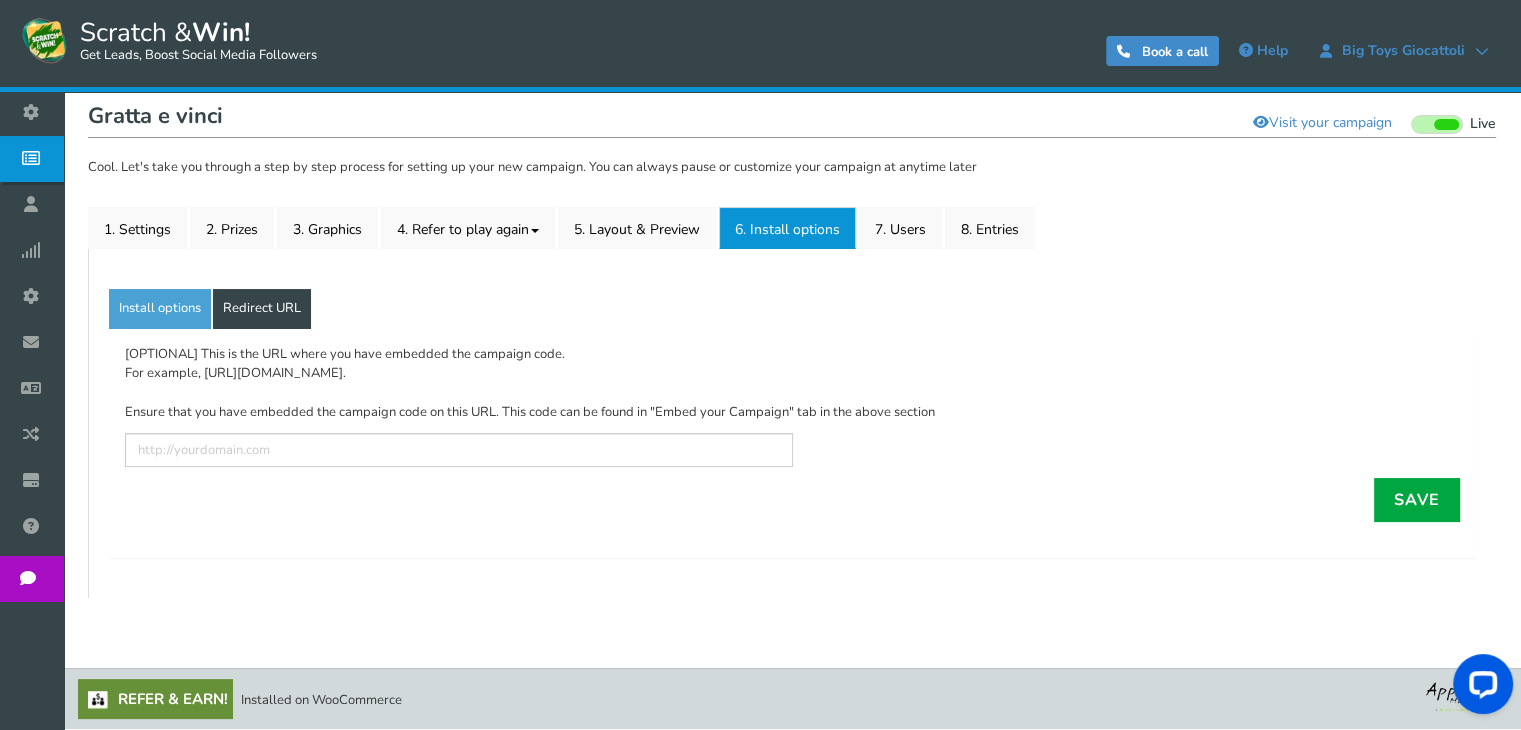 scroll, scrollTop: 200, scrollLeft: 0, axis: vertical 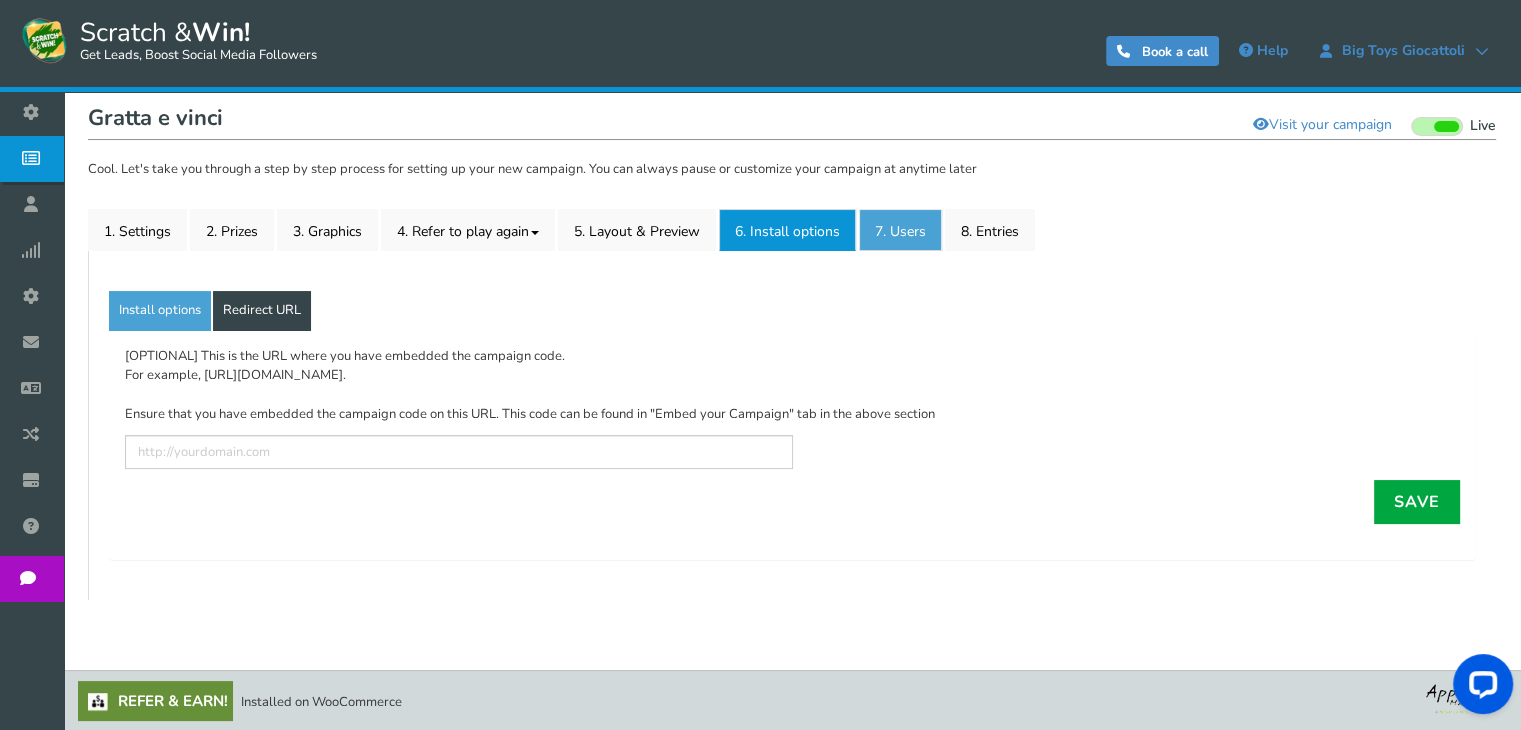 click on "7. Users" at bounding box center (900, 230) 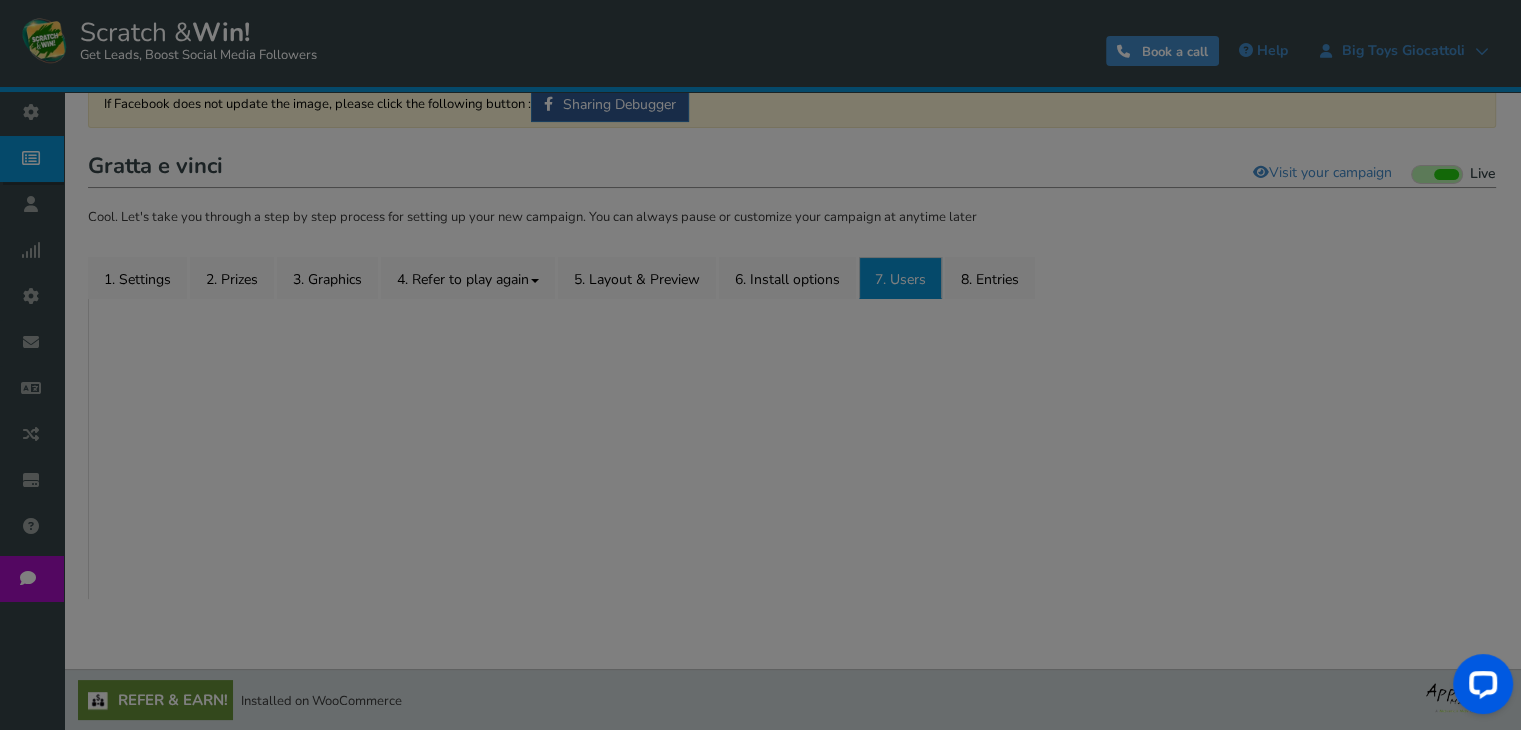 scroll, scrollTop: 200, scrollLeft: 0, axis: vertical 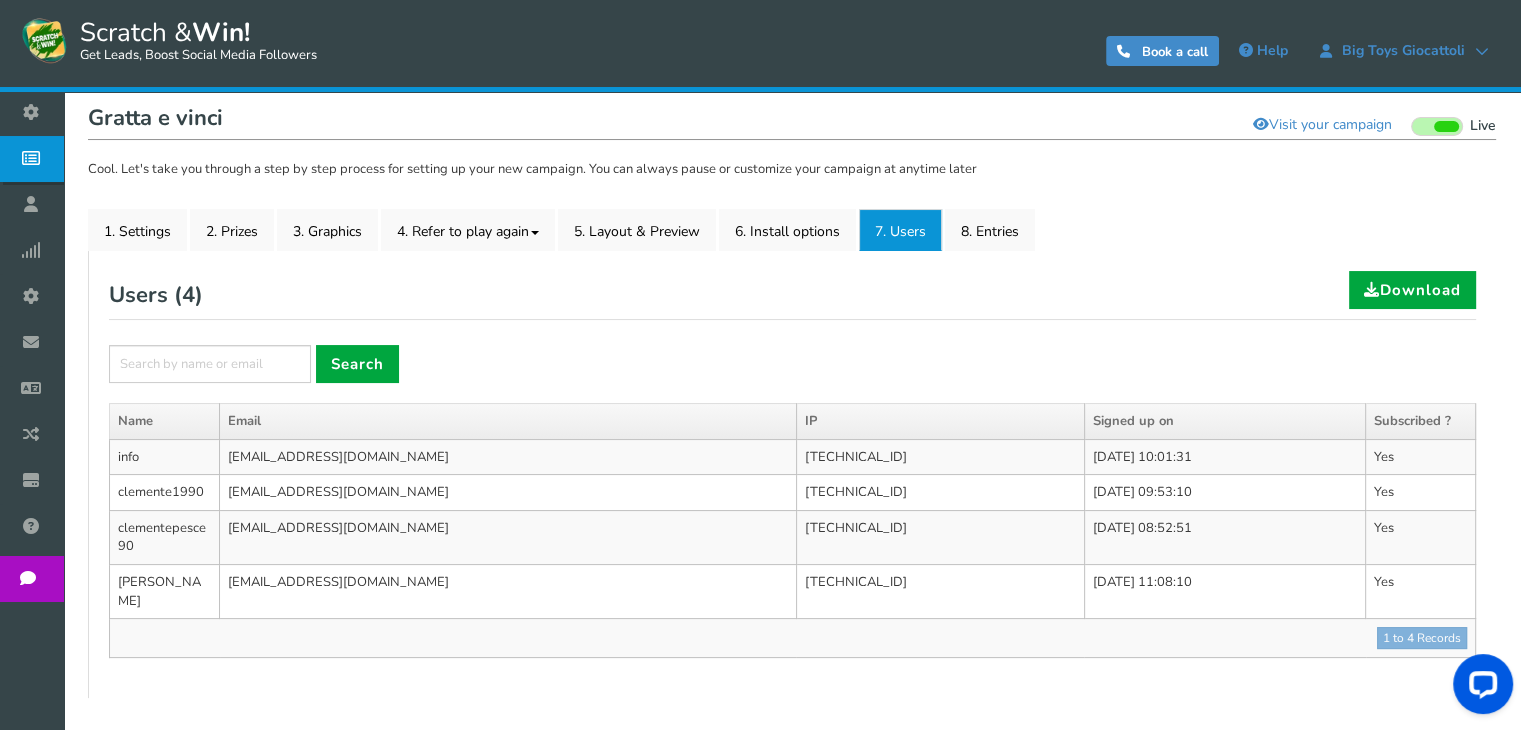 click at bounding box center (36, 296) 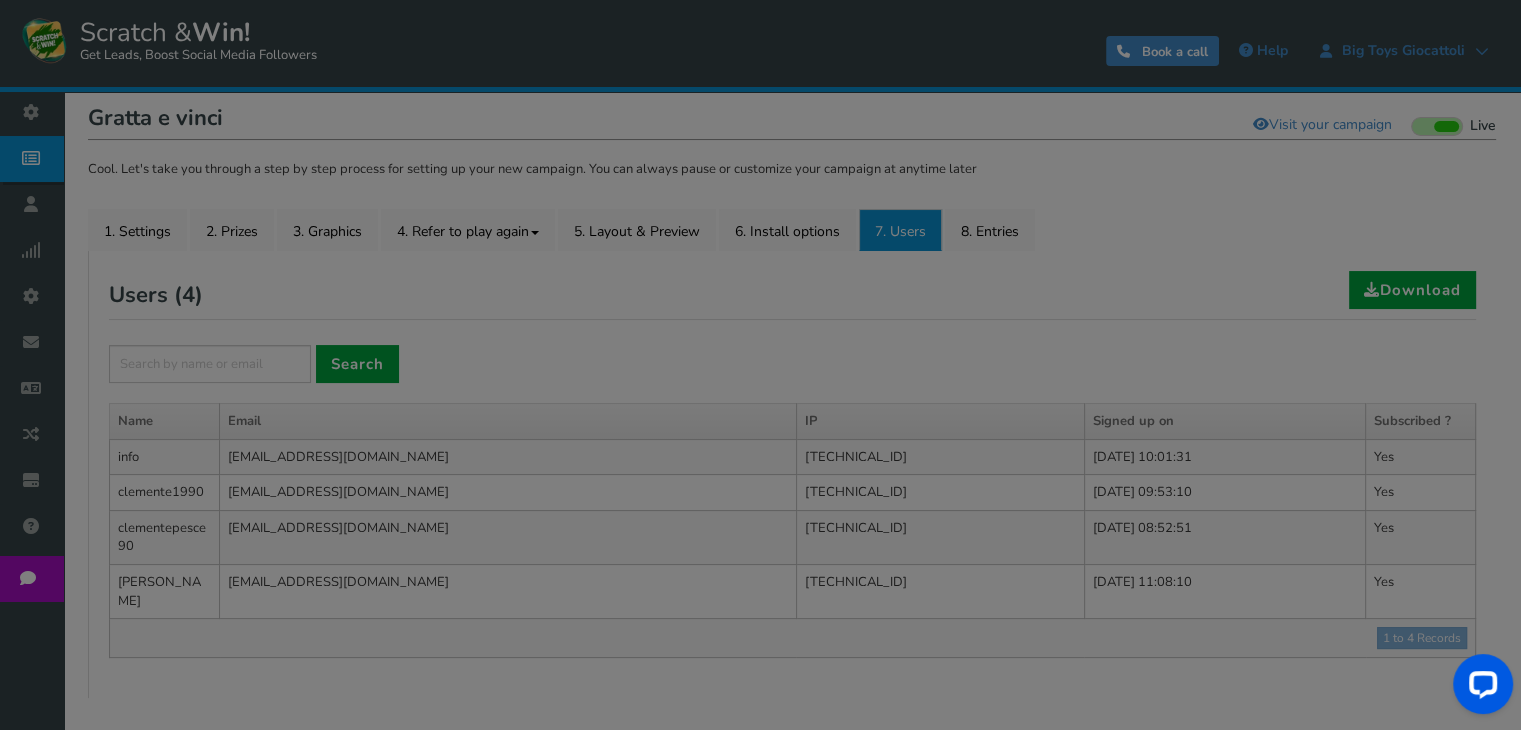 click on "●
●
●
●
●
●" at bounding box center (760, 365) 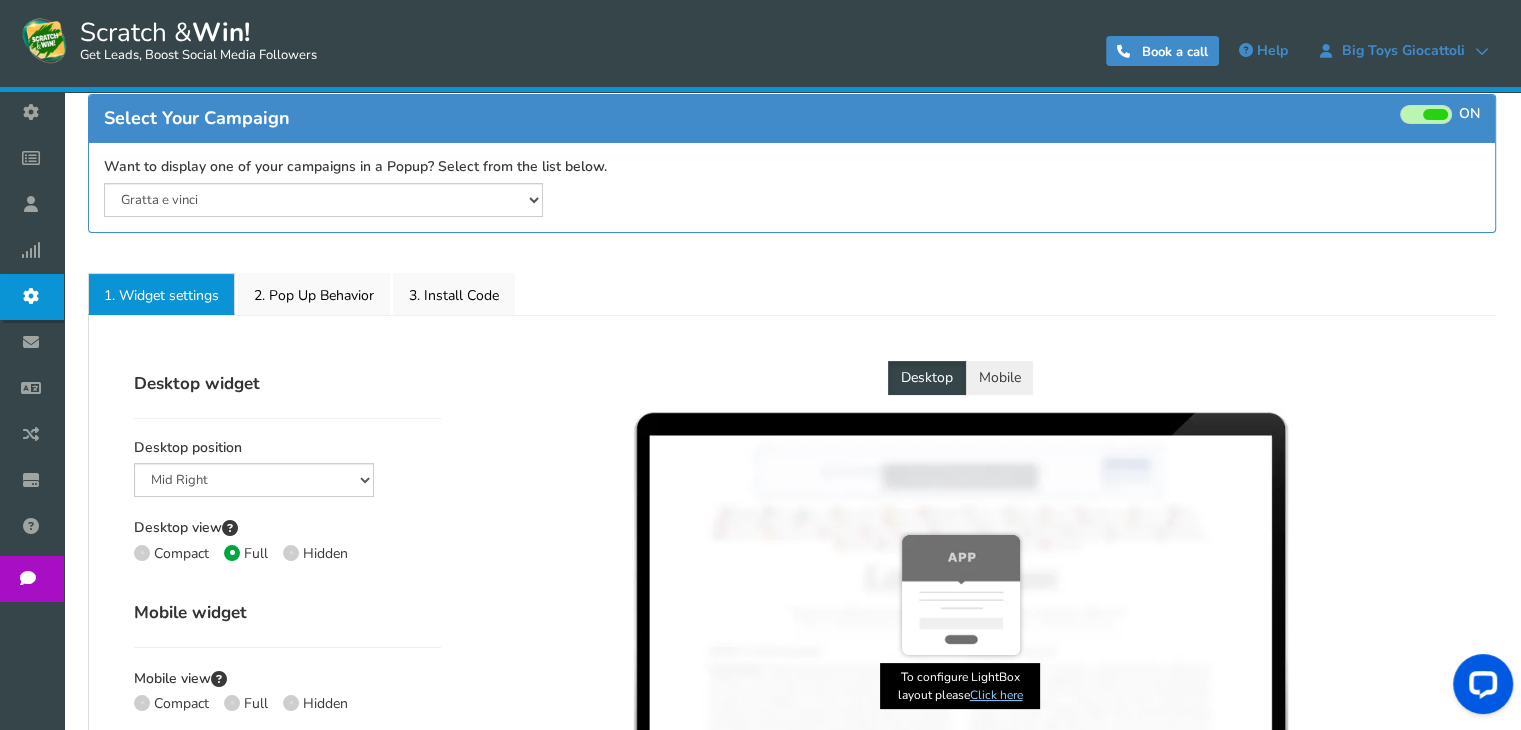 scroll, scrollTop: 0, scrollLeft: 0, axis: both 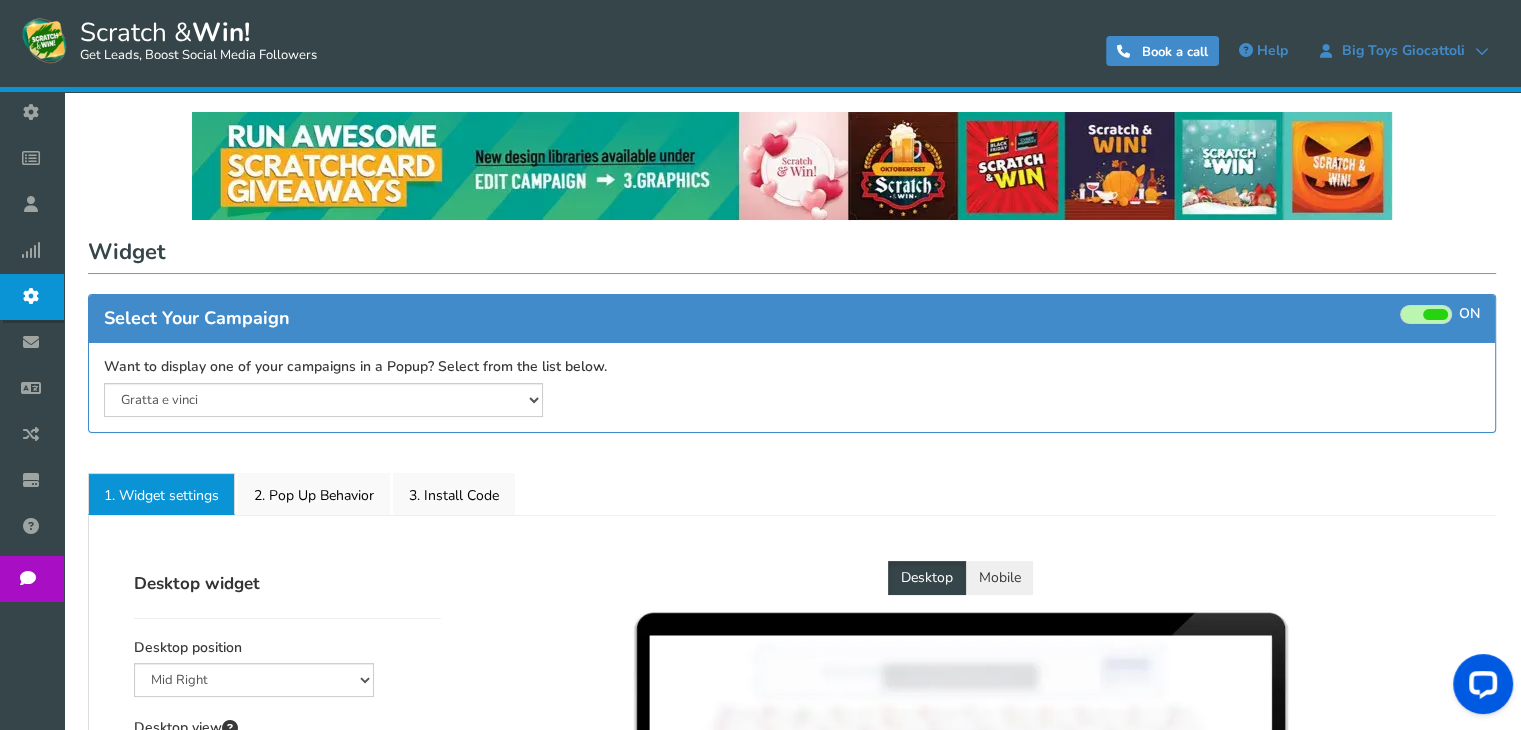 select on "bottom-bar" 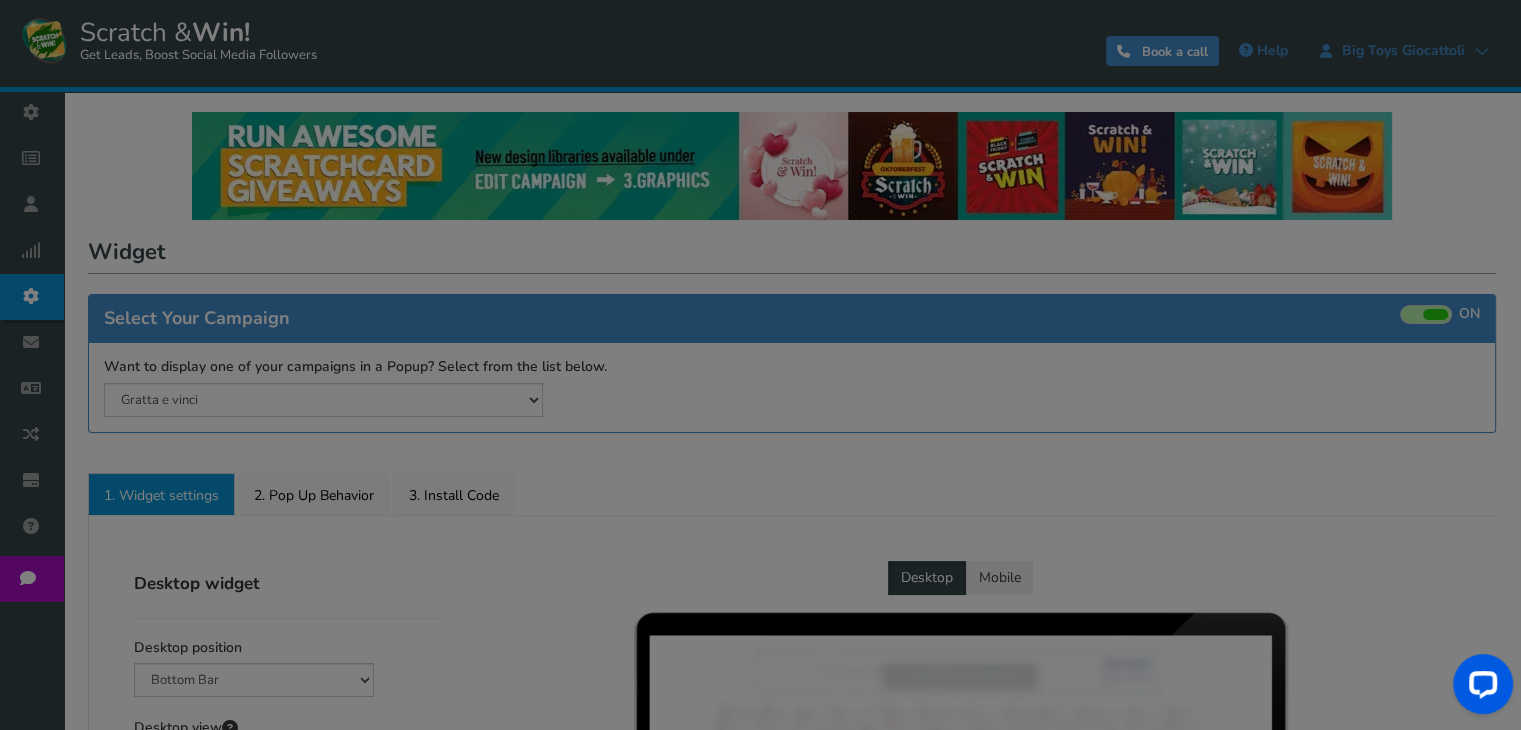 radio on "true" 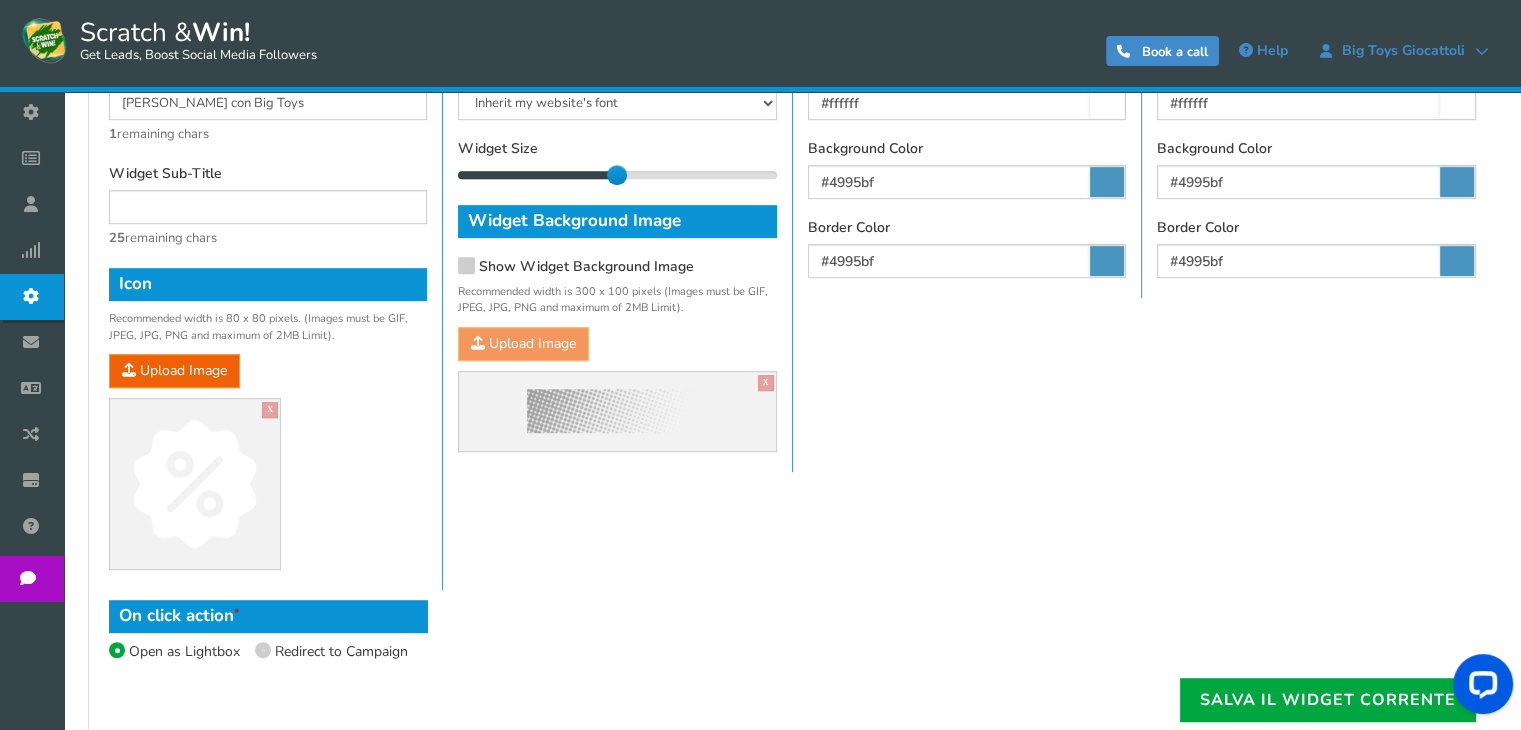scroll, scrollTop: 1100, scrollLeft: 0, axis: vertical 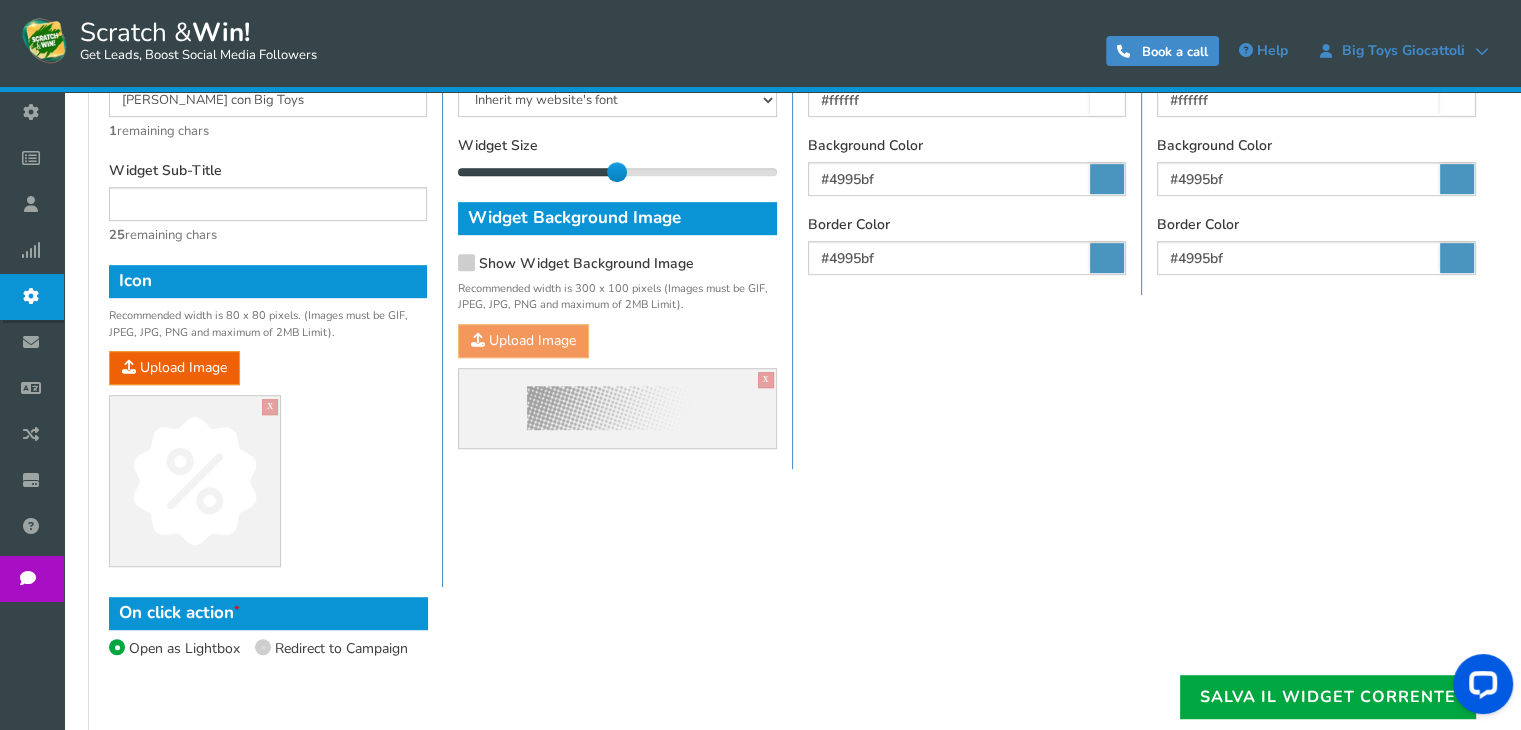 click at bounding box center (263, 647) 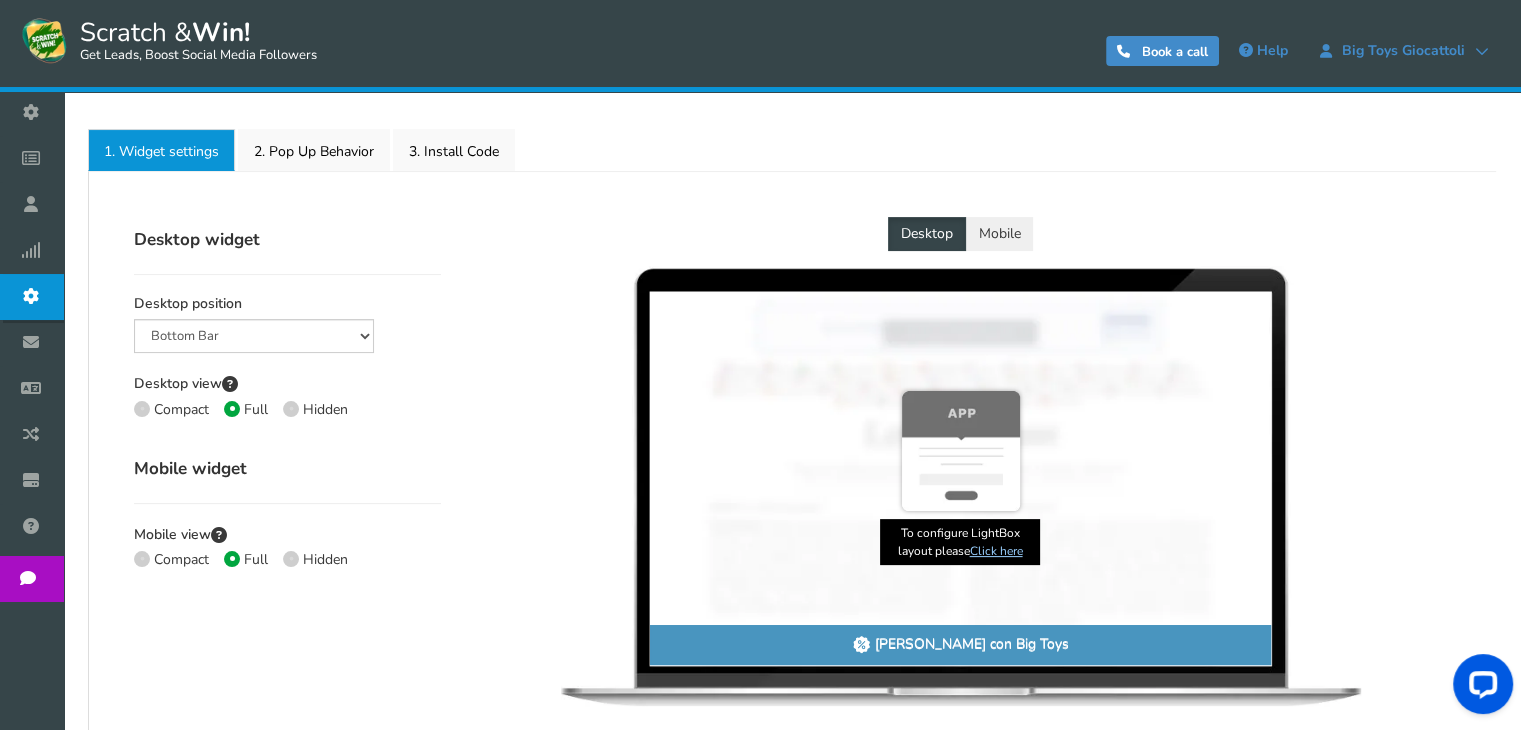 scroll, scrollTop: 273, scrollLeft: 0, axis: vertical 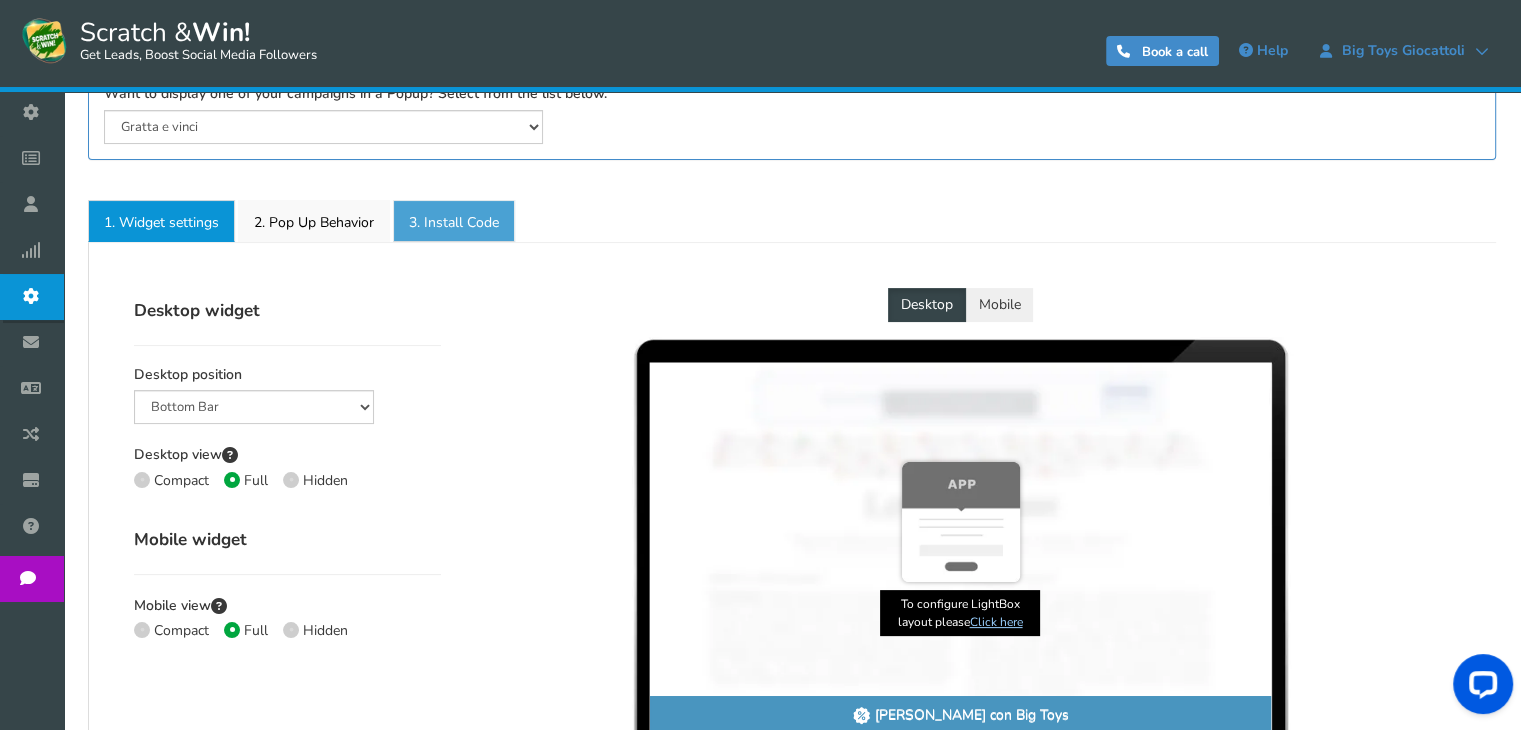 click on "3. Install Code" at bounding box center [454, 221] 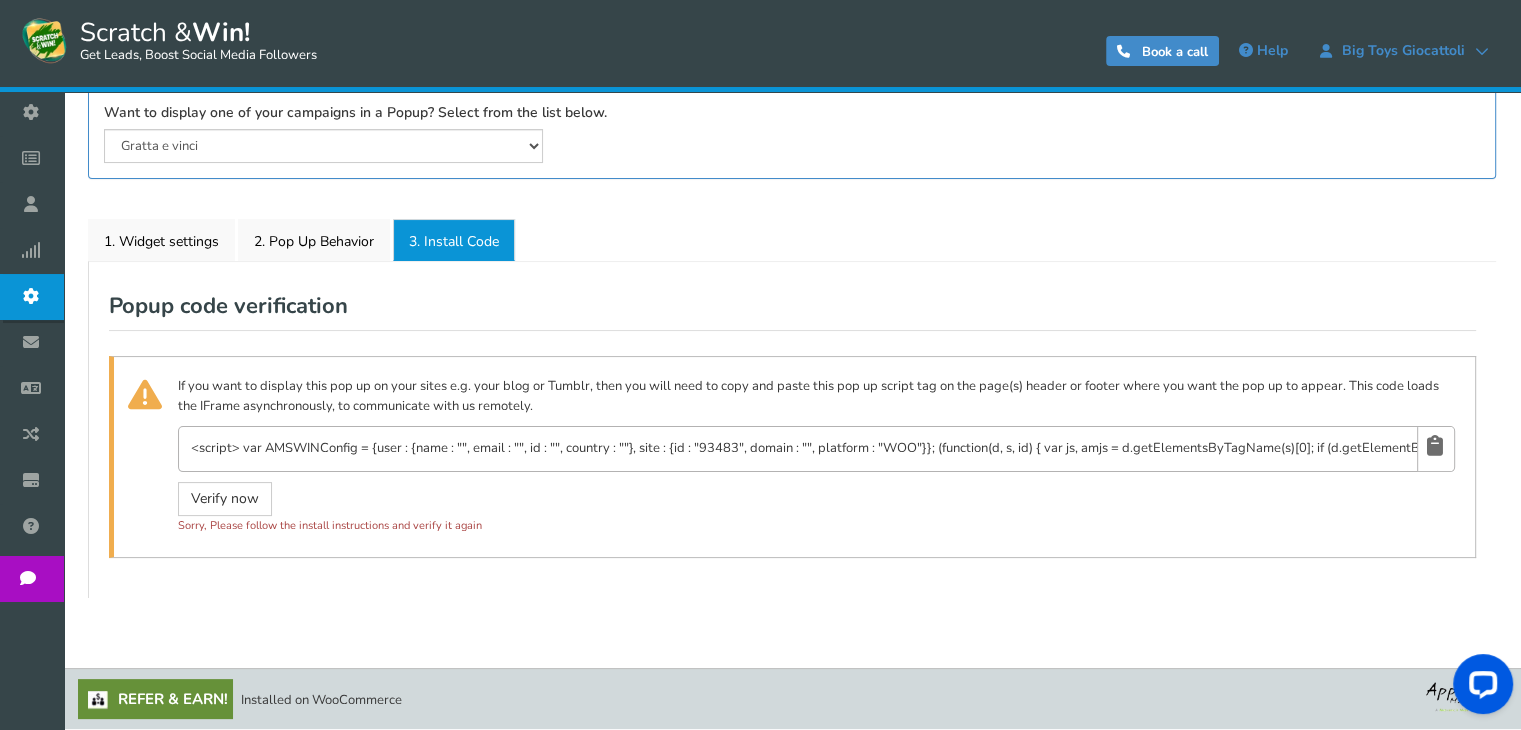 scroll, scrollTop: 252, scrollLeft: 0, axis: vertical 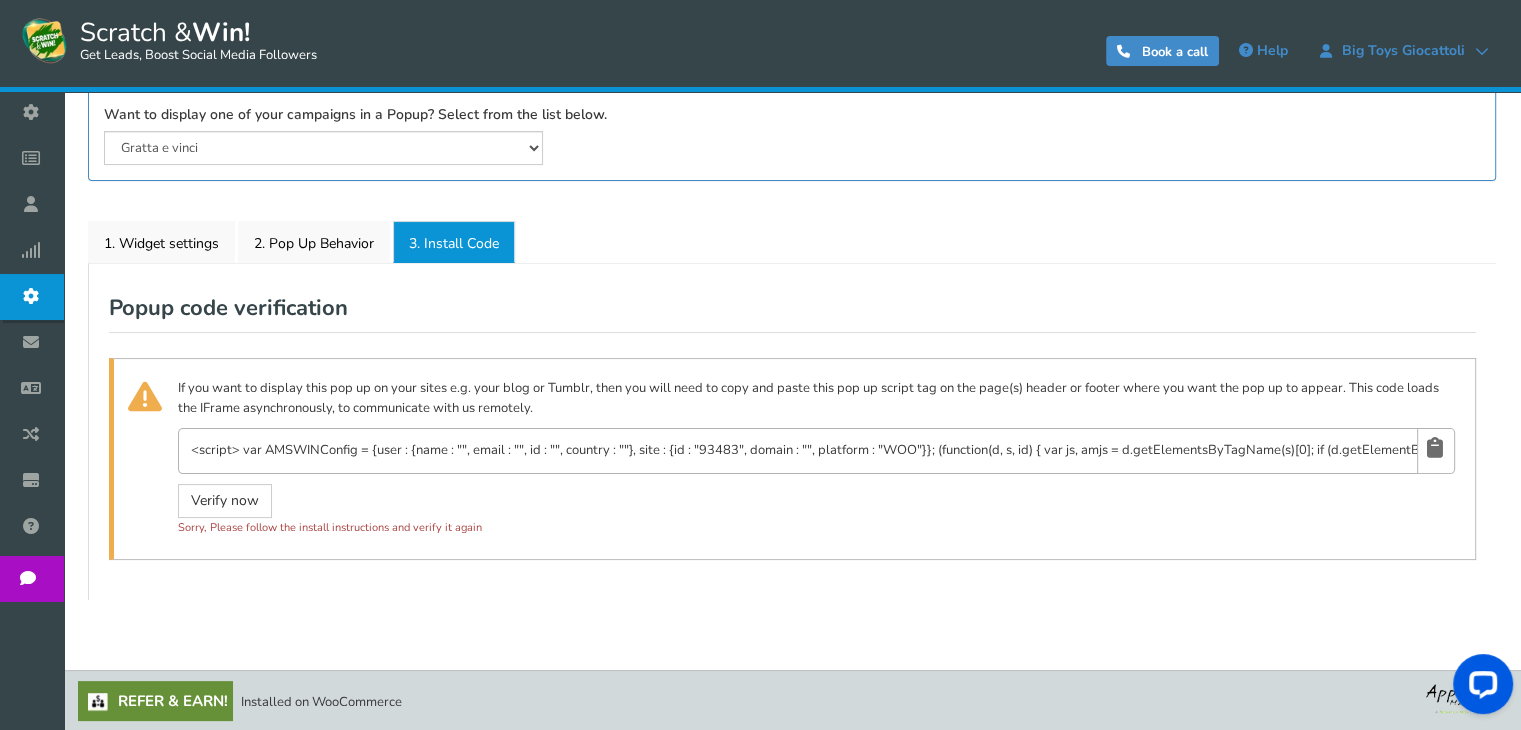 click on "If you want to display this pop up on your sites e.g. your blog or Tumblr, then you will need to copy and paste this pop up script tag on the page(s) header or footer where you want the pop up to appear. This code loads the IFrame asynchronously, to communicate with us remotely." at bounding box center [816, 398] 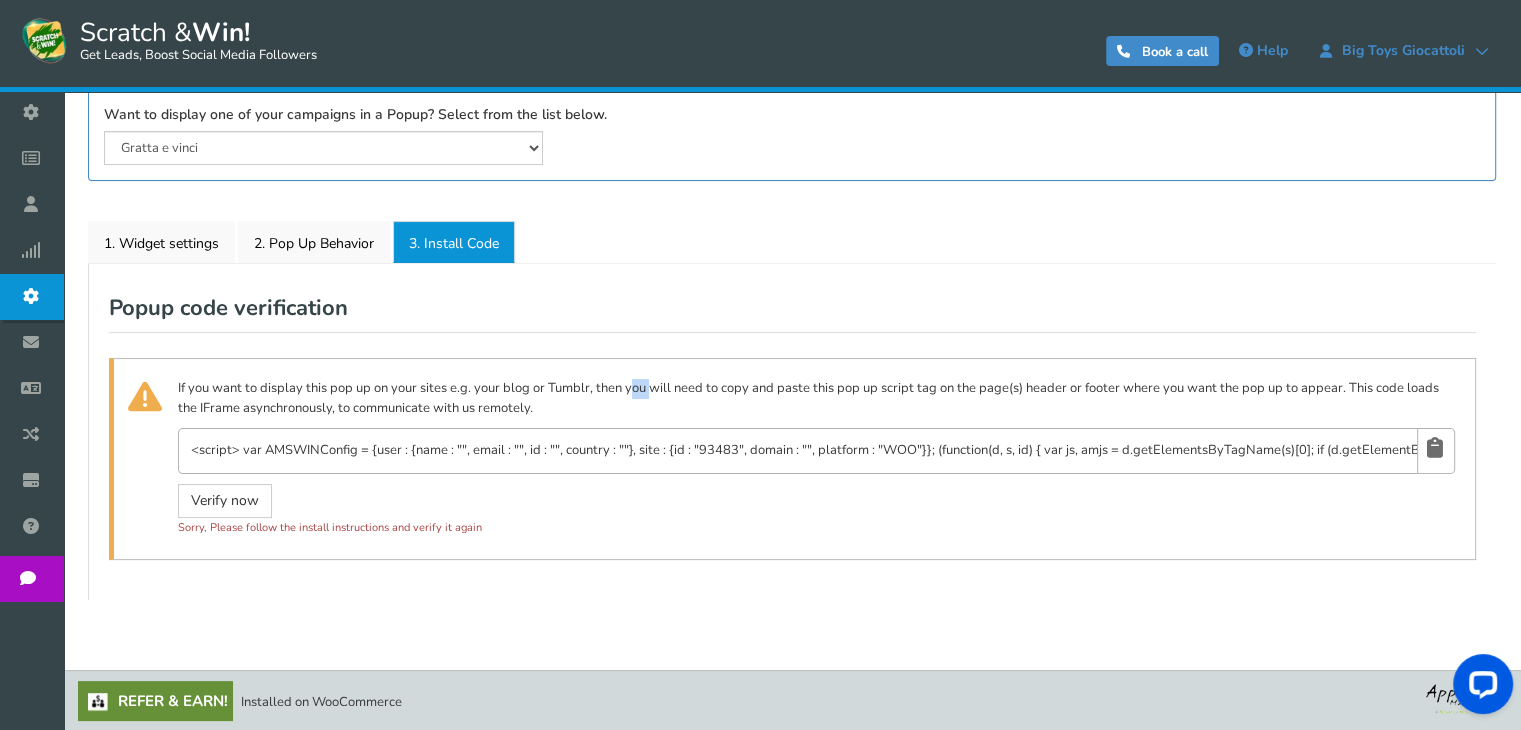 click on "If you want to display this pop up on your sites e.g. your blog or Tumblr, then you will need to copy and paste this pop up script tag on the page(s) header or footer where you want the pop up to appear. This code loads the IFrame asynchronously, to communicate with us remotely." at bounding box center (816, 398) 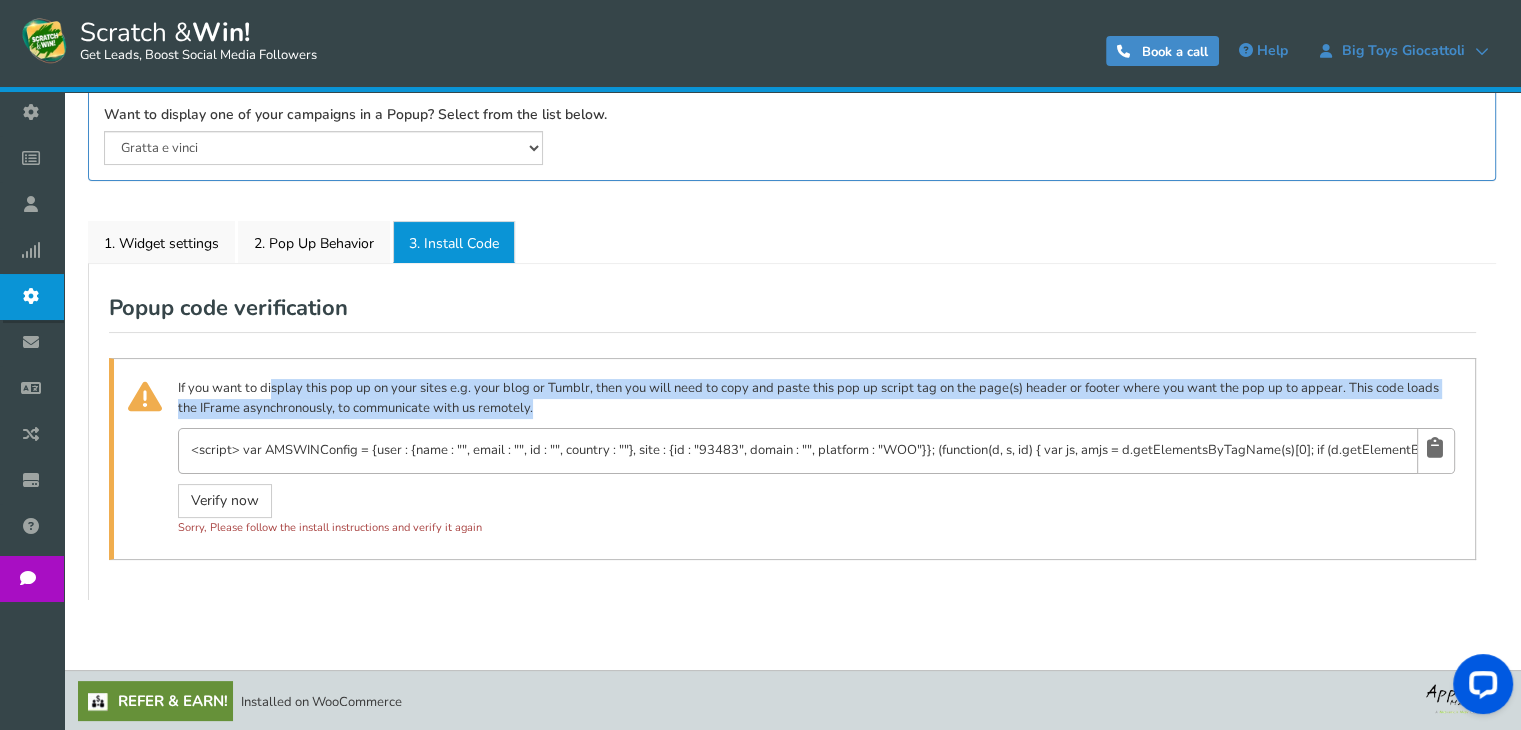 click on "If you want to display this pop up on your sites e.g. your blog or Tumblr, then you will need to copy and paste this pop up script tag on the page(s) header or footer where you want the pop up to appear. This code loads the IFrame asynchronously, to communicate with us remotely." at bounding box center (816, 398) 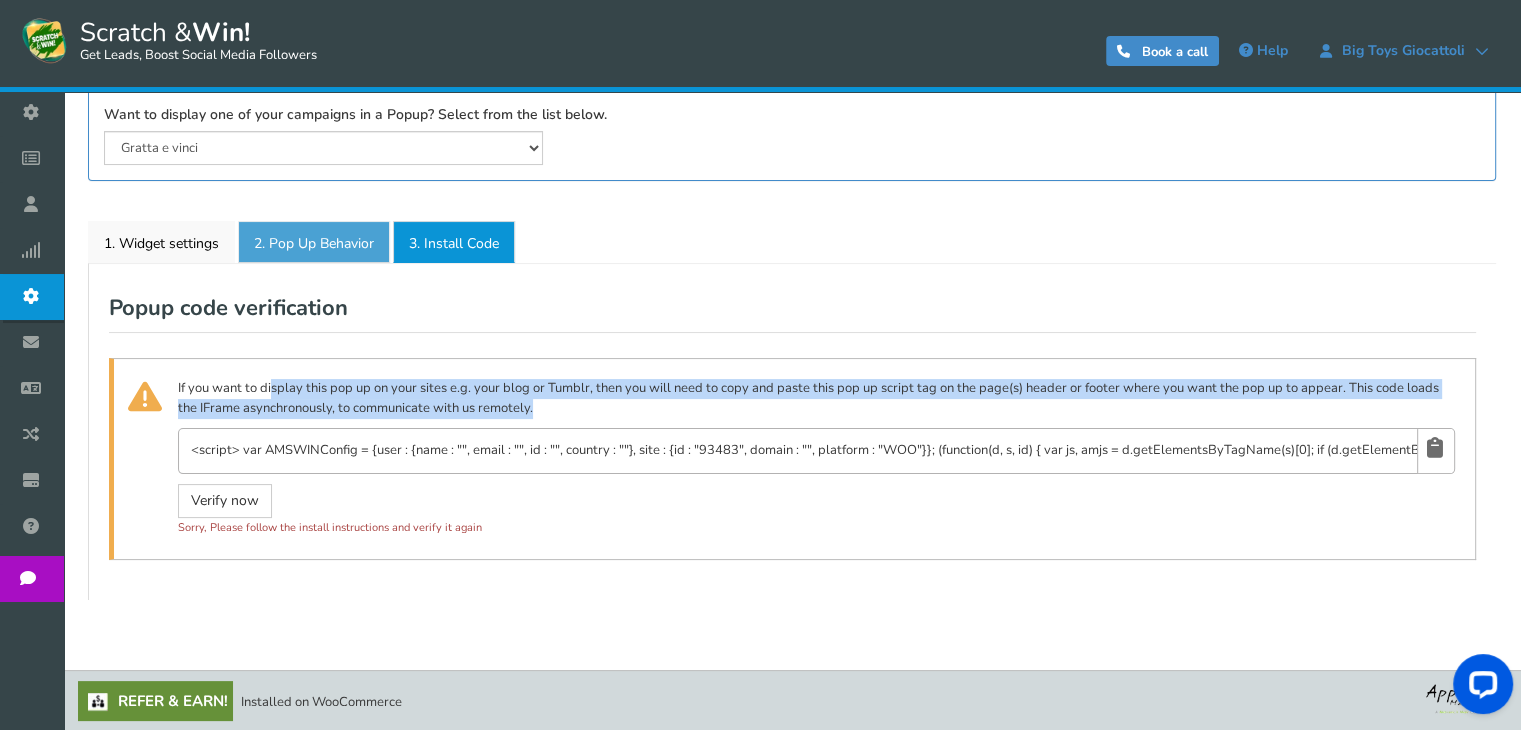 click on "2. Pop Up Behavior" at bounding box center [314, 242] 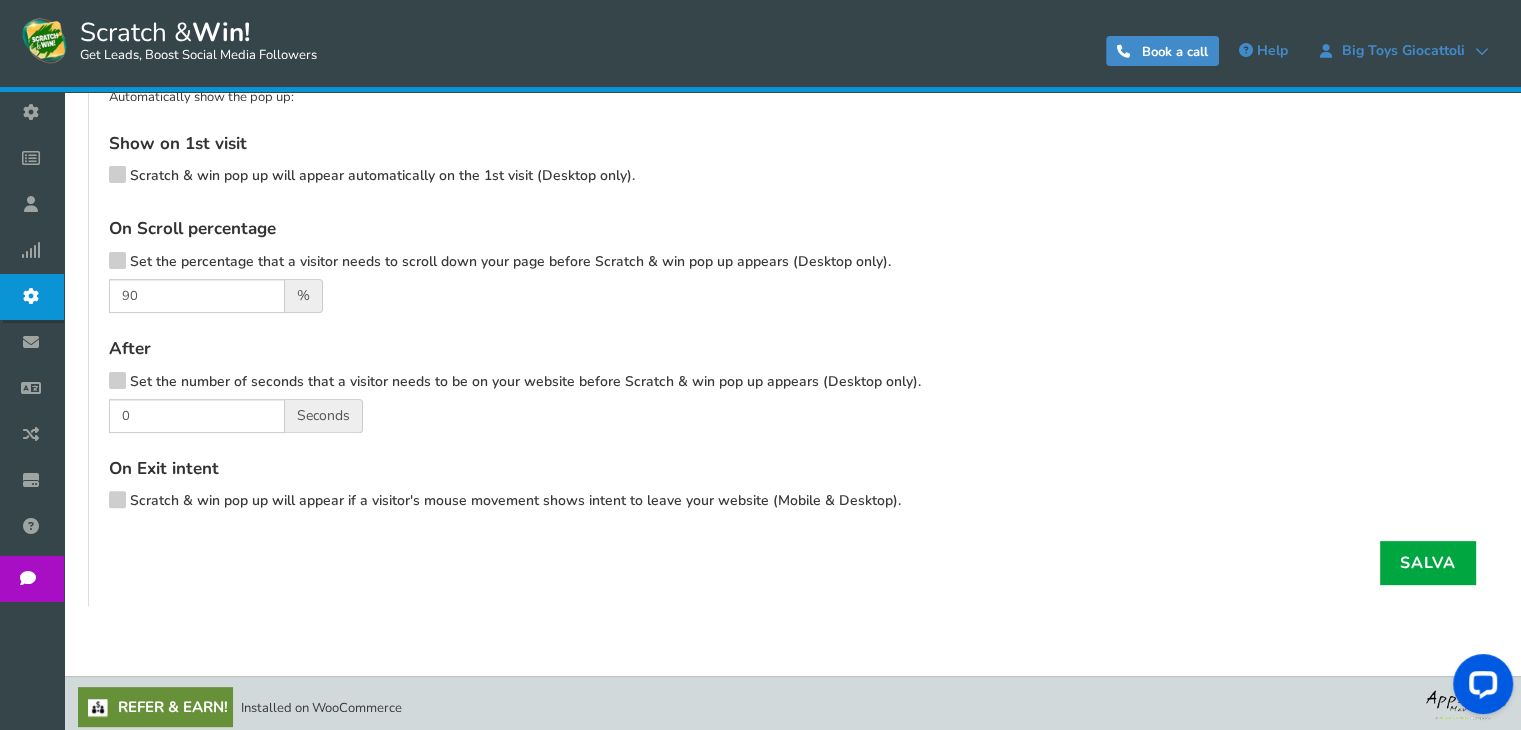 scroll, scrollTop: 529, scrollLeft: 0, axis: vertical 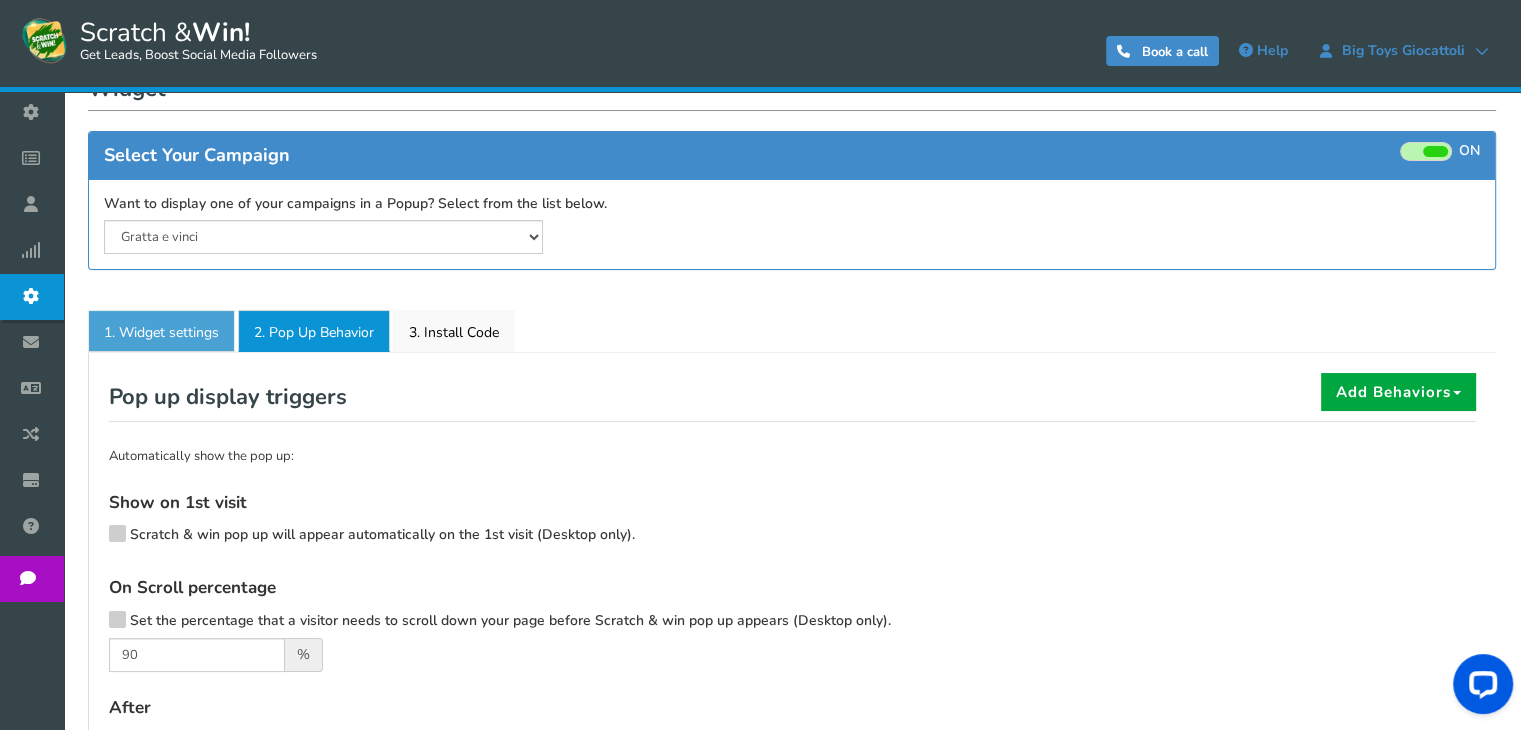 click on "1. Widget settings" at bounding box center [161, 331] 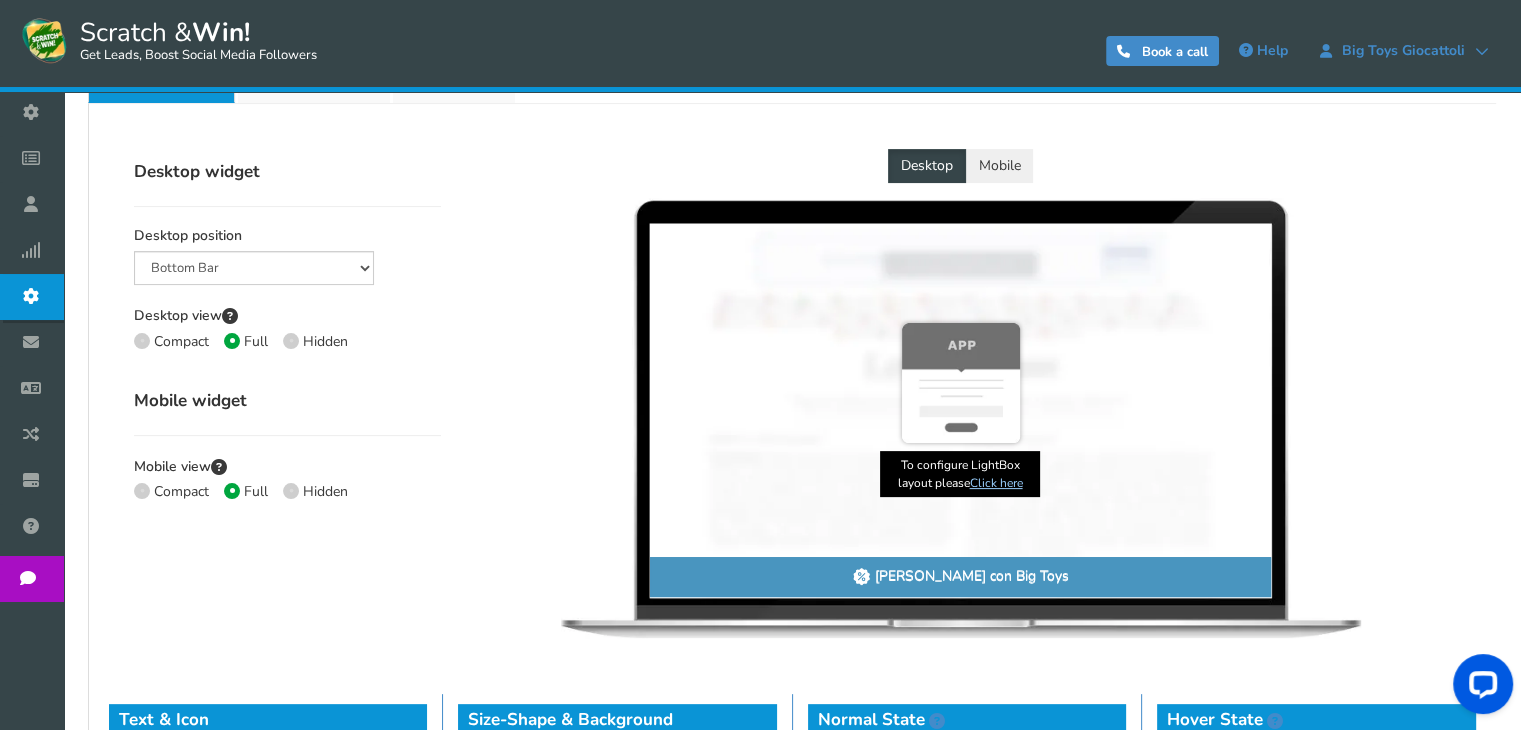 scroll, scrollTop: 408, scrollLeft: 0, axis: vertical 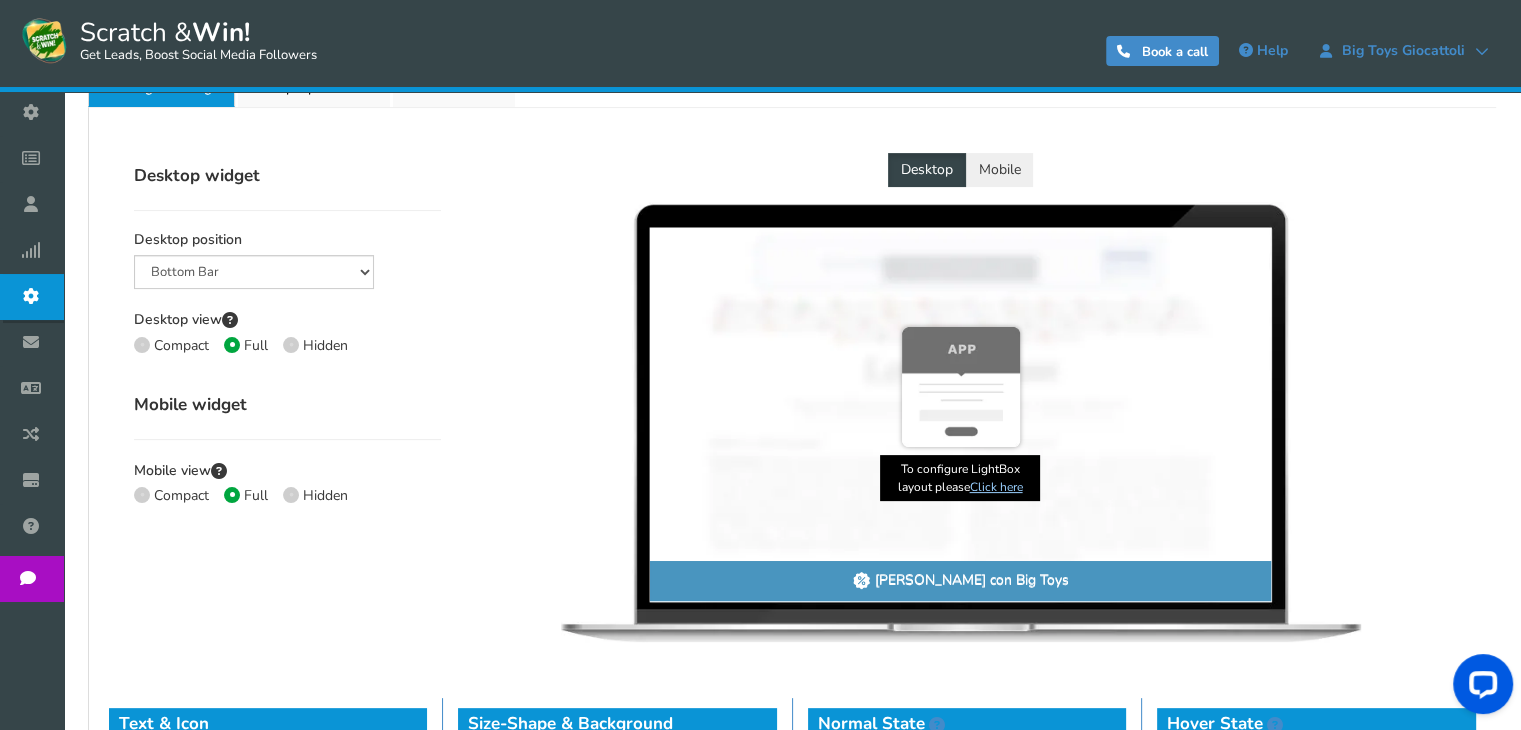 click on "Compact" at bounding box center [140, 347] 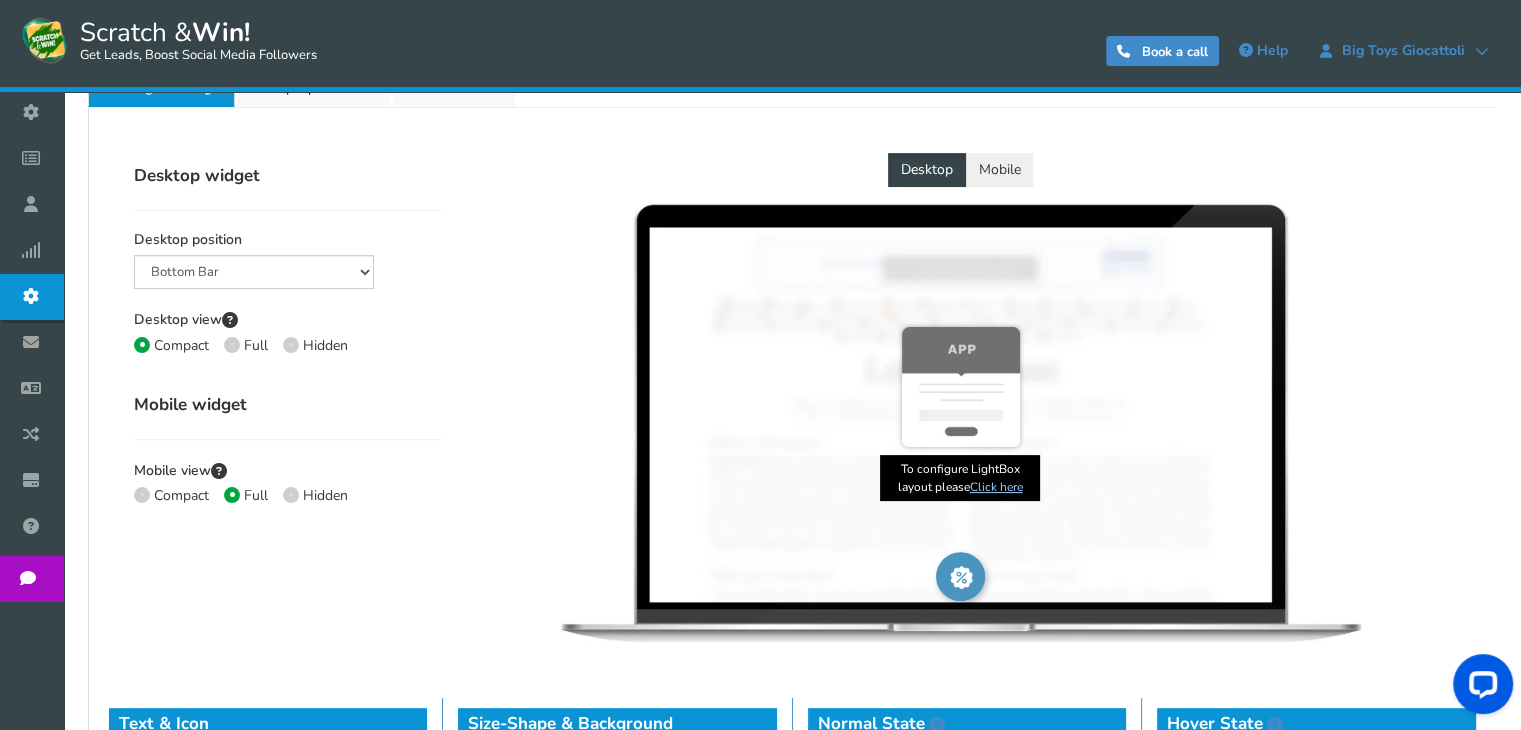 click on "Desktop view
Compact
Full
Hidden" at bounding box center (287, 335) 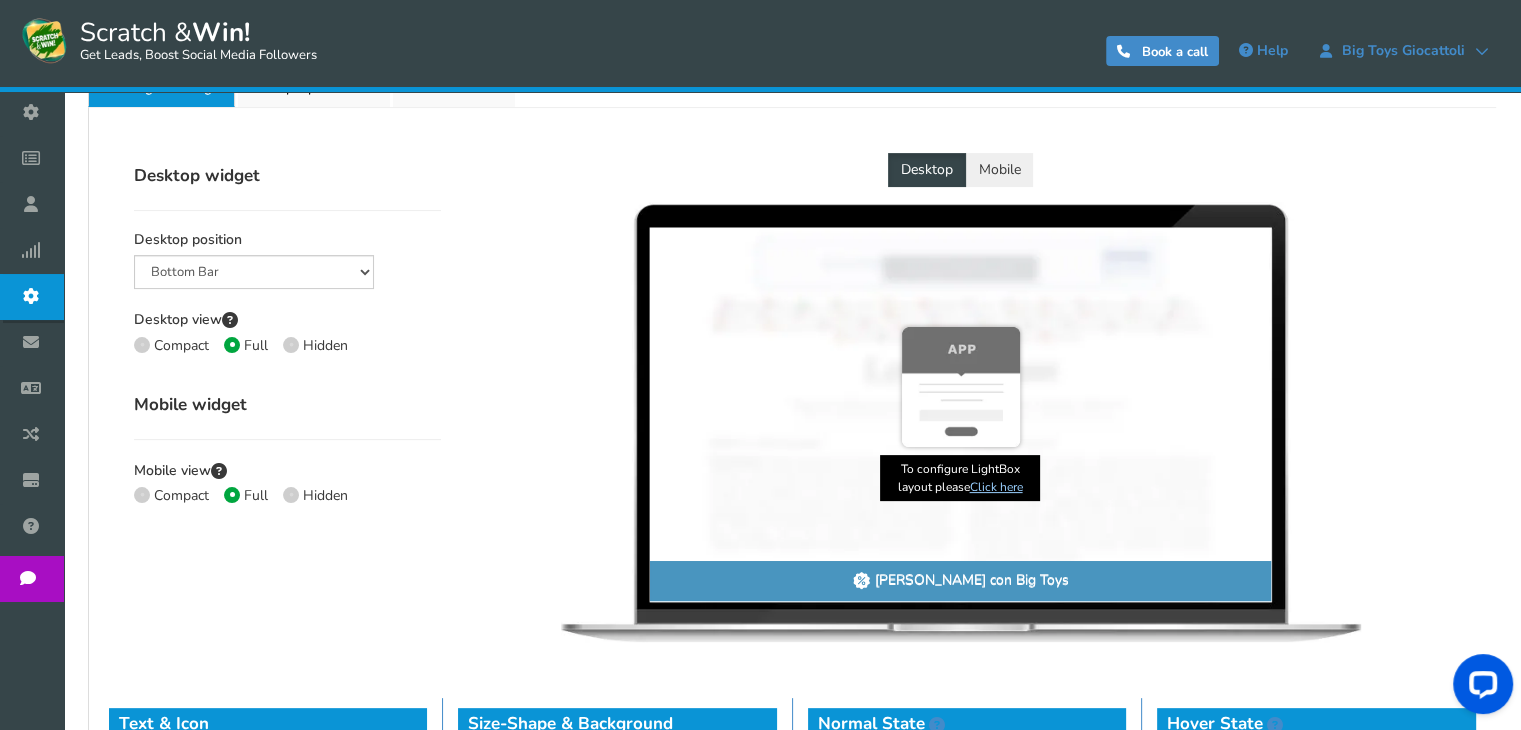 click on "Compact
Full
Hidden" at bounding box center [287, 349] 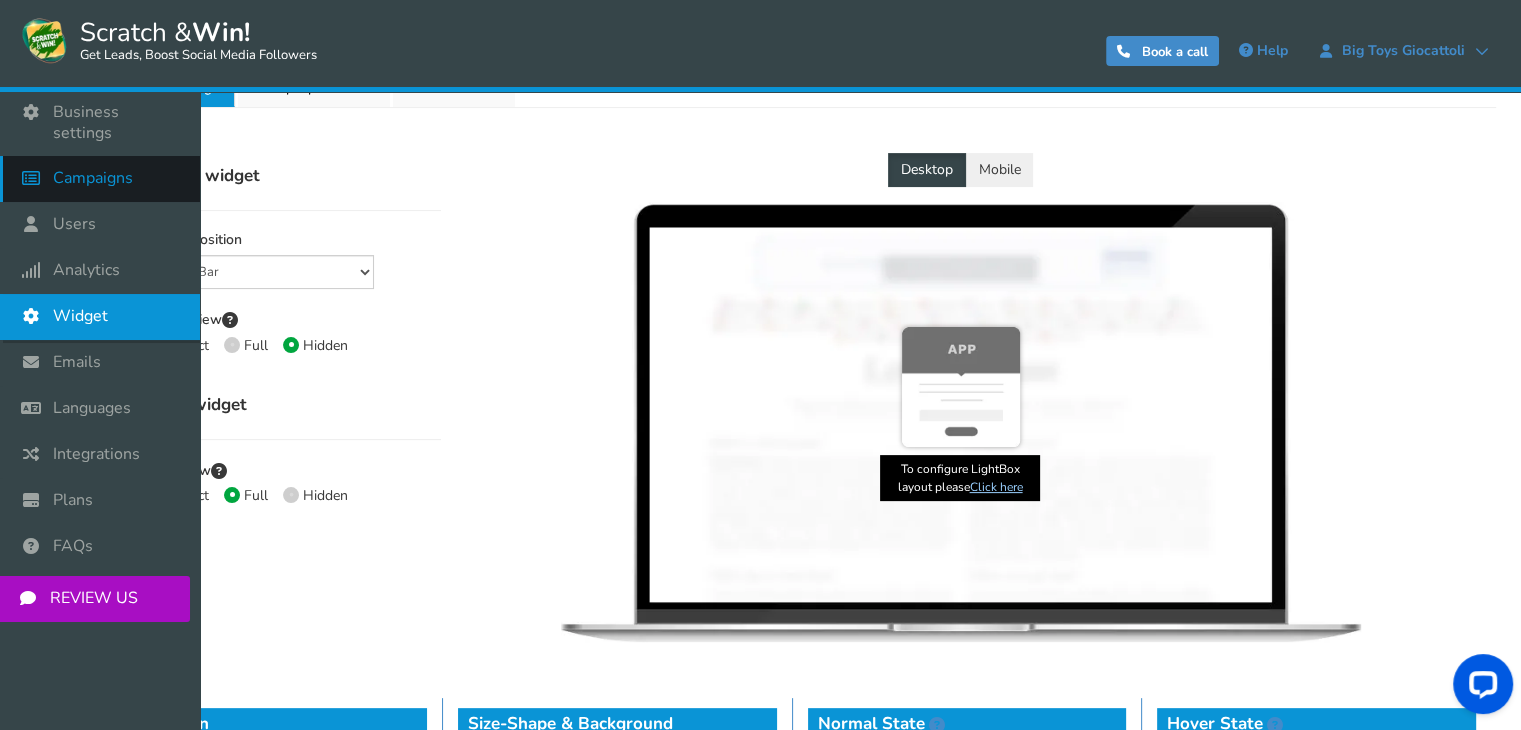click on "Campaigns" at bounding box center (93, 178) 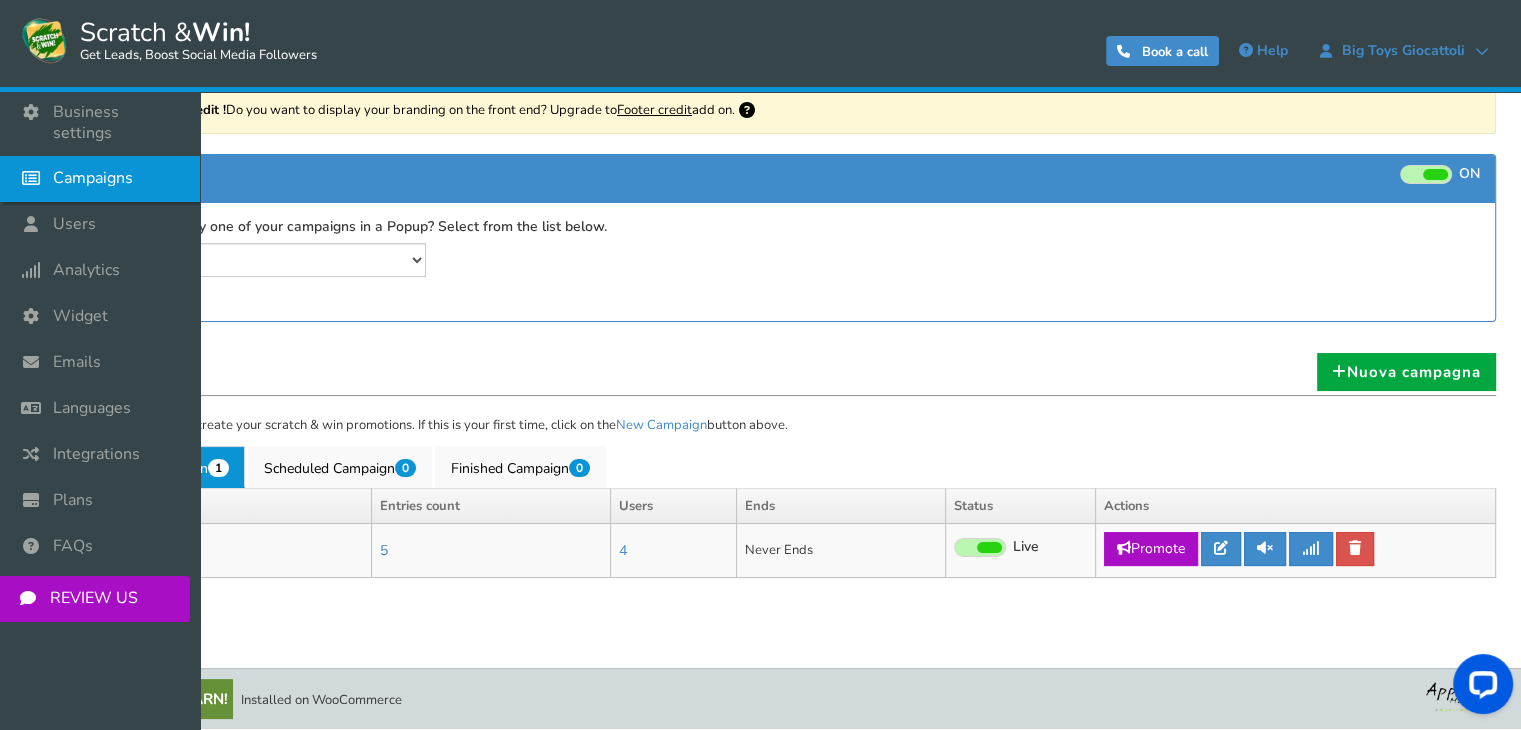 scroll, scrollTop: 0, scrollLeft: 0, axis: both 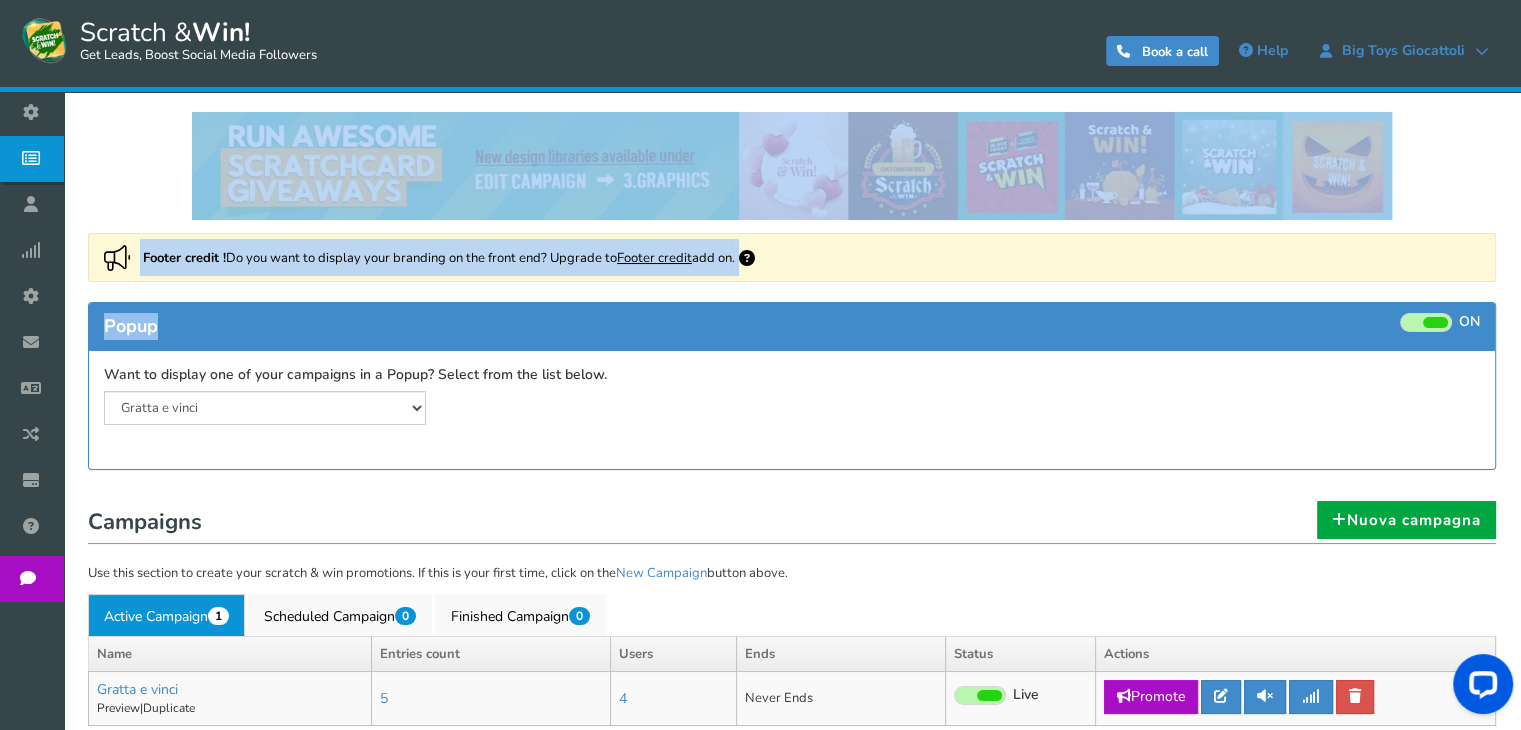 drag, startPoint x: 115, startPoint y: 161, endPoint x: 199, endPoint y: 305, distance: 166.70934 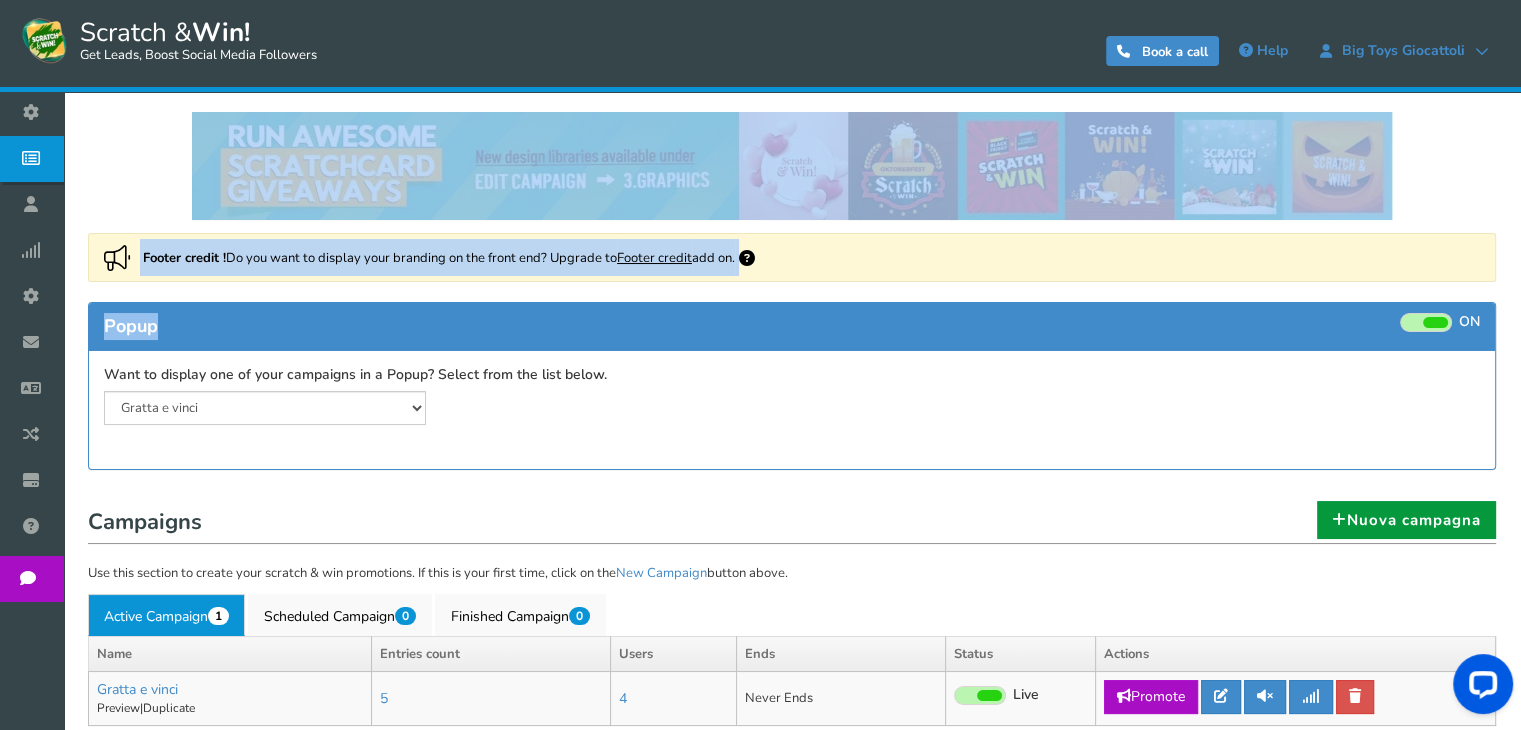 click on "Nuova campagna" at bounding box center (1406, 520) 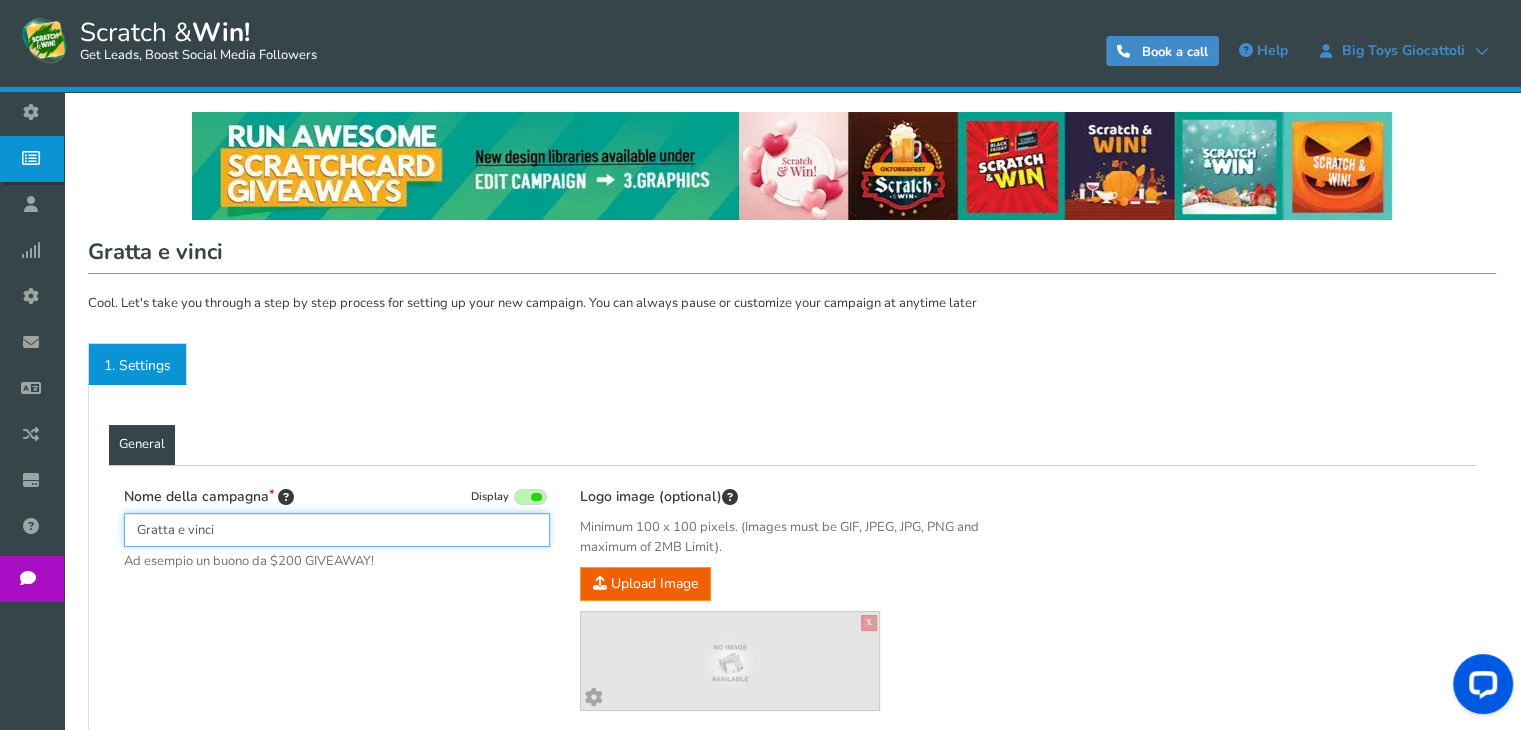 click on "Gratta e vinci" at bounding box center [337, 530] 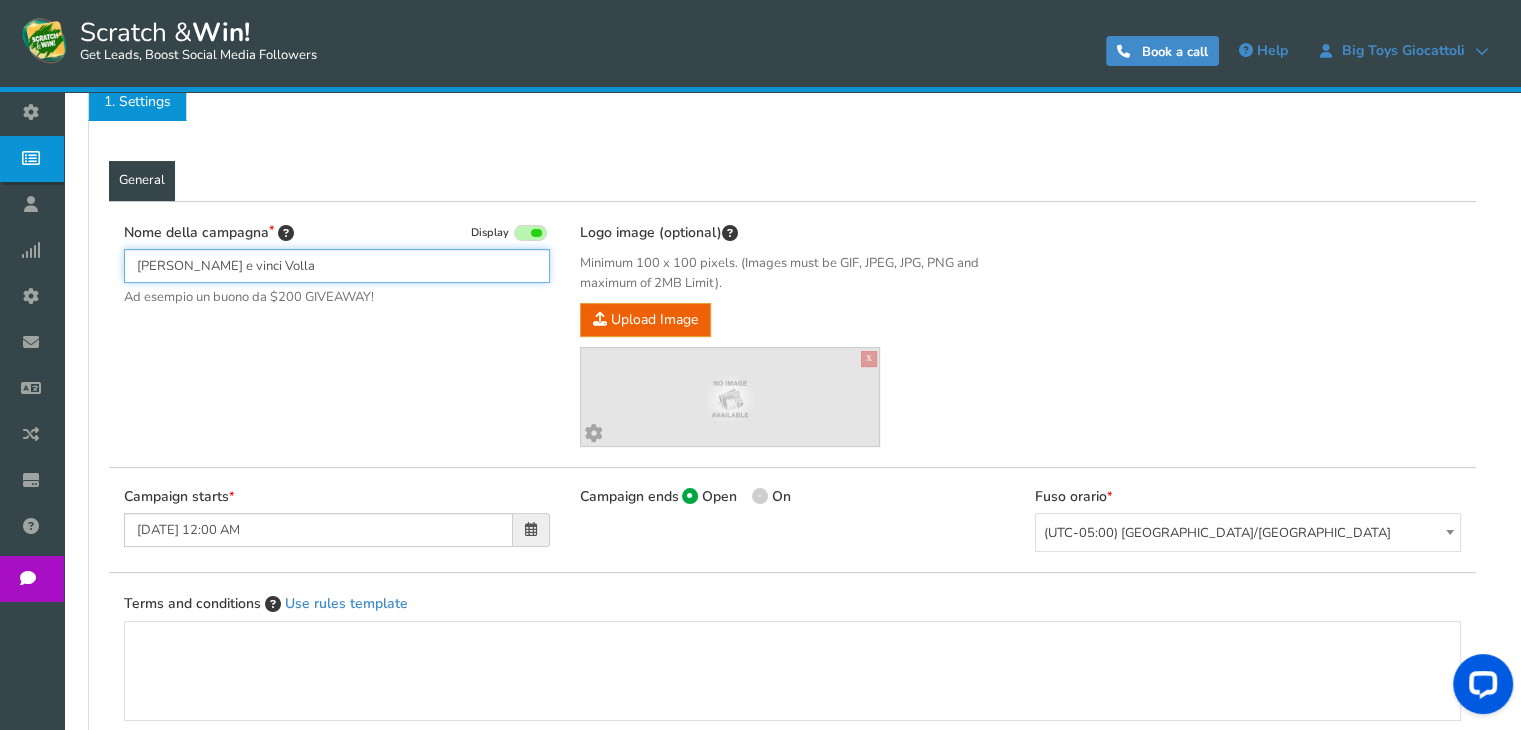 scroll, scrollTop: 265, scrollLeft: 0, axis: vertical 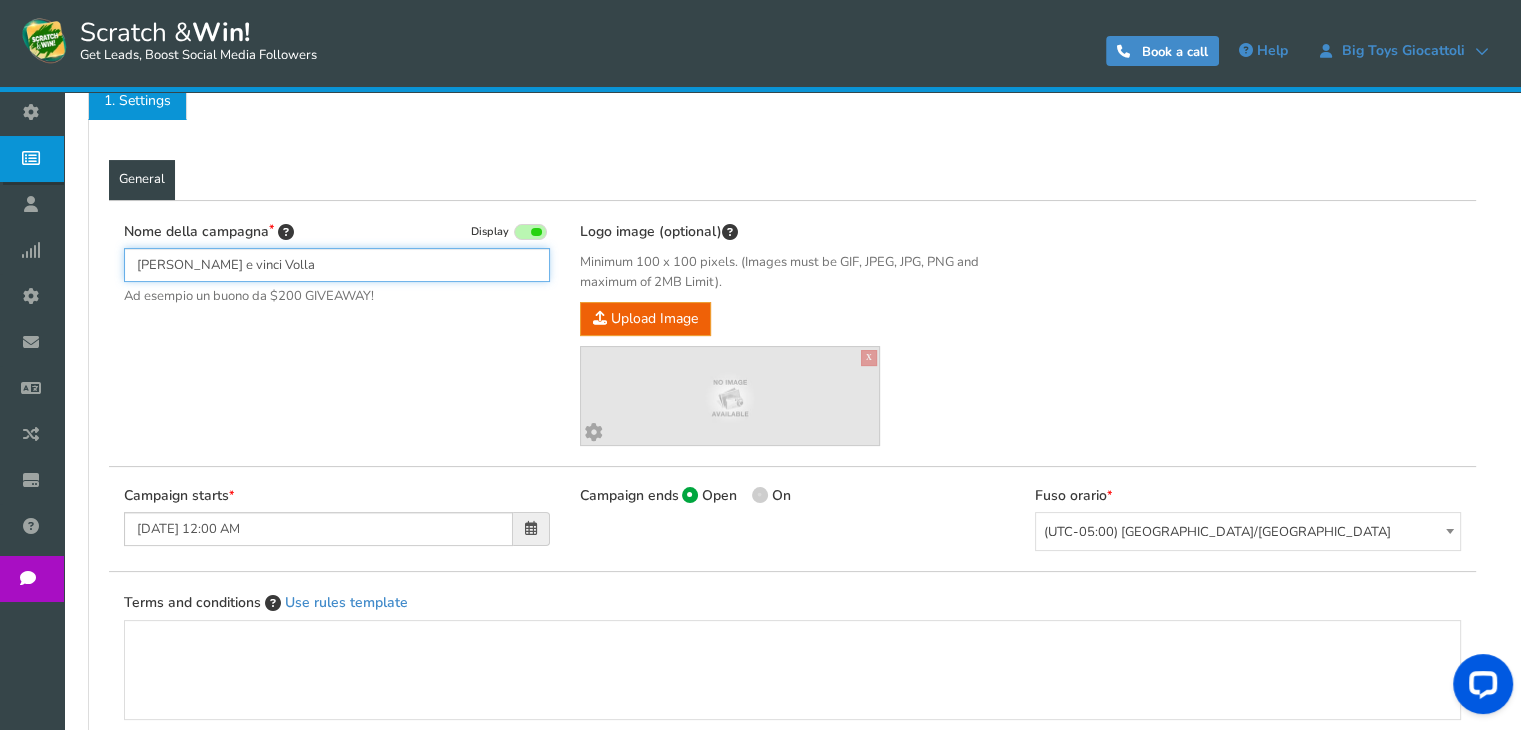 type on "[PERSON_NAME] e vinci Volla" 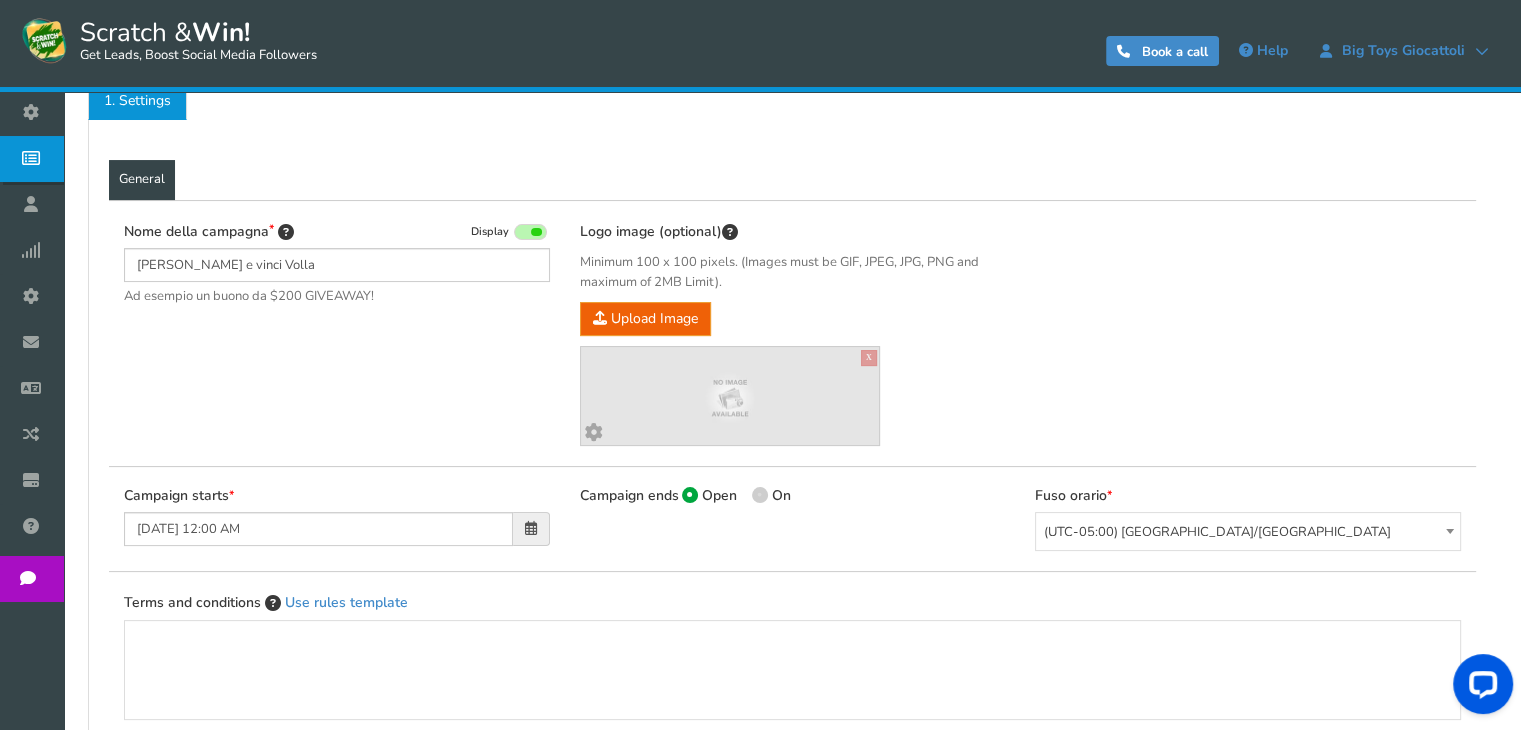 click at bounding box center (530, 232) 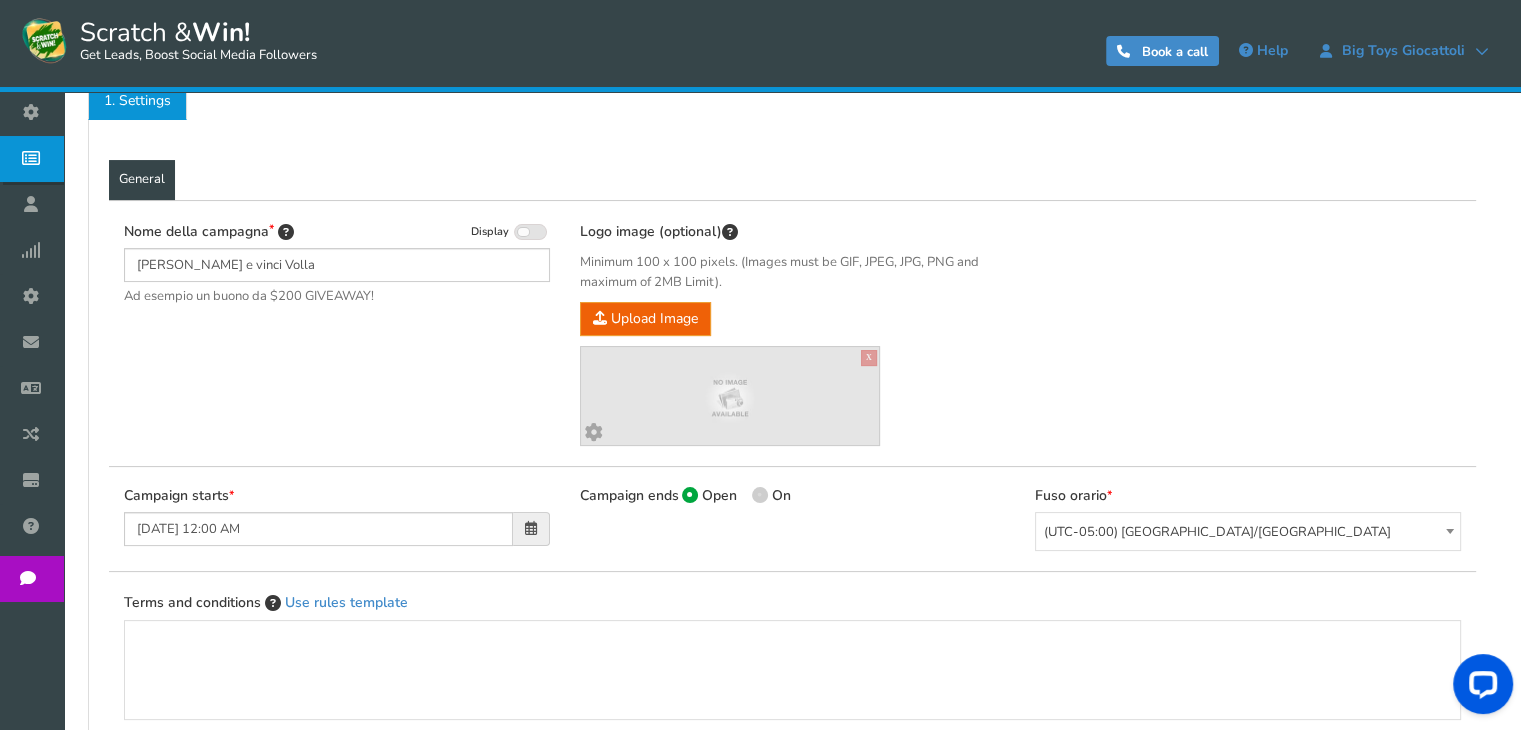 click at bounding box center (523, 232) 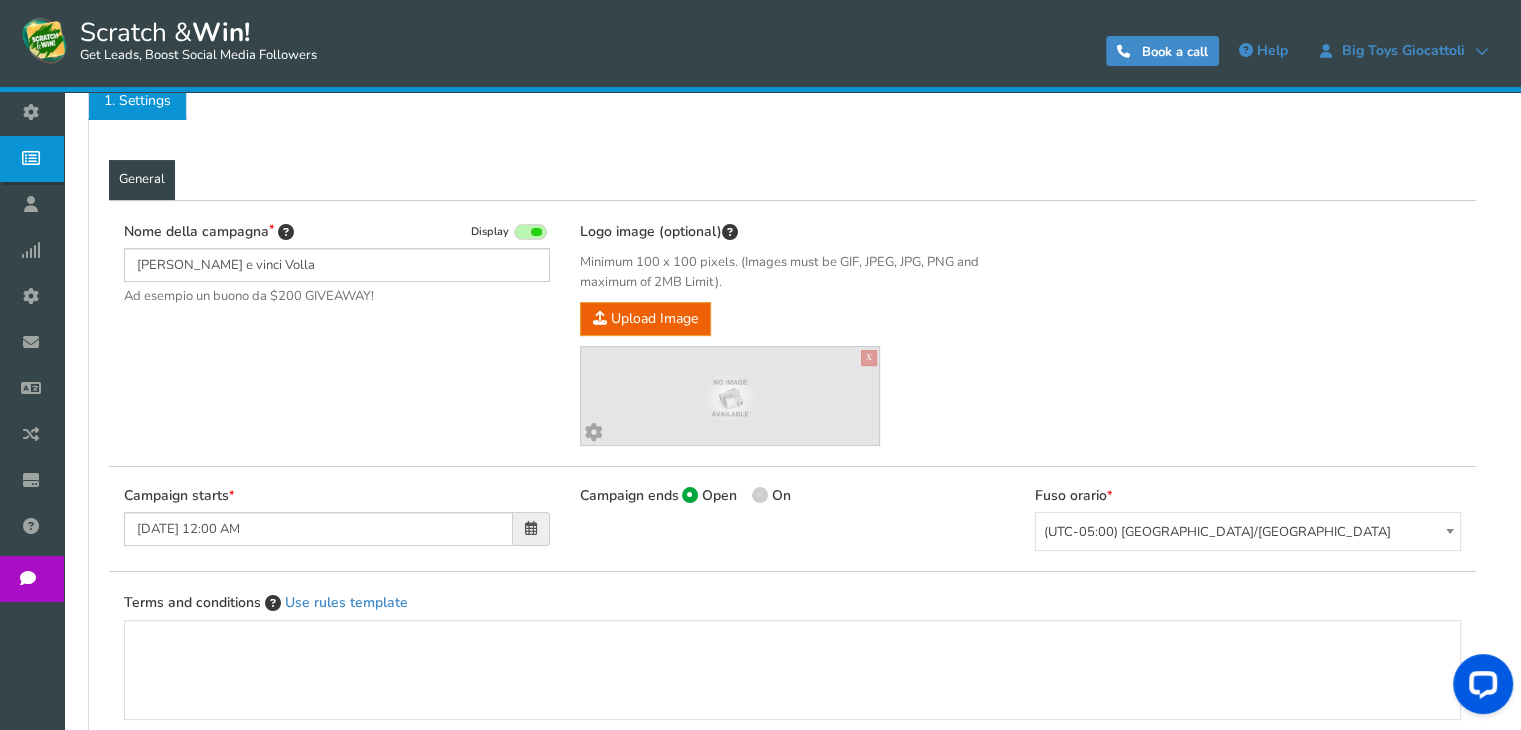 click at bounding box center (530, 232) 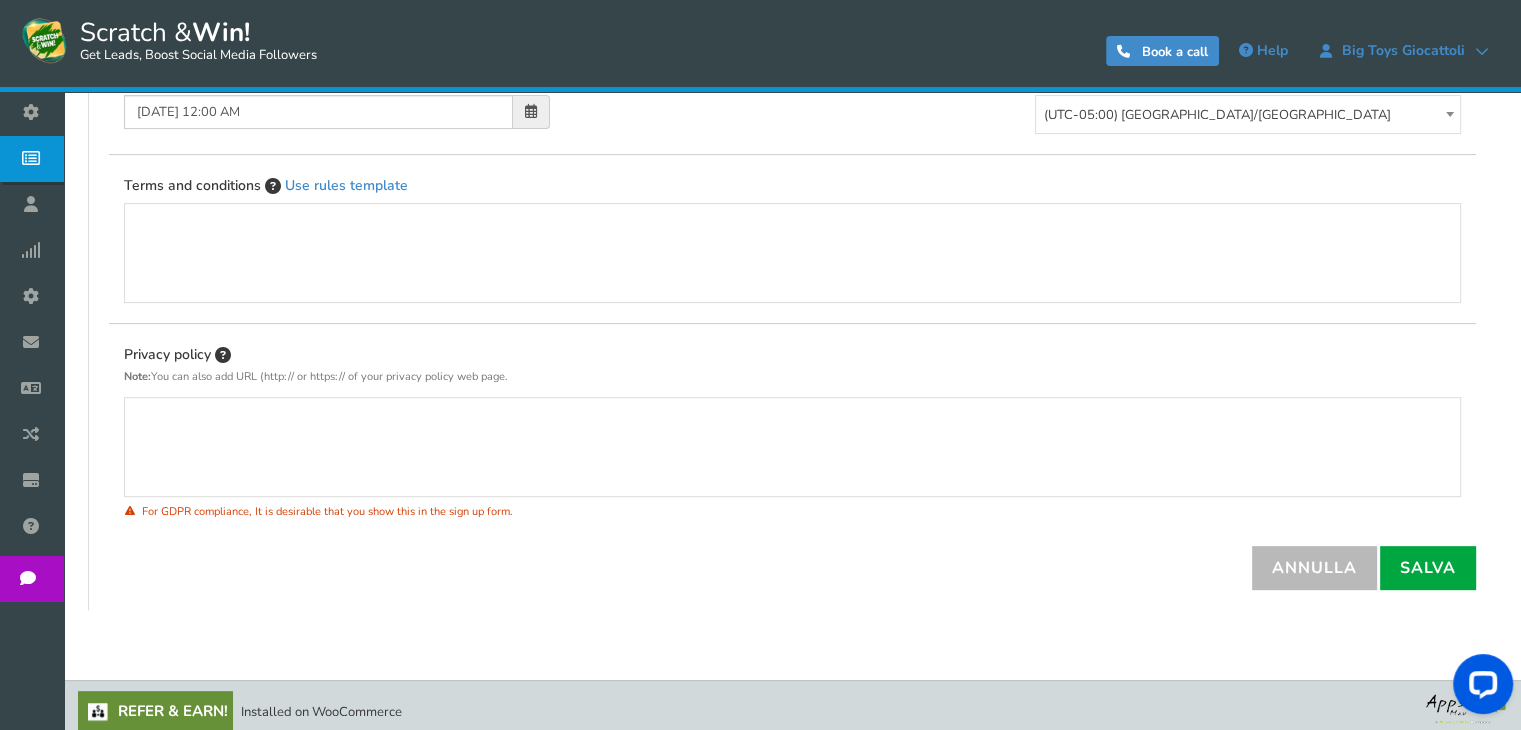 scroll, scrollTop: 680, scrollLeft: 0, axis: vertical 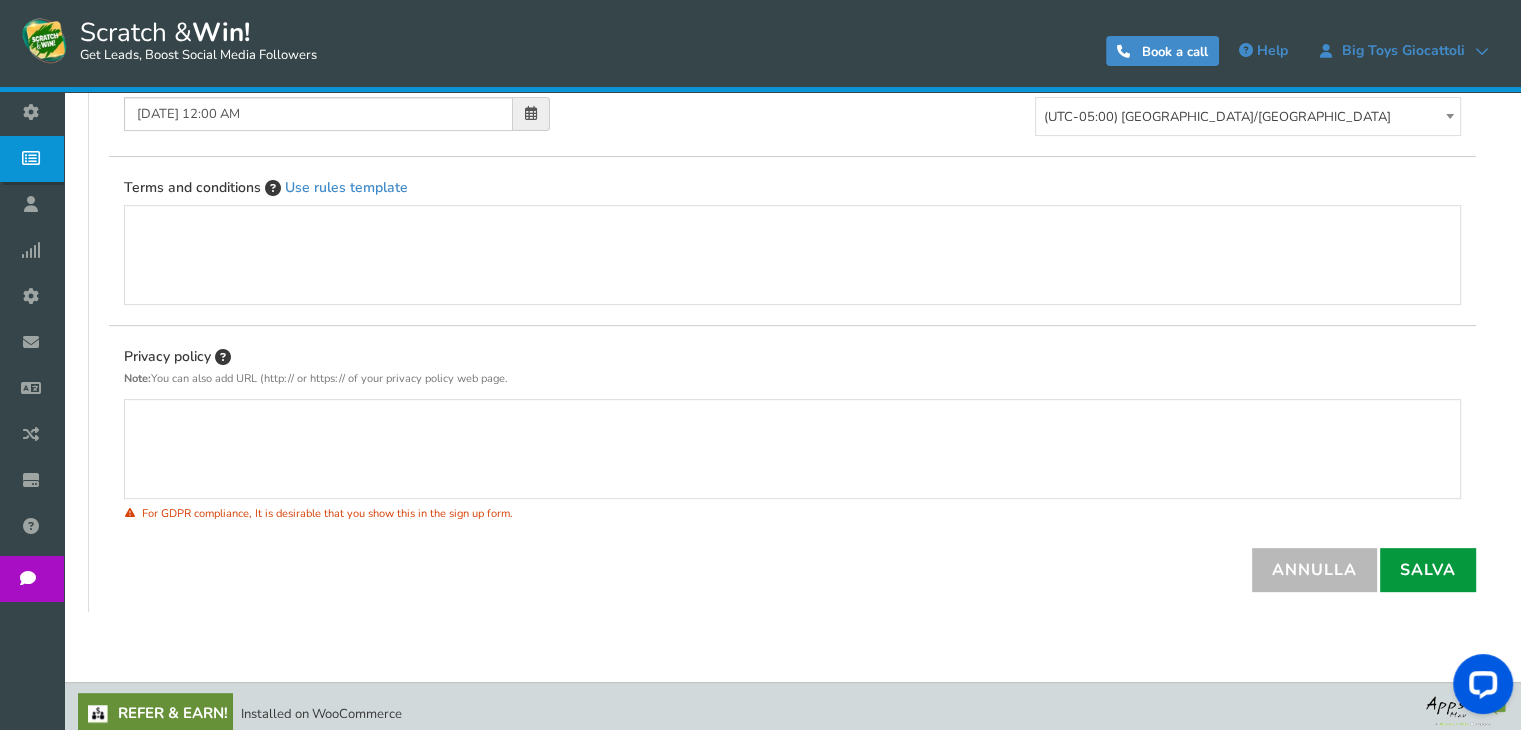 click on "Salva" at bounding box center (1428, 570) 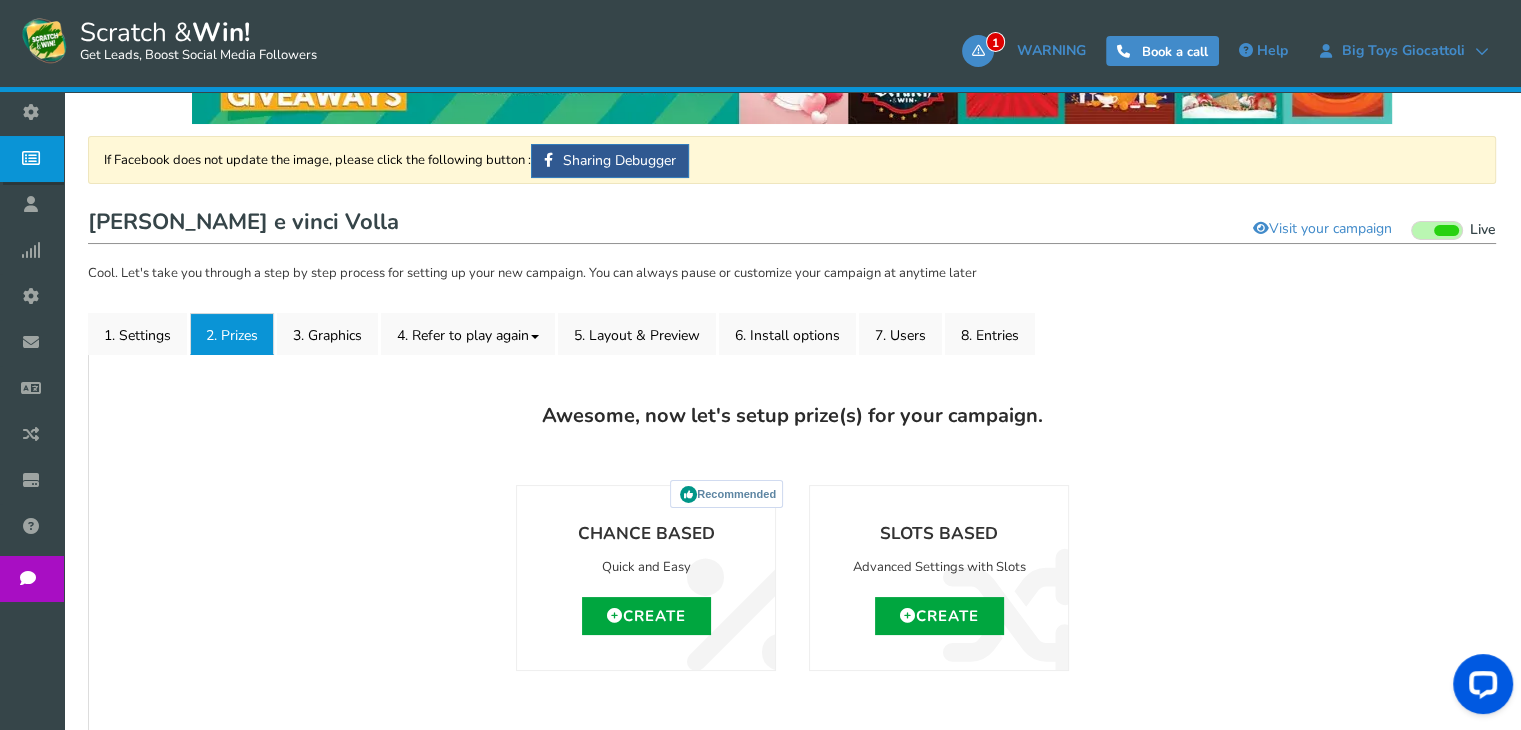 scroll, scrollTop: 102, scrollLeft: 0, axis: vertical 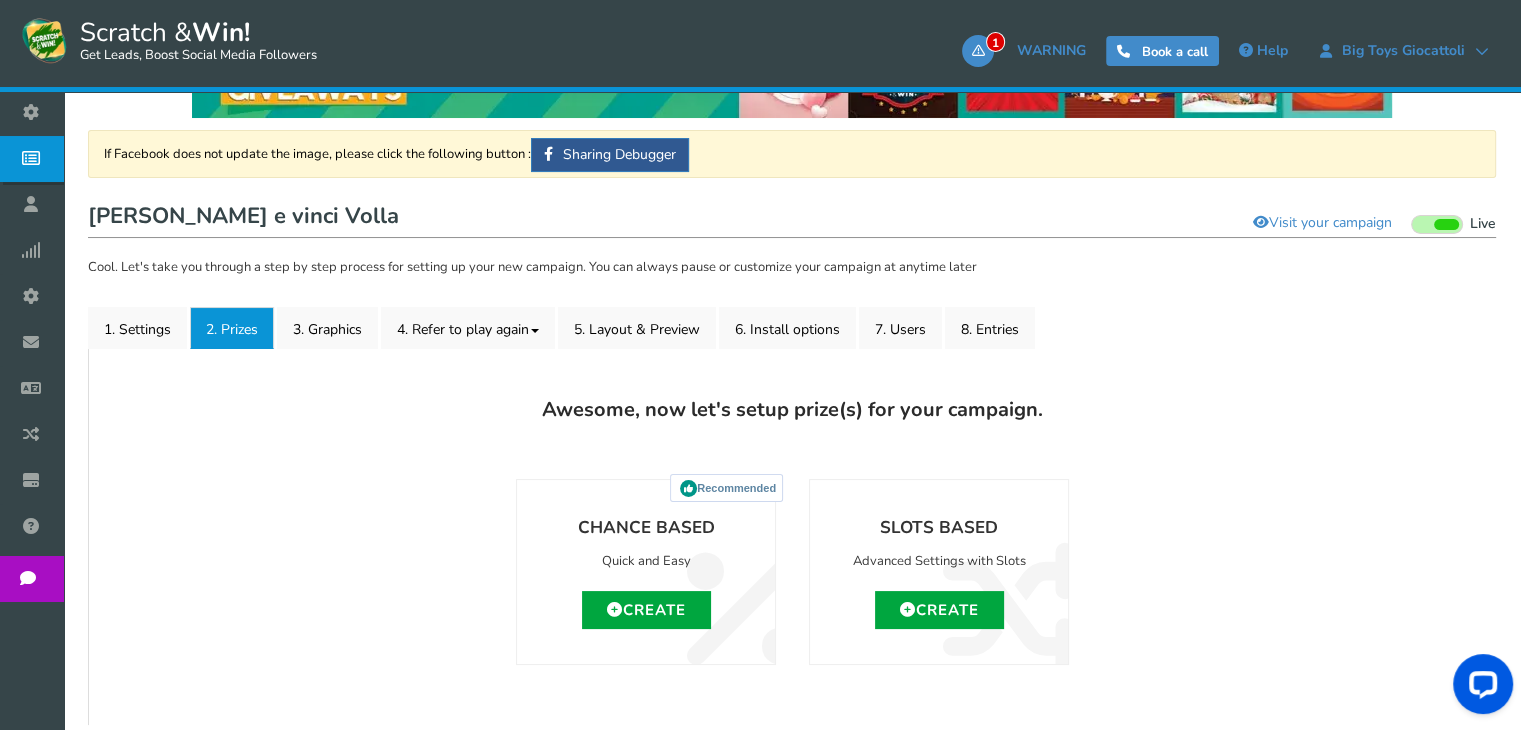 click on "Awesome, now let's setup prize(s) for your campaign." at bounding box center [792, 410] 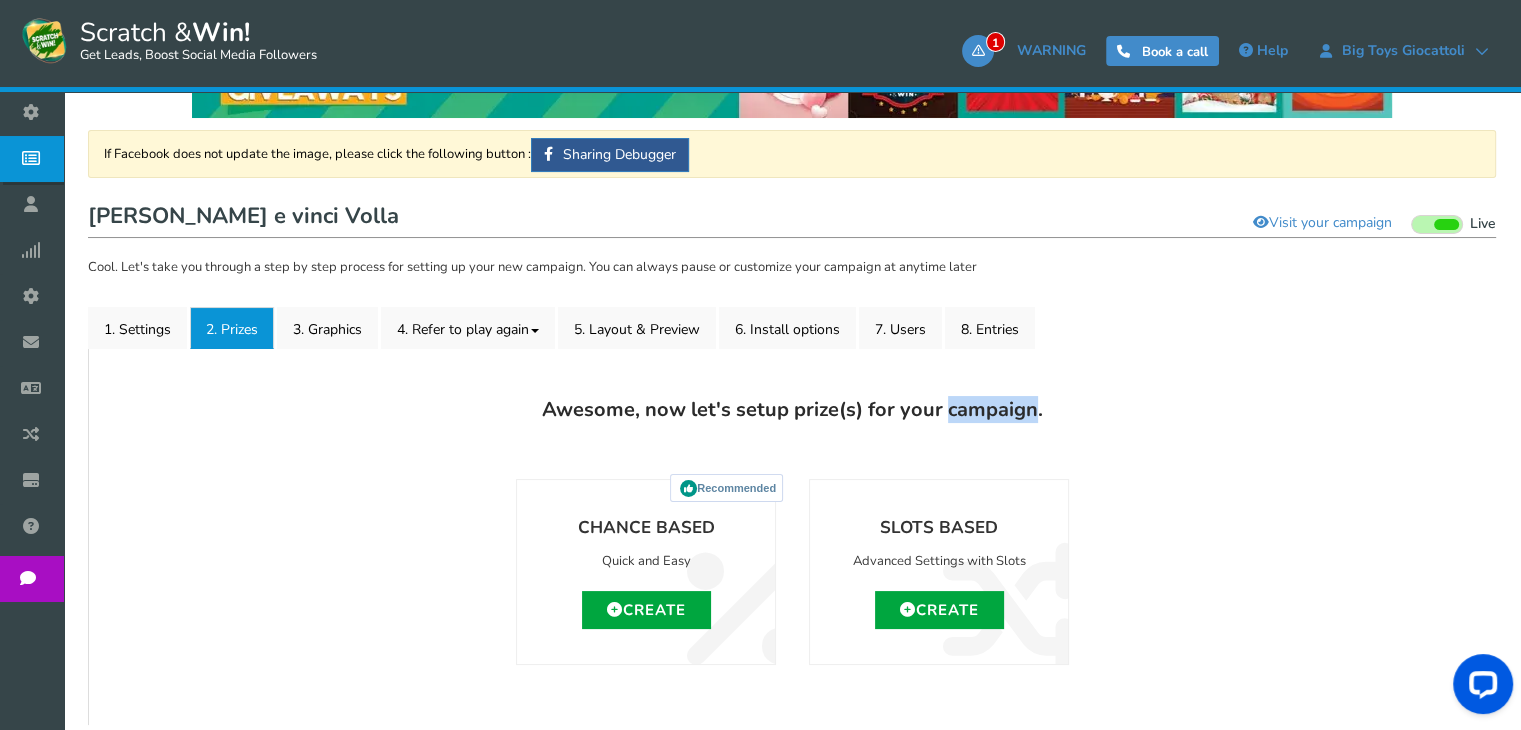click on "Awesome, now let's setup prize(s) for your campaign." at bounding box center [792, 410] 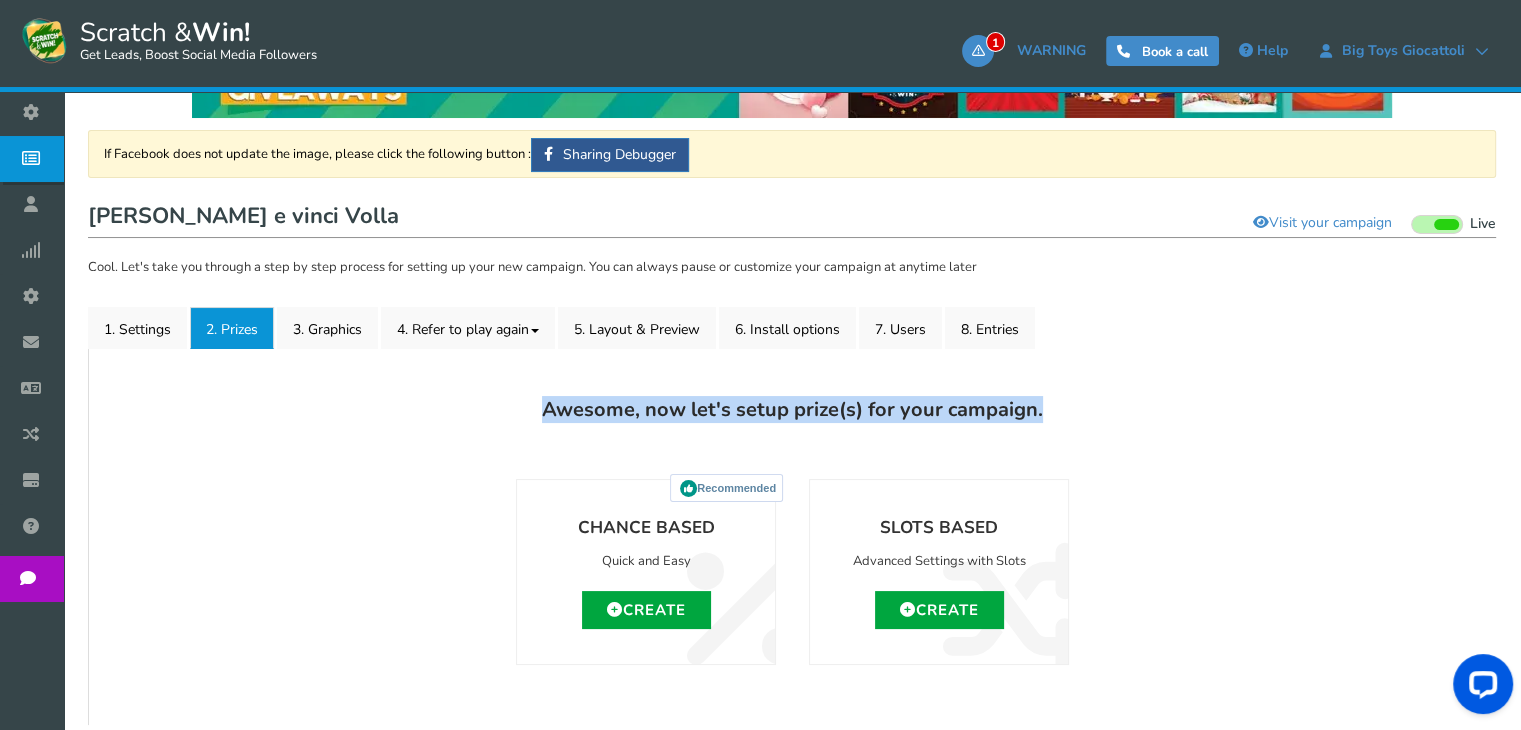 click on "Awesome, now let's setup prize(s) for your campaign." at bounding box center (792, 410) 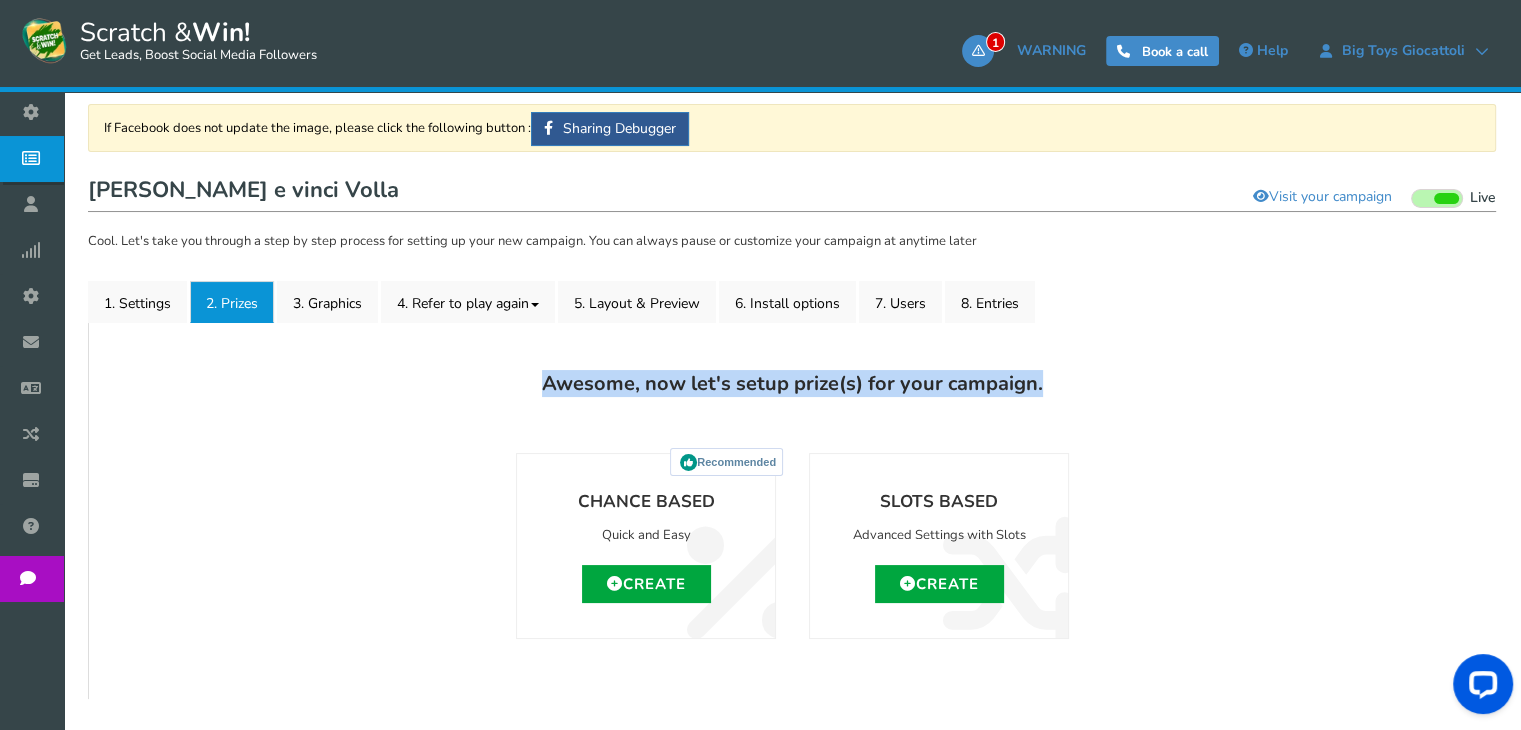 scroll, scrollTop: 124, scrollLeft: 0, axis: vertical 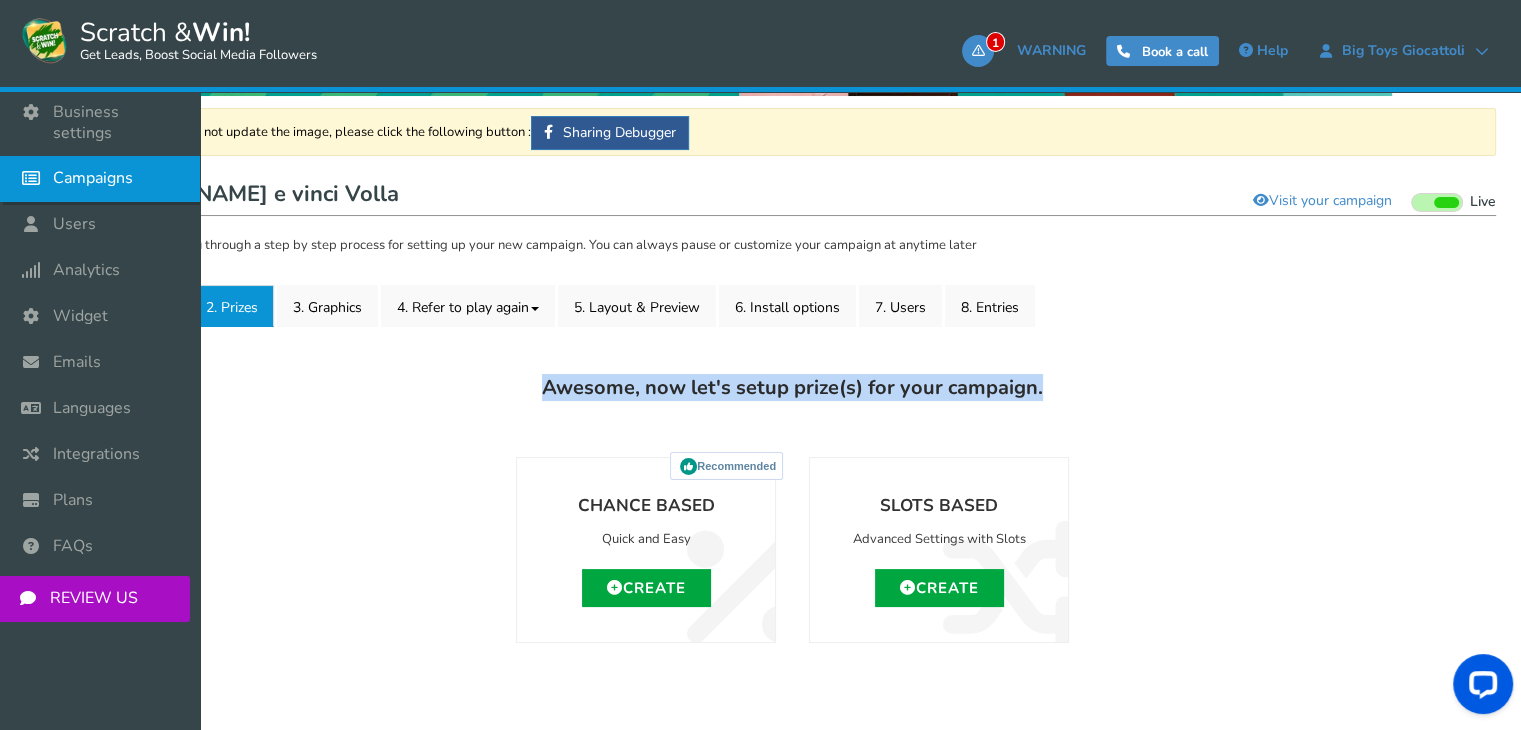 click at bounding box center [36, 178] 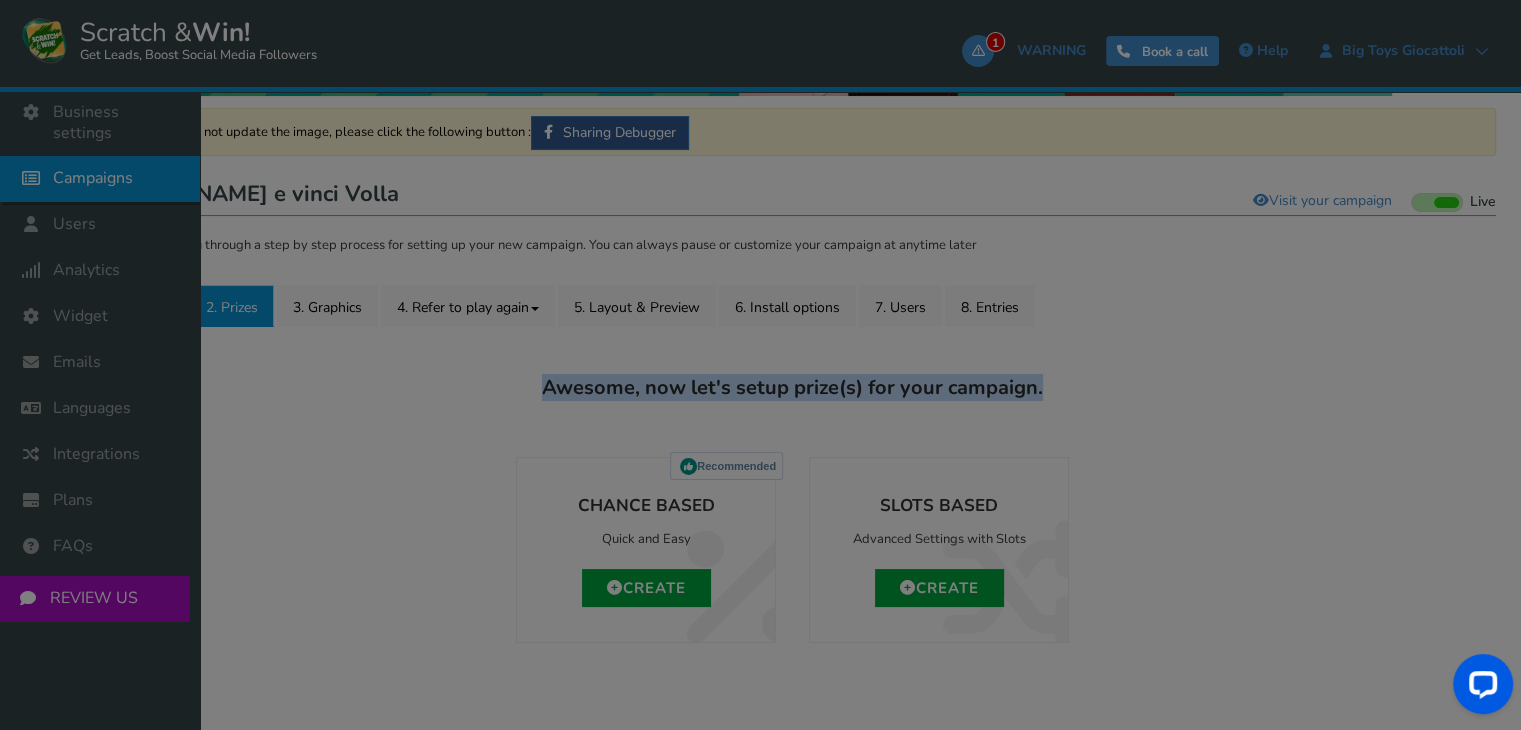 scroll, scrollTop: 0, scrollLeft: 0, axis: both 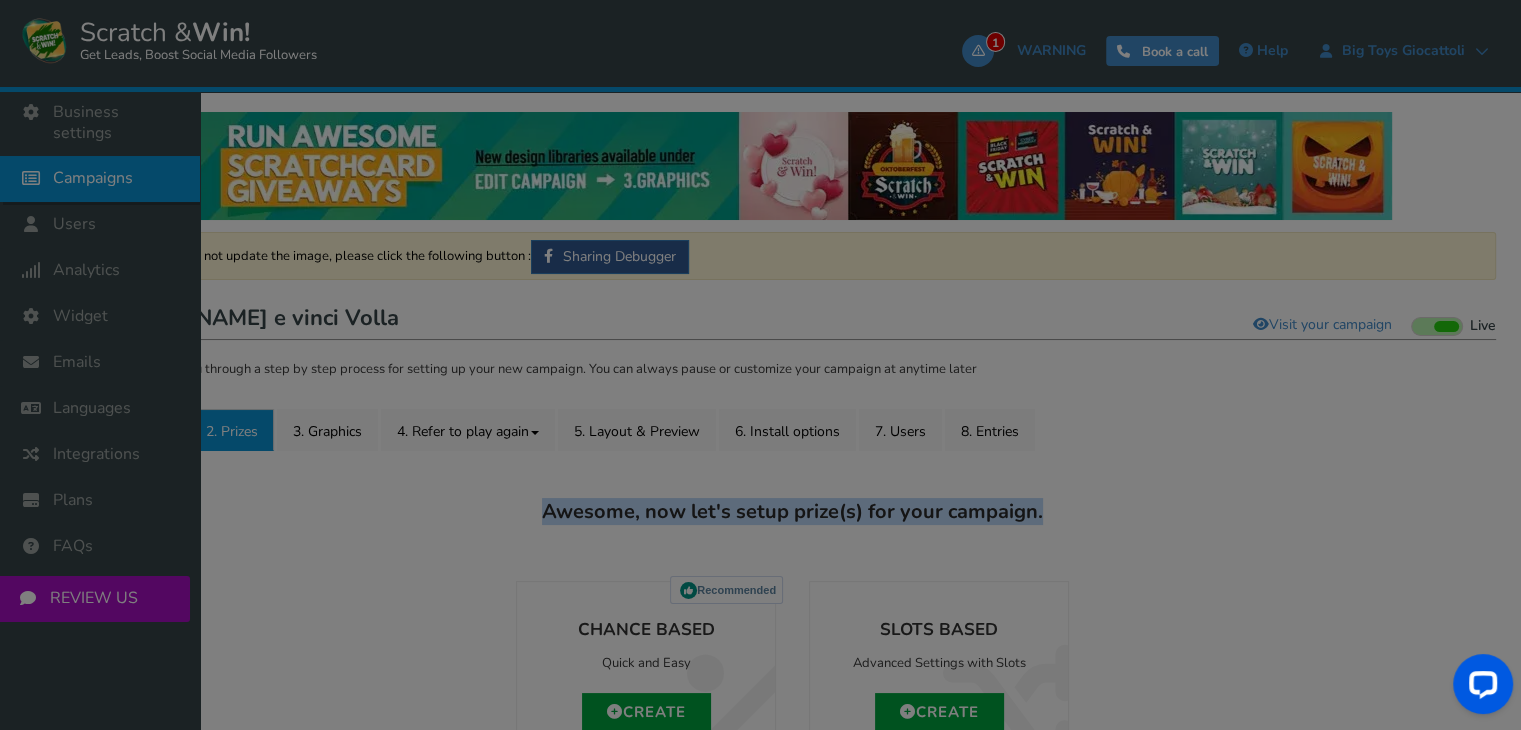 select on "21043" 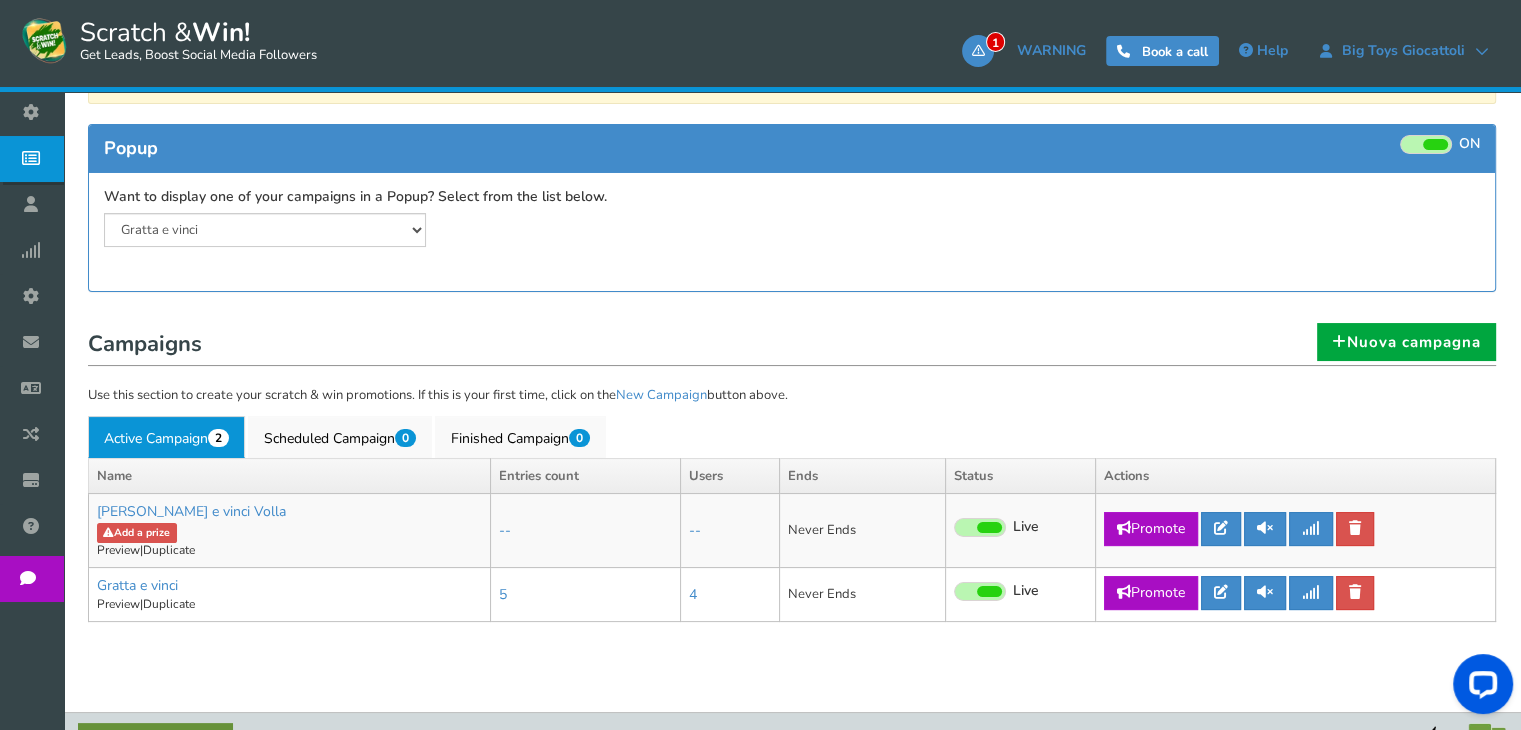 scroll, scrollTop: 180, scrollLeft: 0, axis: vertical 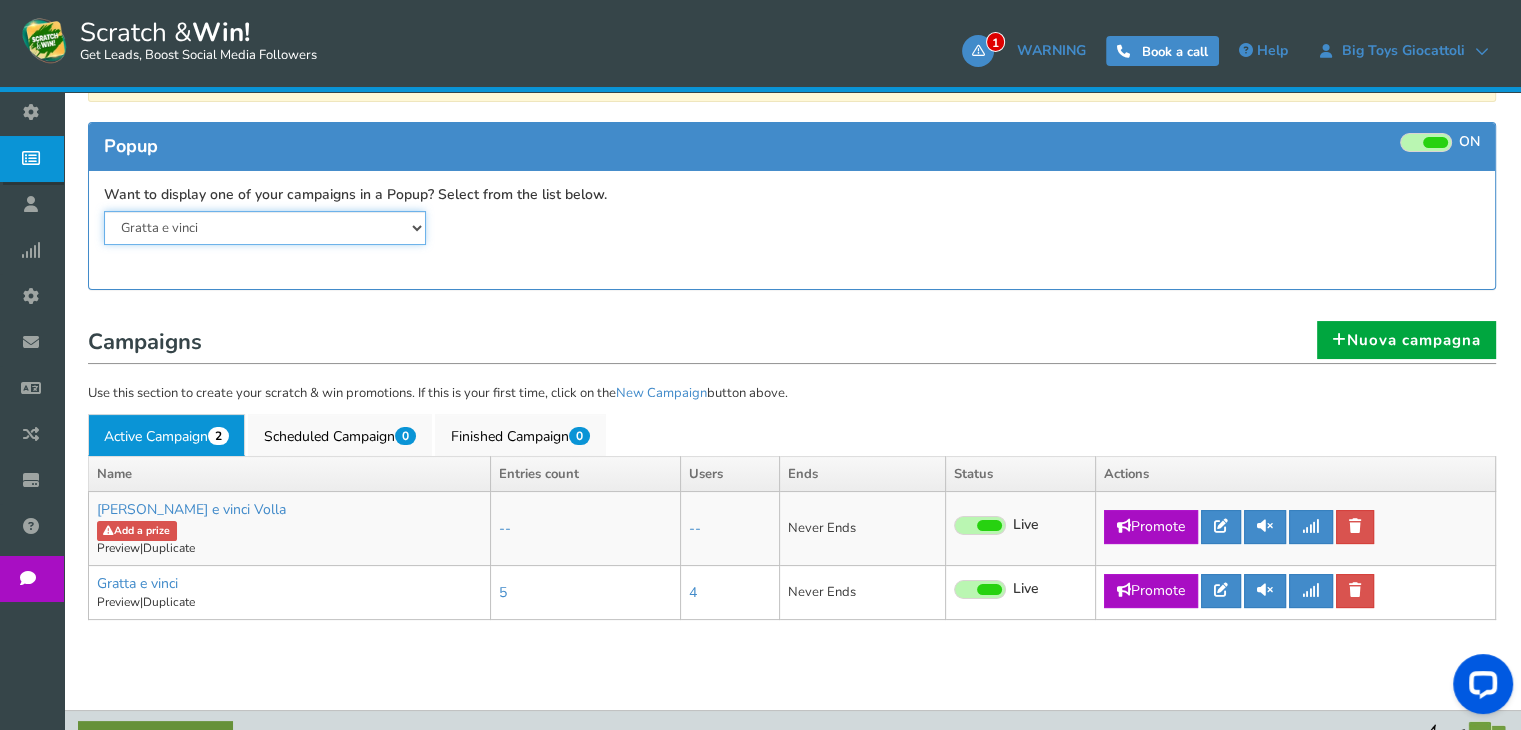 click on "[PERSON_NAME] e vinci [PERSON_NAME] e vinci" at bounding box center [265, 228] 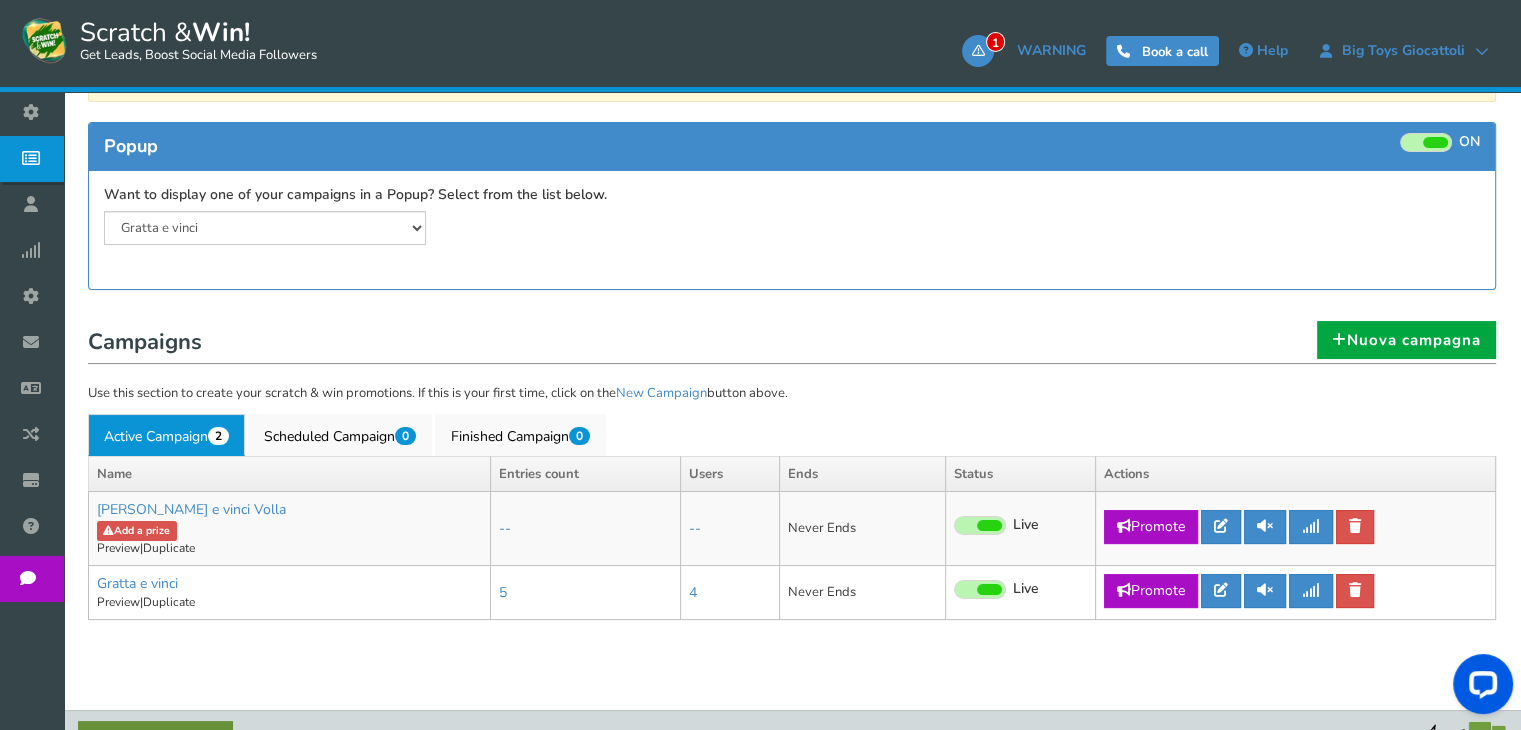 click at bounding box center (1426, 142) 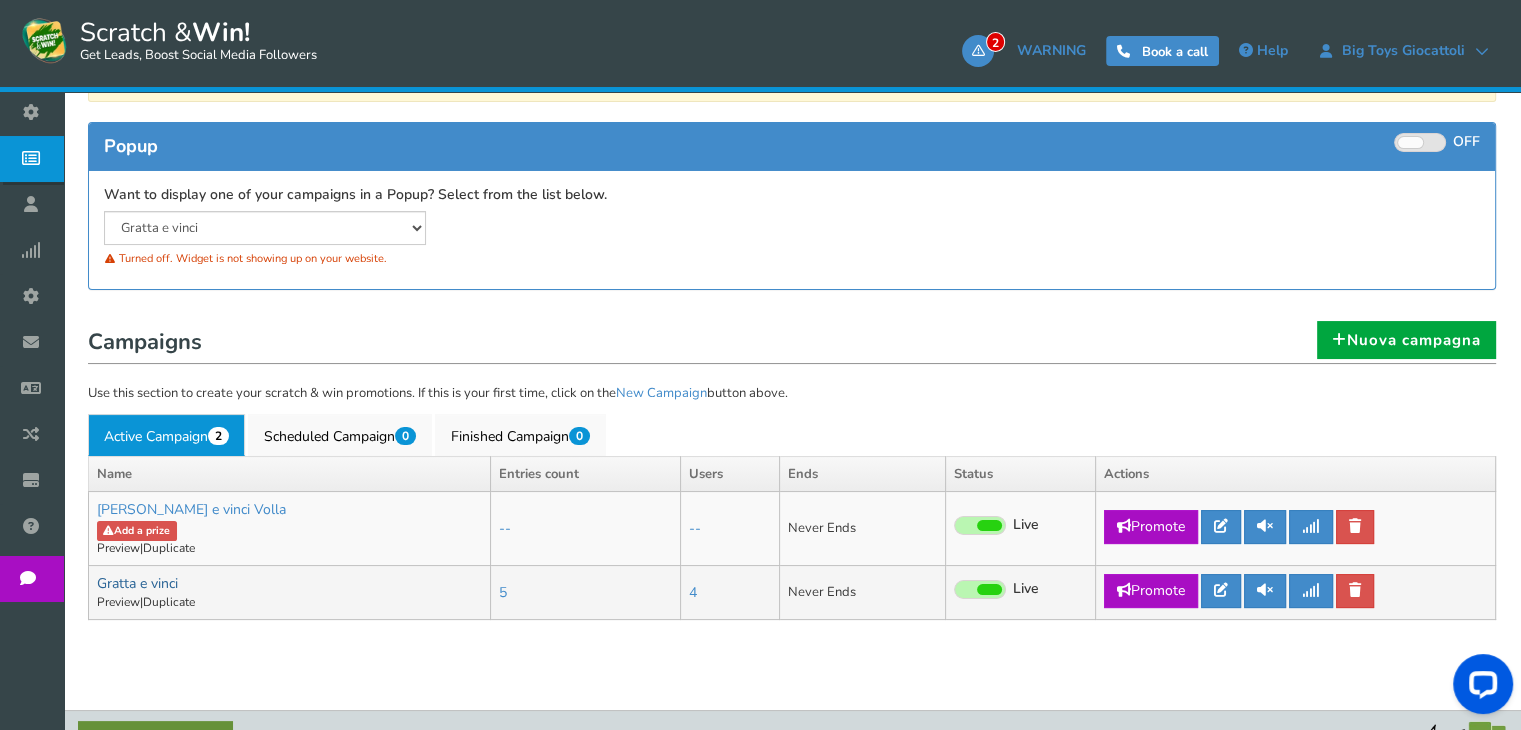 click on "Gratta e vinci" at bounding box center [137, 583] 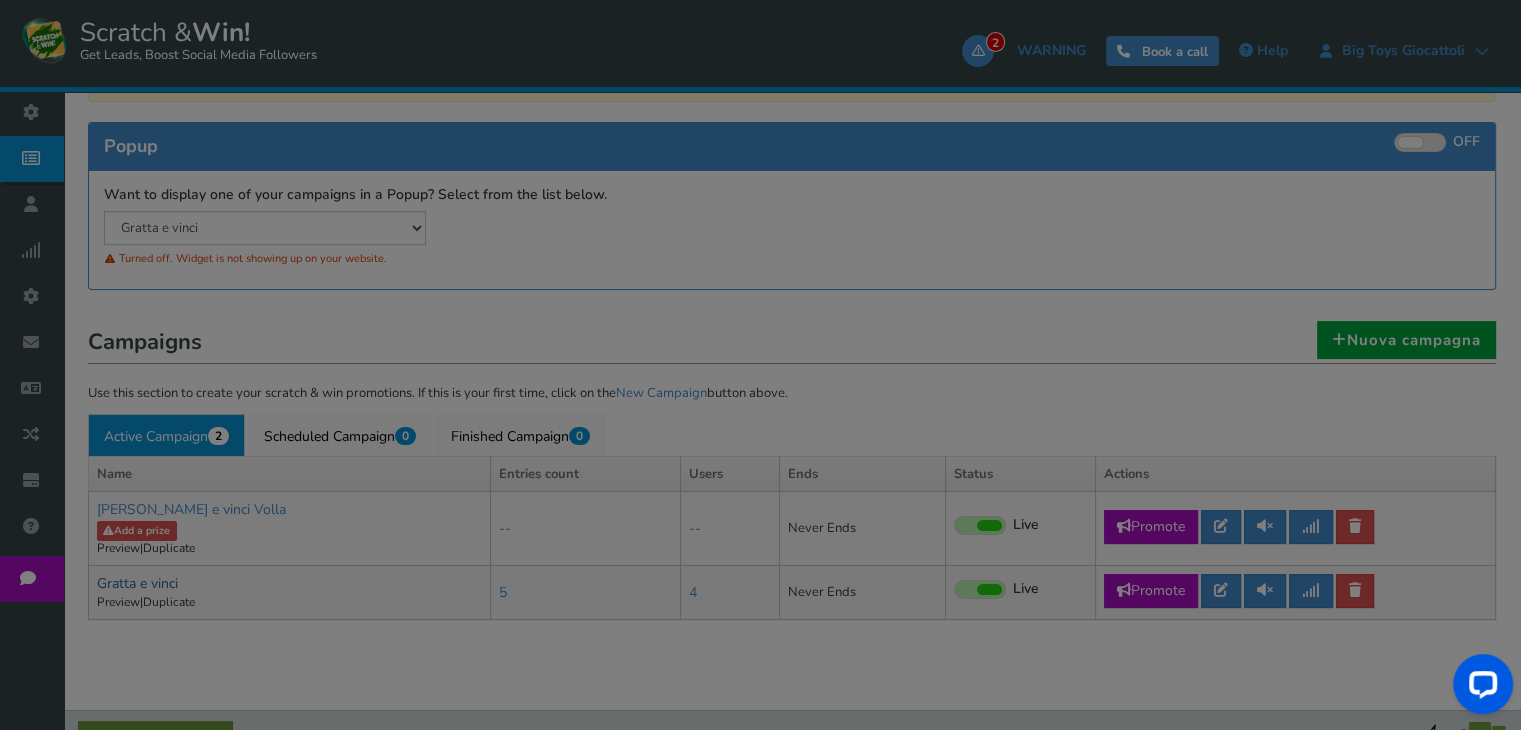 scroll, scrollTop: 0, scrollLeft: 0, axis: both 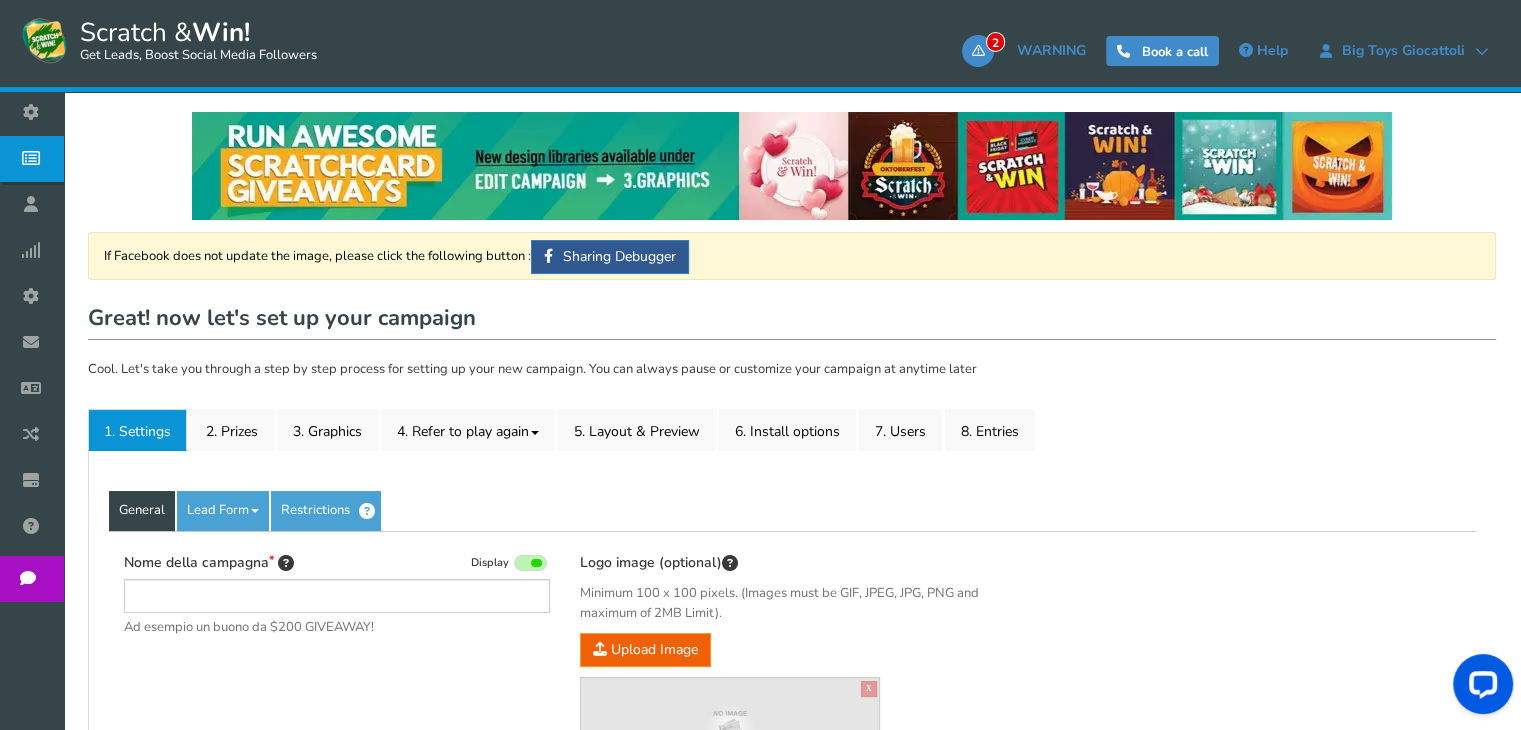 type on "Gratta e vinci" 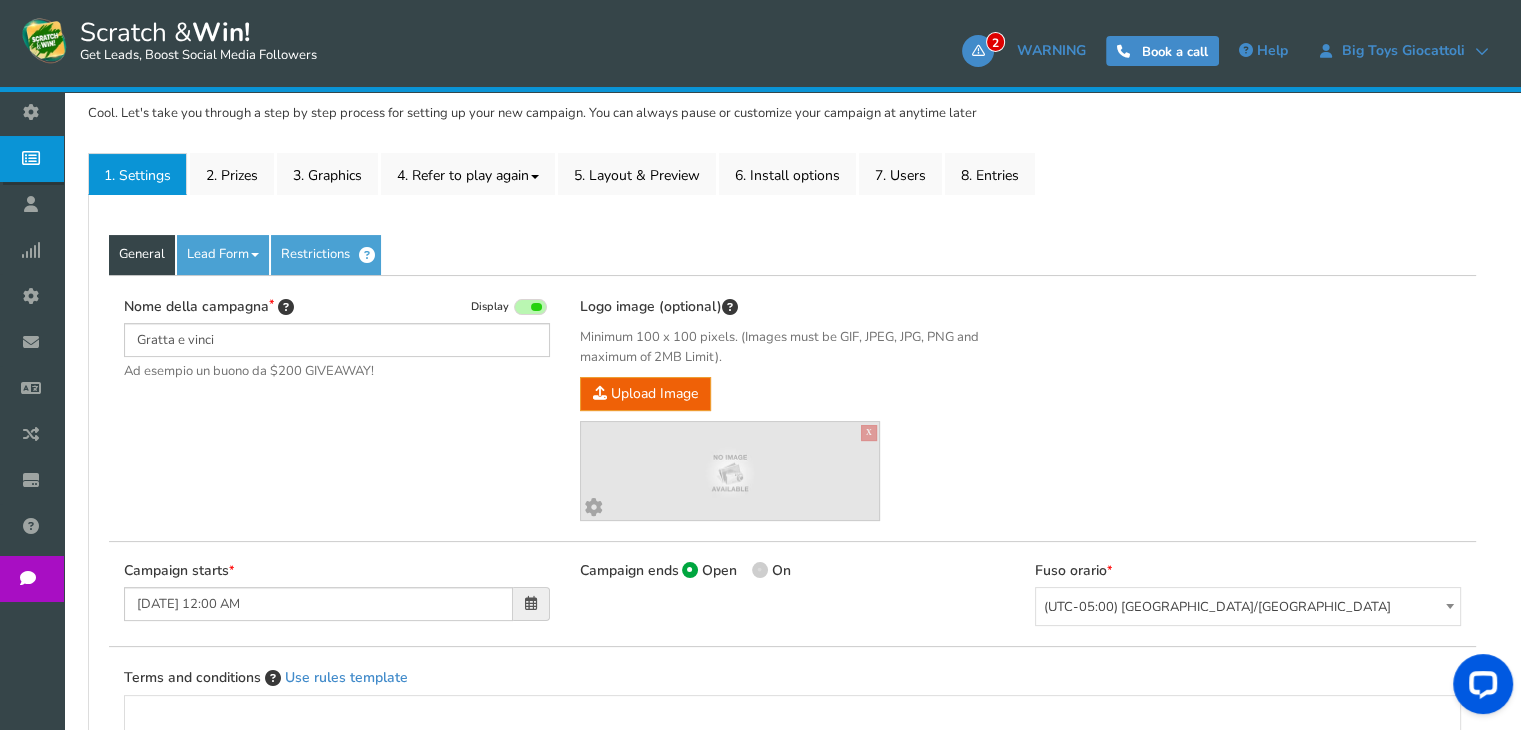 scroll, scrollTop: 232, scrollLeft: 0, axis: vertical 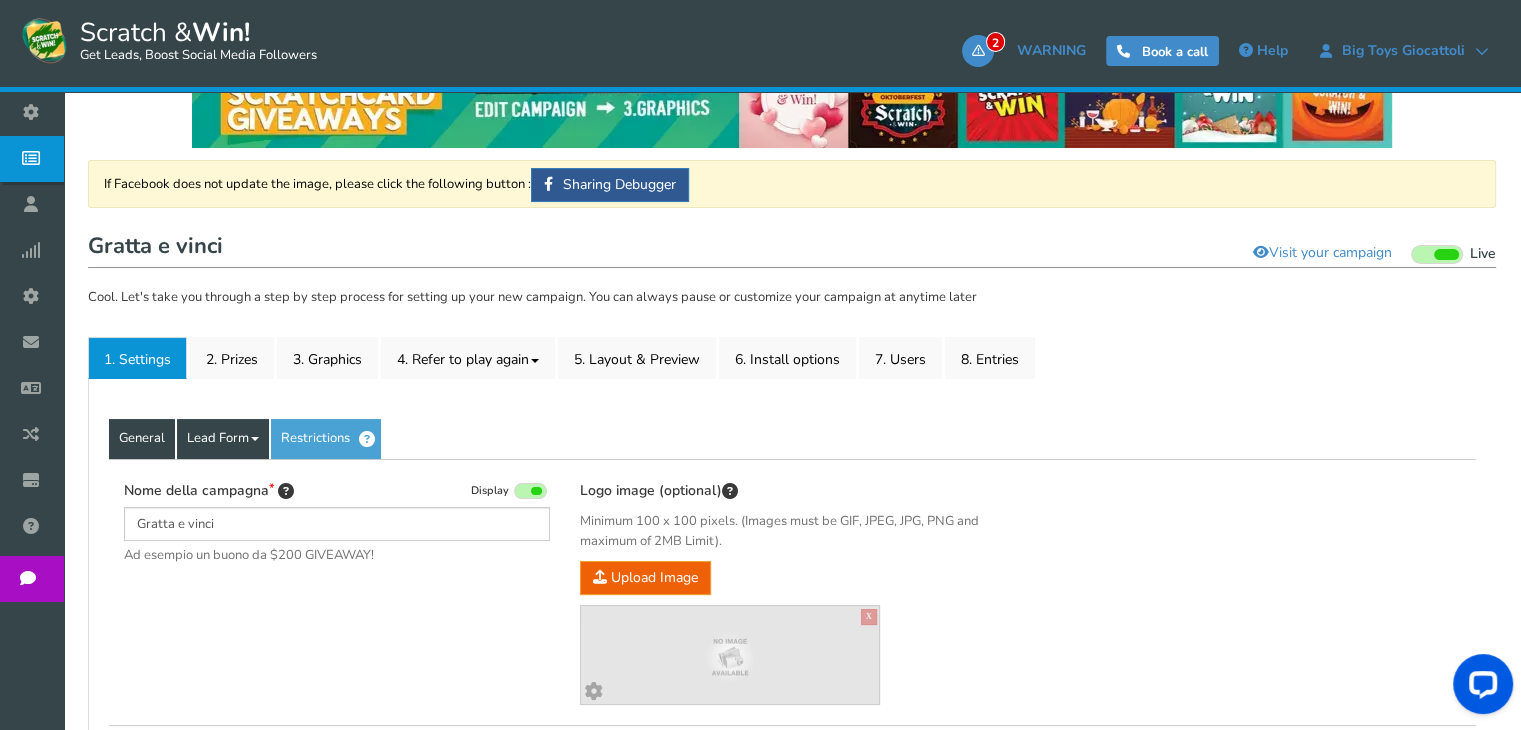 click on "Lead Form" at bounding box center (223, 439) 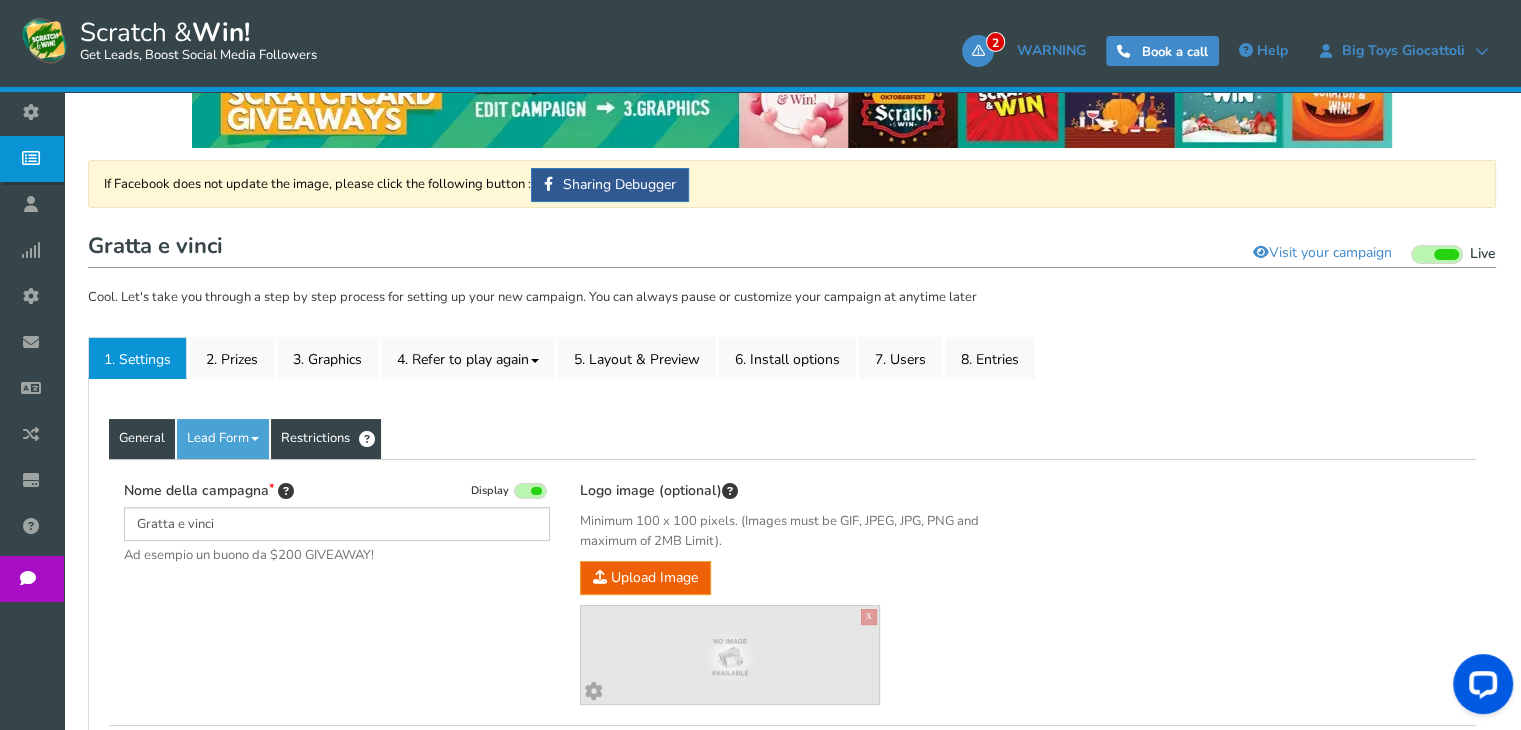 click on "Restrictions" at bounding box center (326, 439) 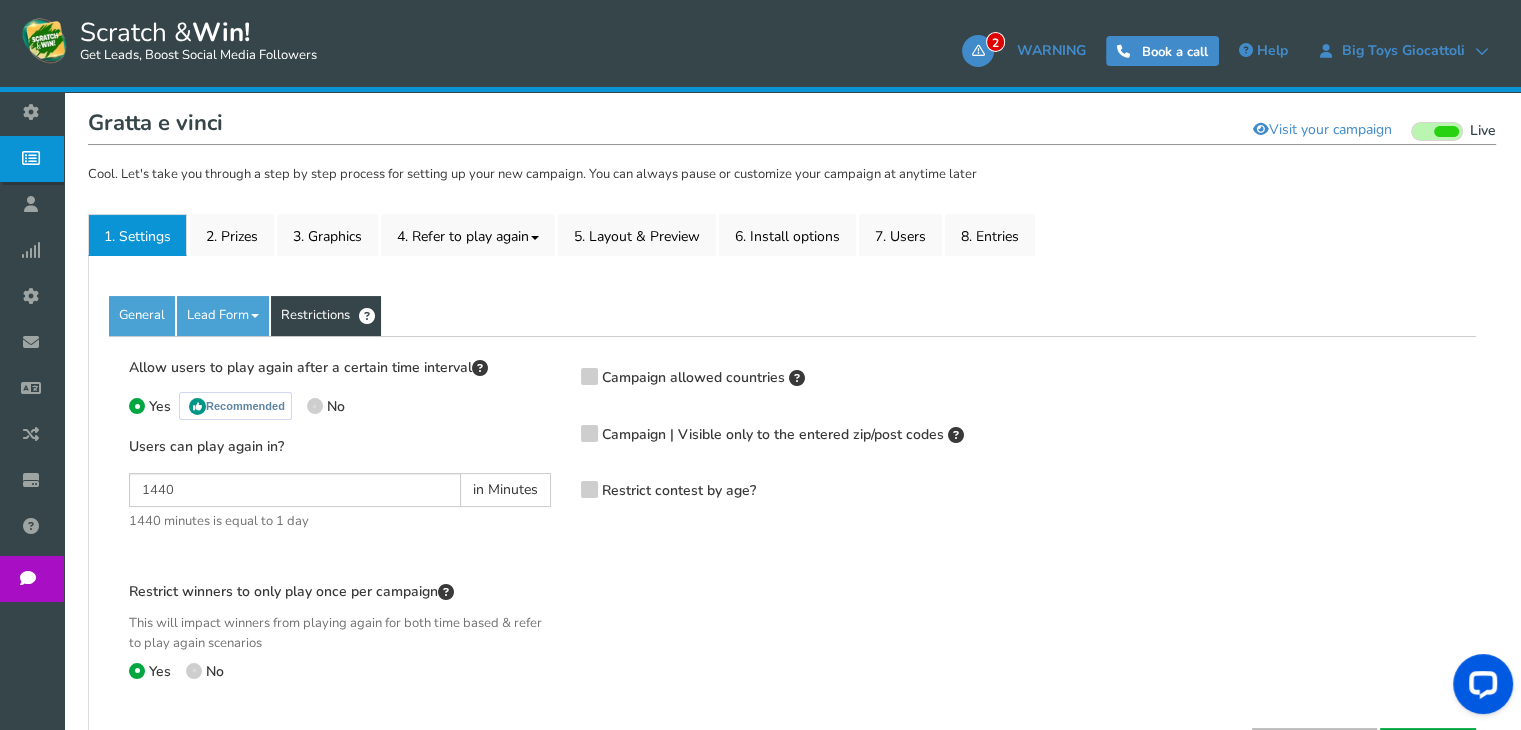 scroll, scrollTop: 169, scrollLeft: 0, axis: vertical 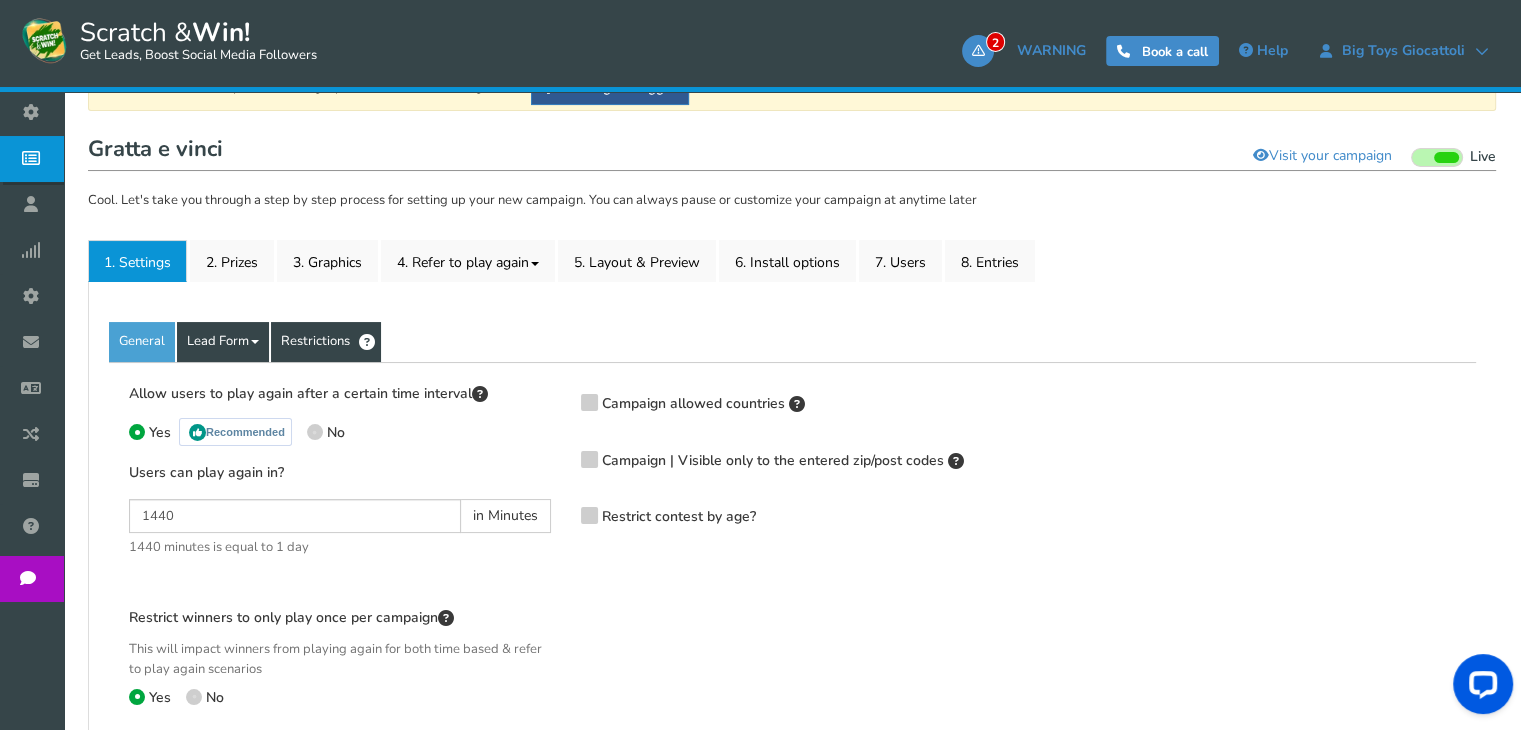 click on "Lead Form" at bounding box center (223, 342) 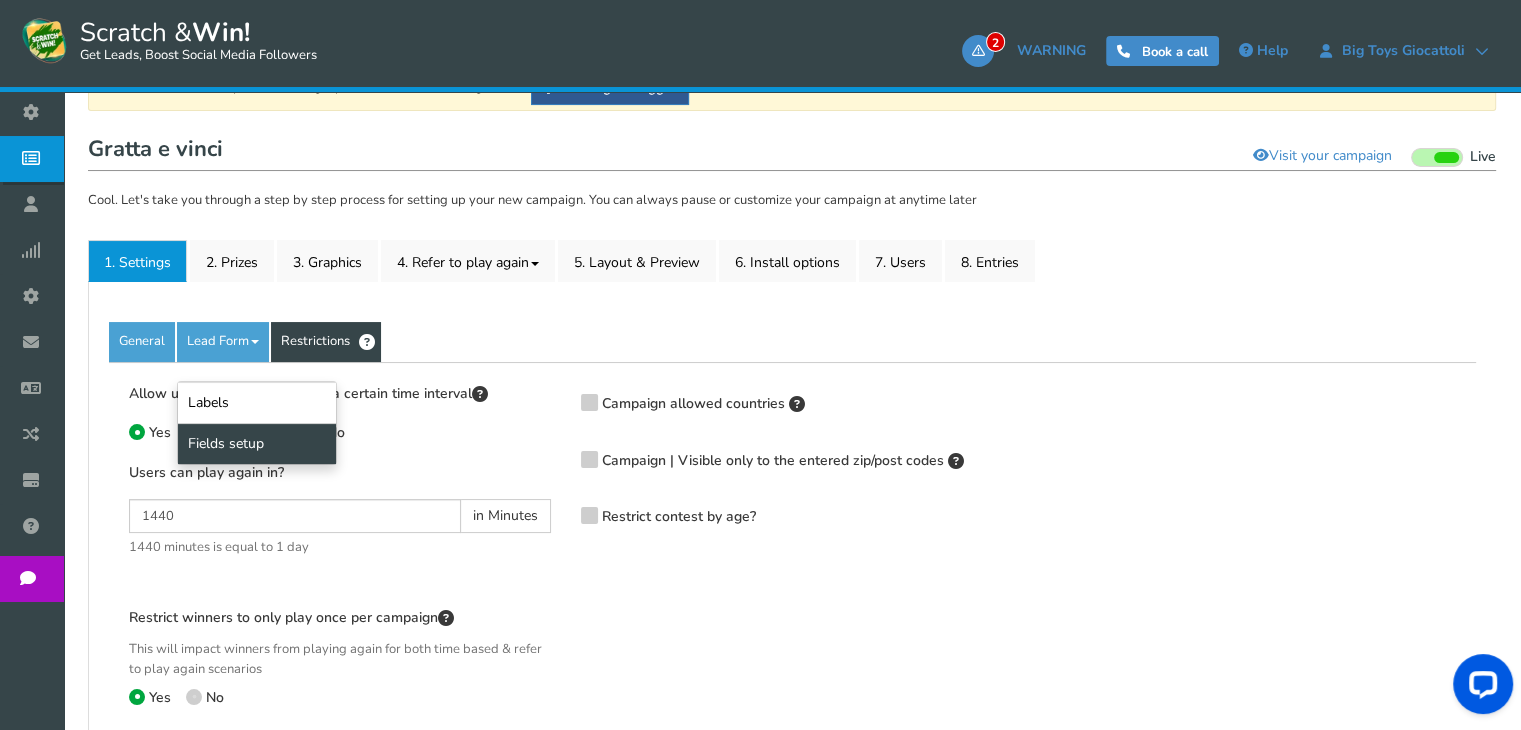click on "Fields setup" at bounding box center [257, 443] 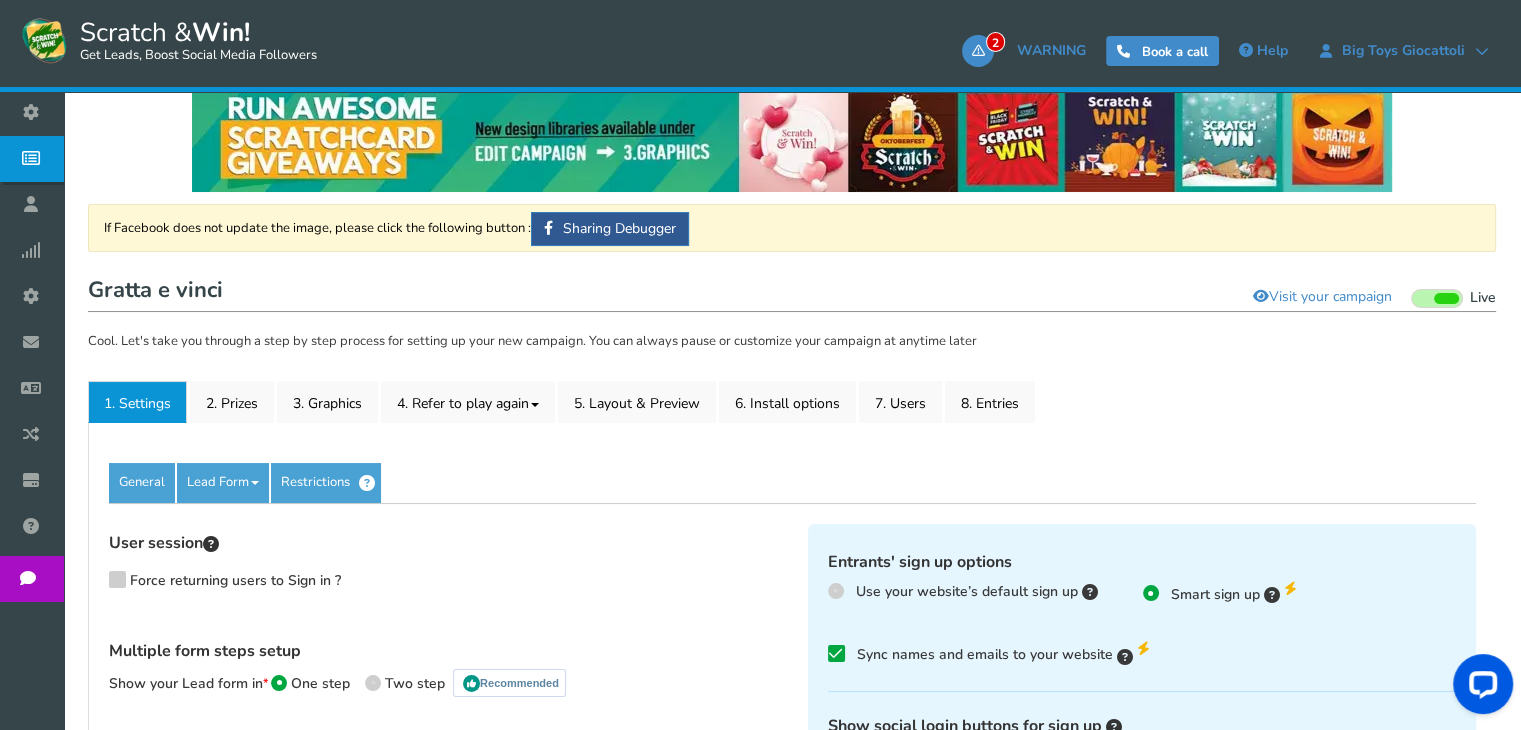 scroll, scrollTop: 12, scrollLeft: 0, axis: vertical 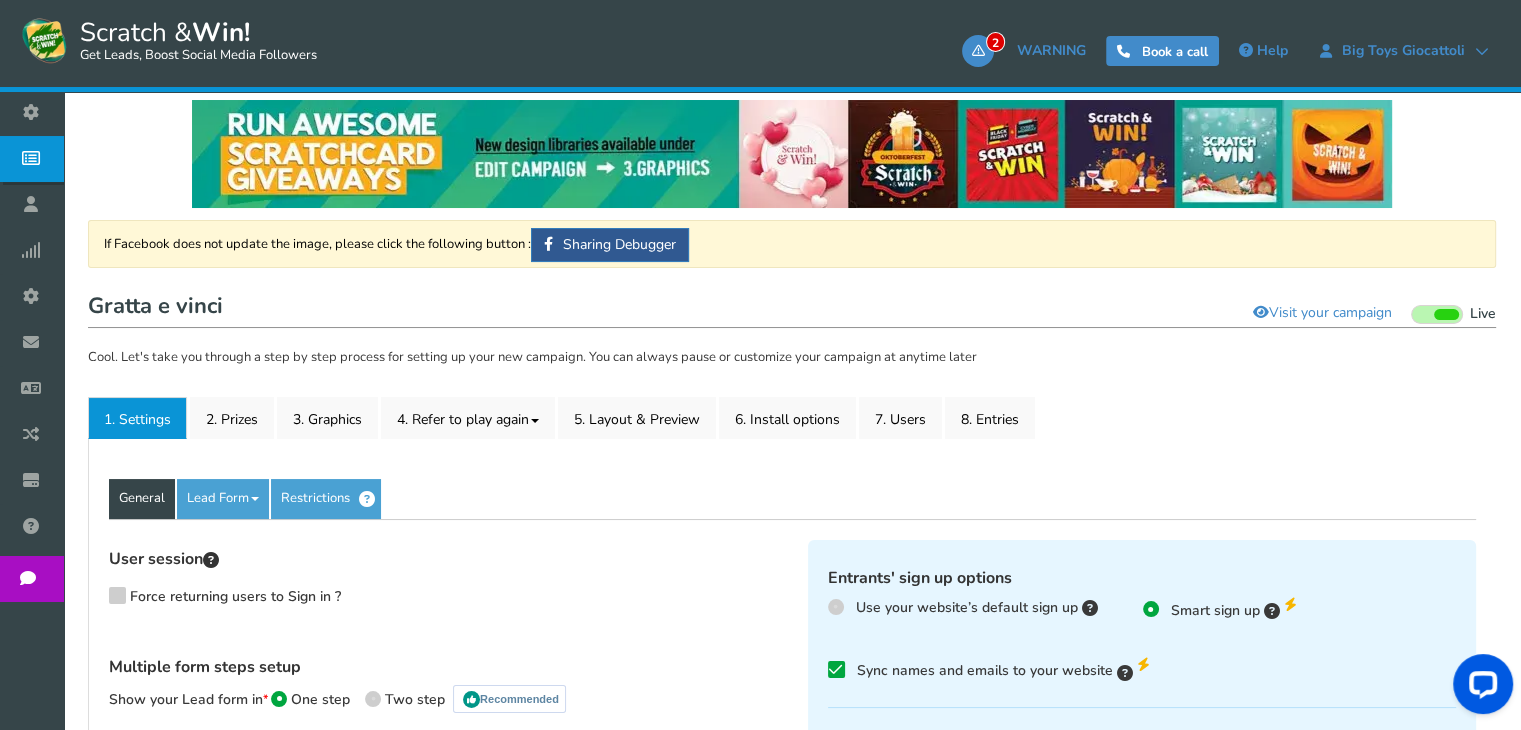 click on "General" at bounding box center [142, 499] 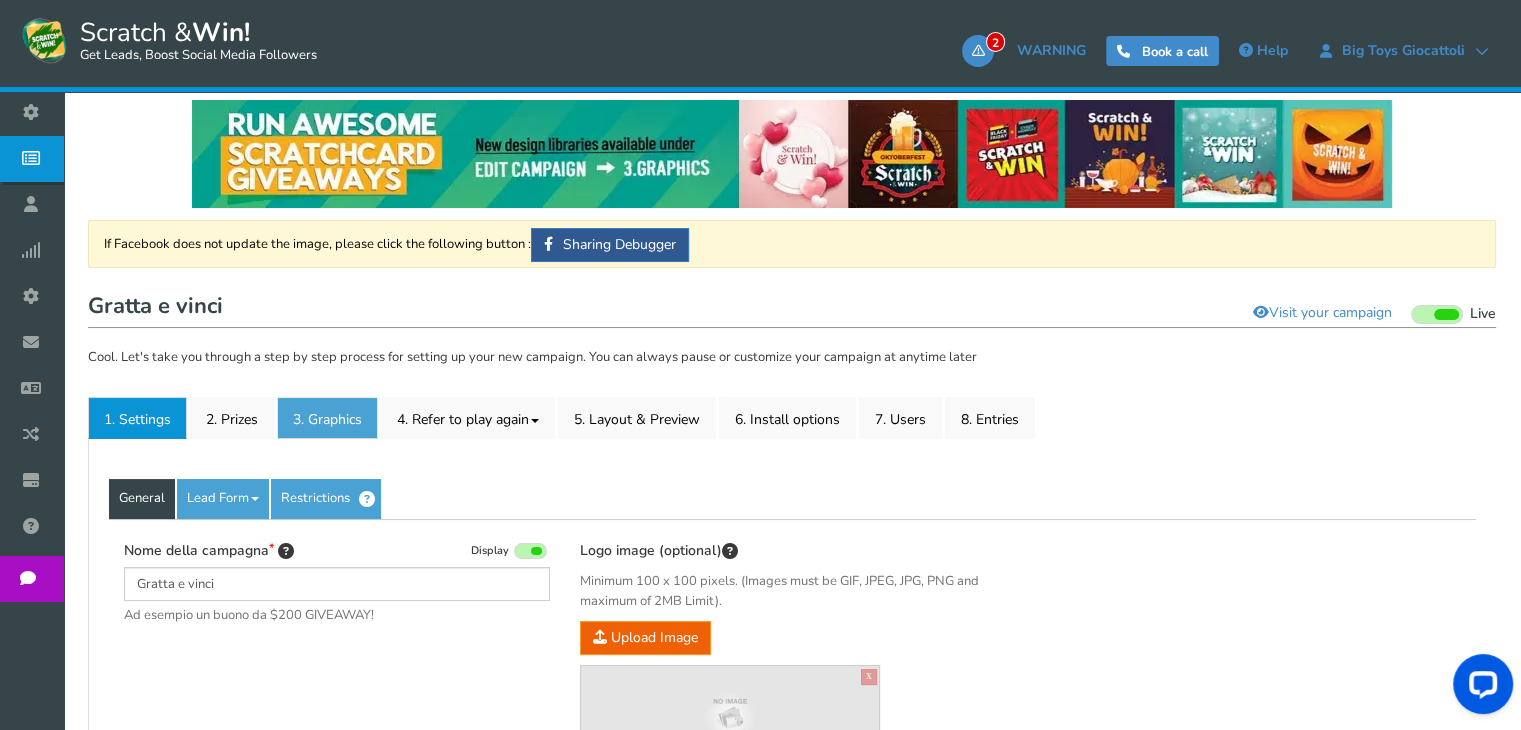 click on "3. Graphics" at bounding box center [327, 418] 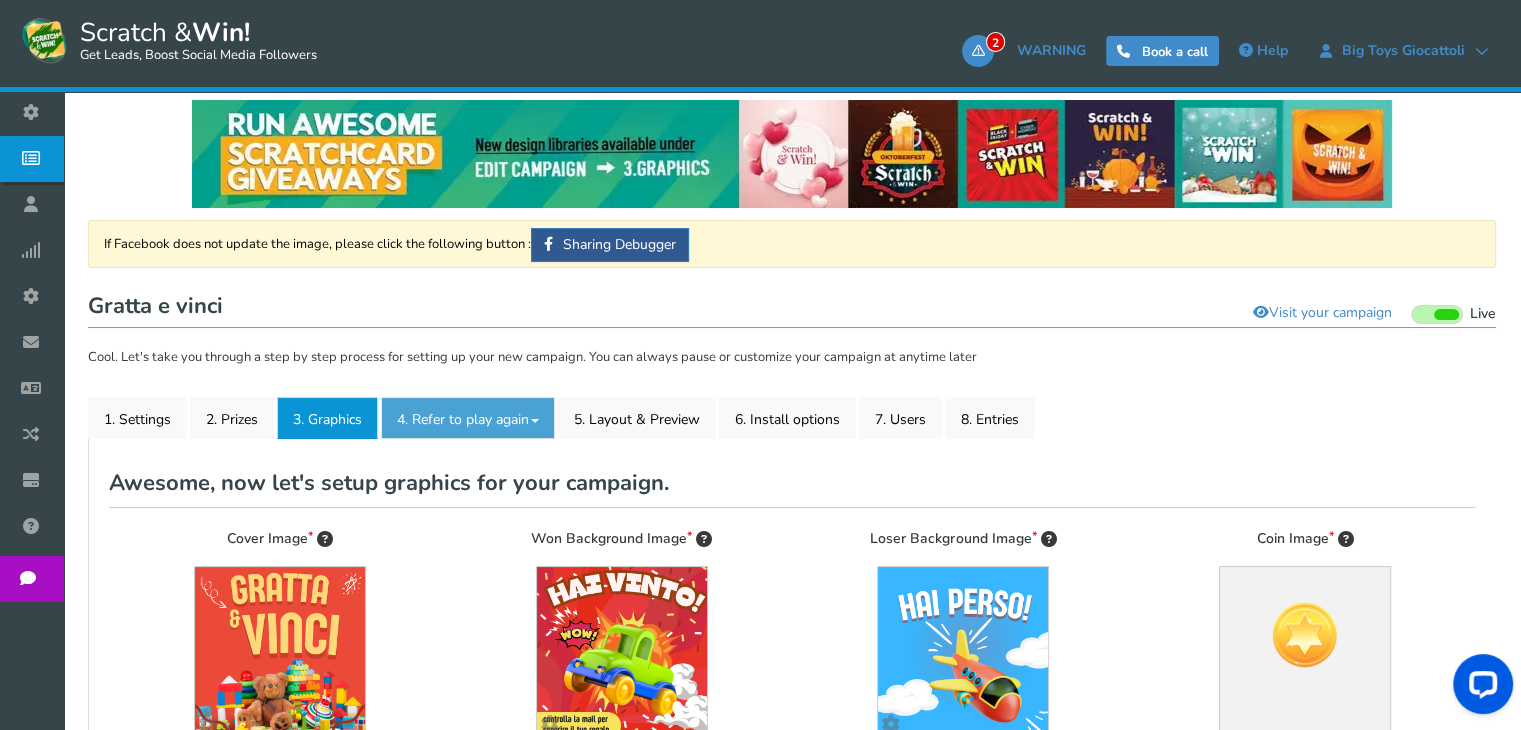 click on "4. Refer to play again" at bounding box center (468, 418) 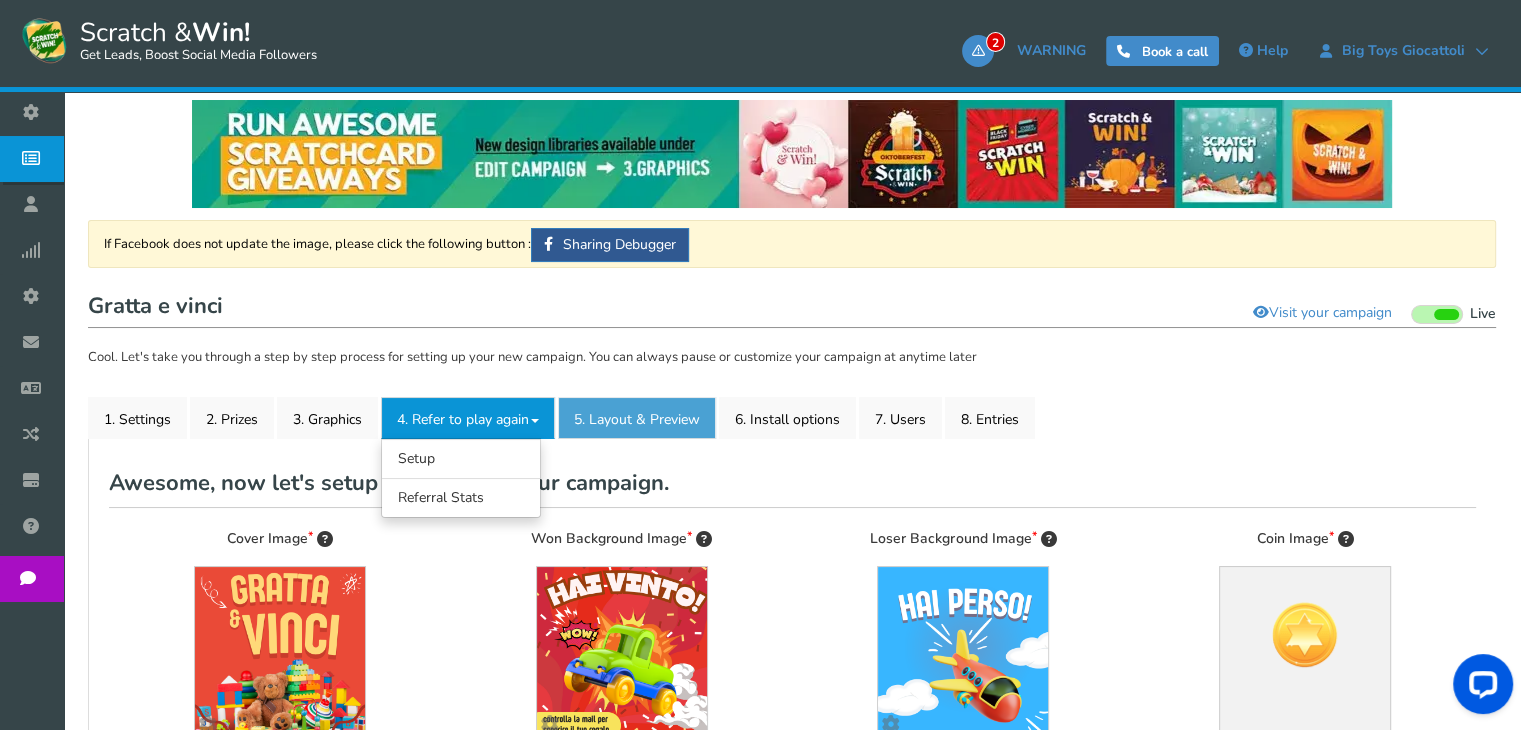 click on "5. Layout & Preview" at bounding box center [637, 418] 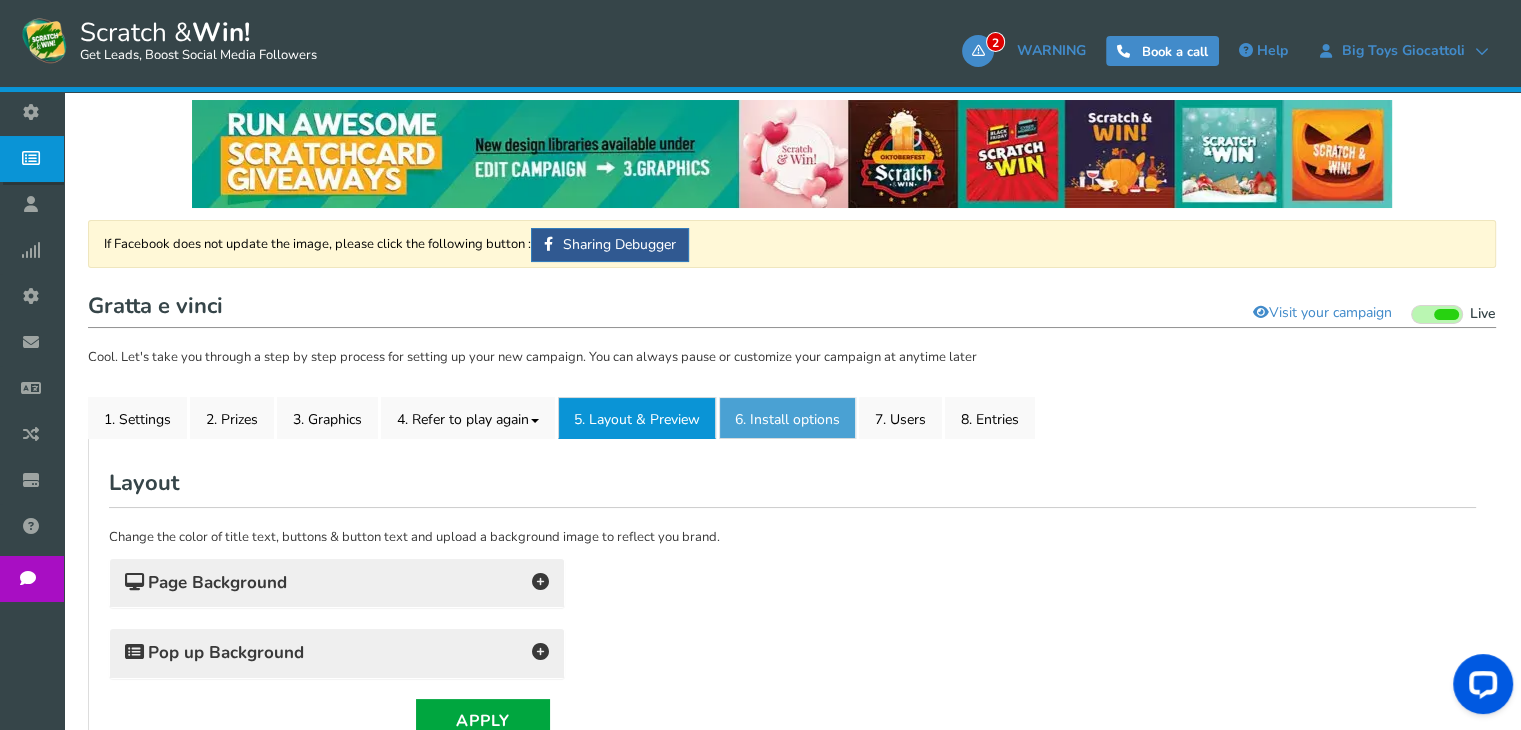 click on "6. Install options  New" at bounding box center (787, 418) 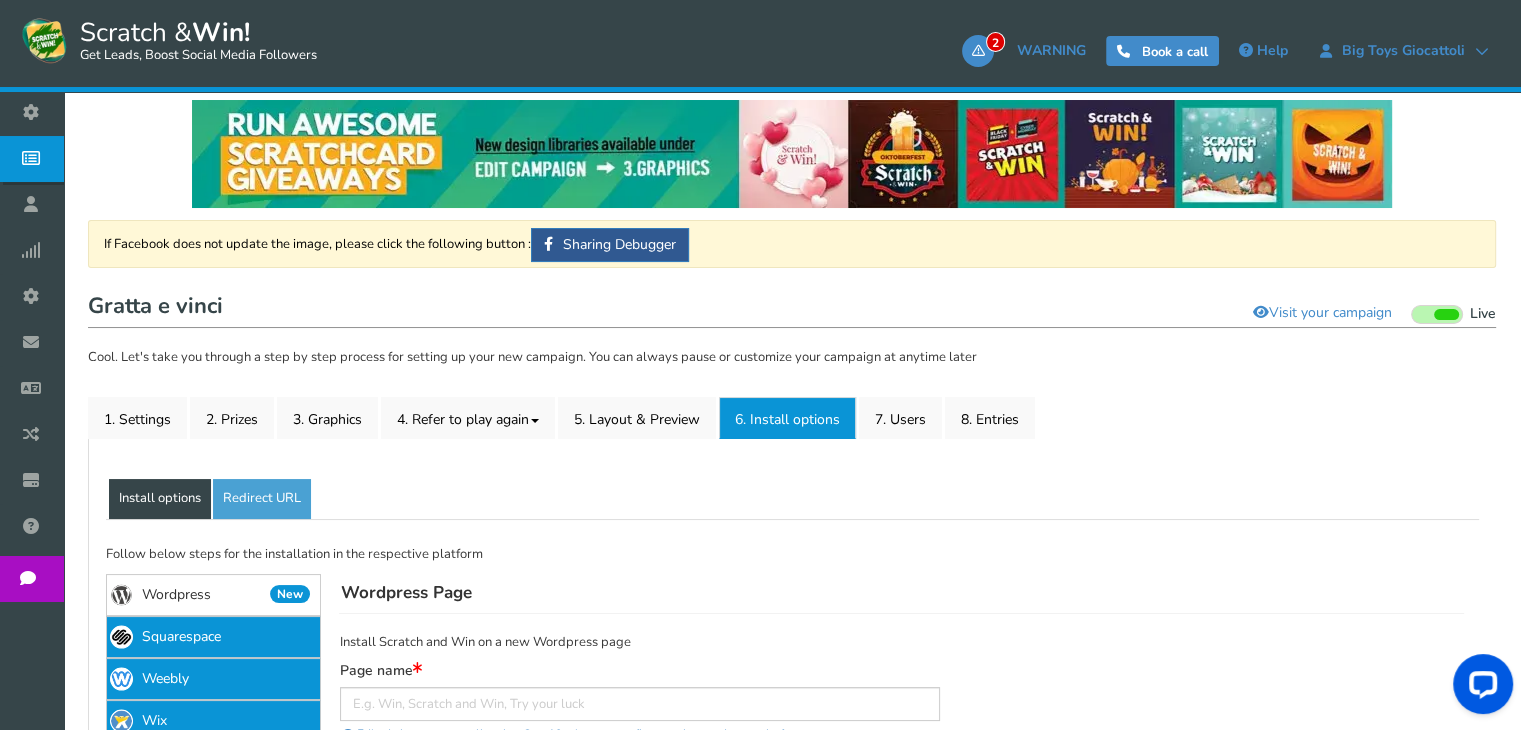 scroll, scrollTop: 0, scrollLeft: 0, axis: both 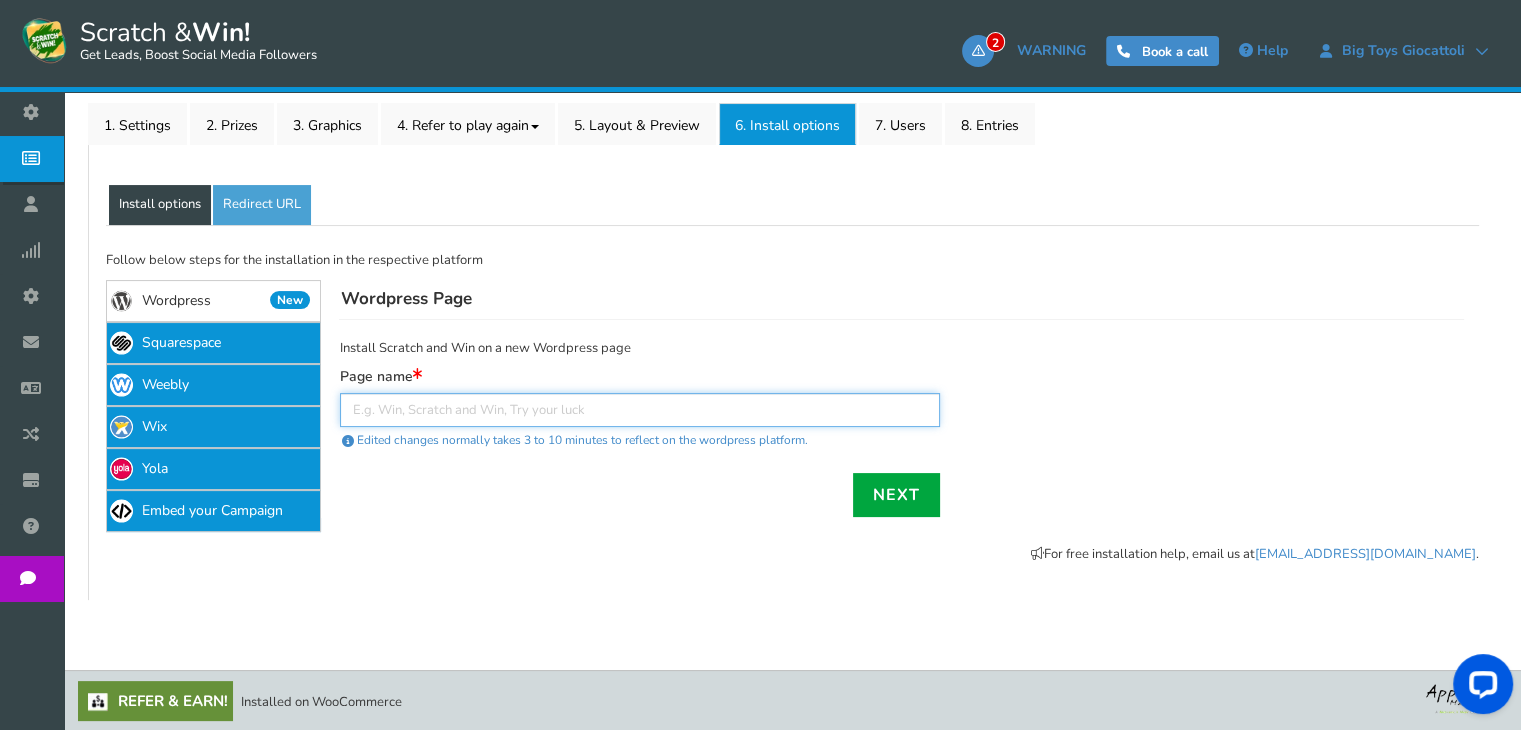 click at bounding box center (640, 410) 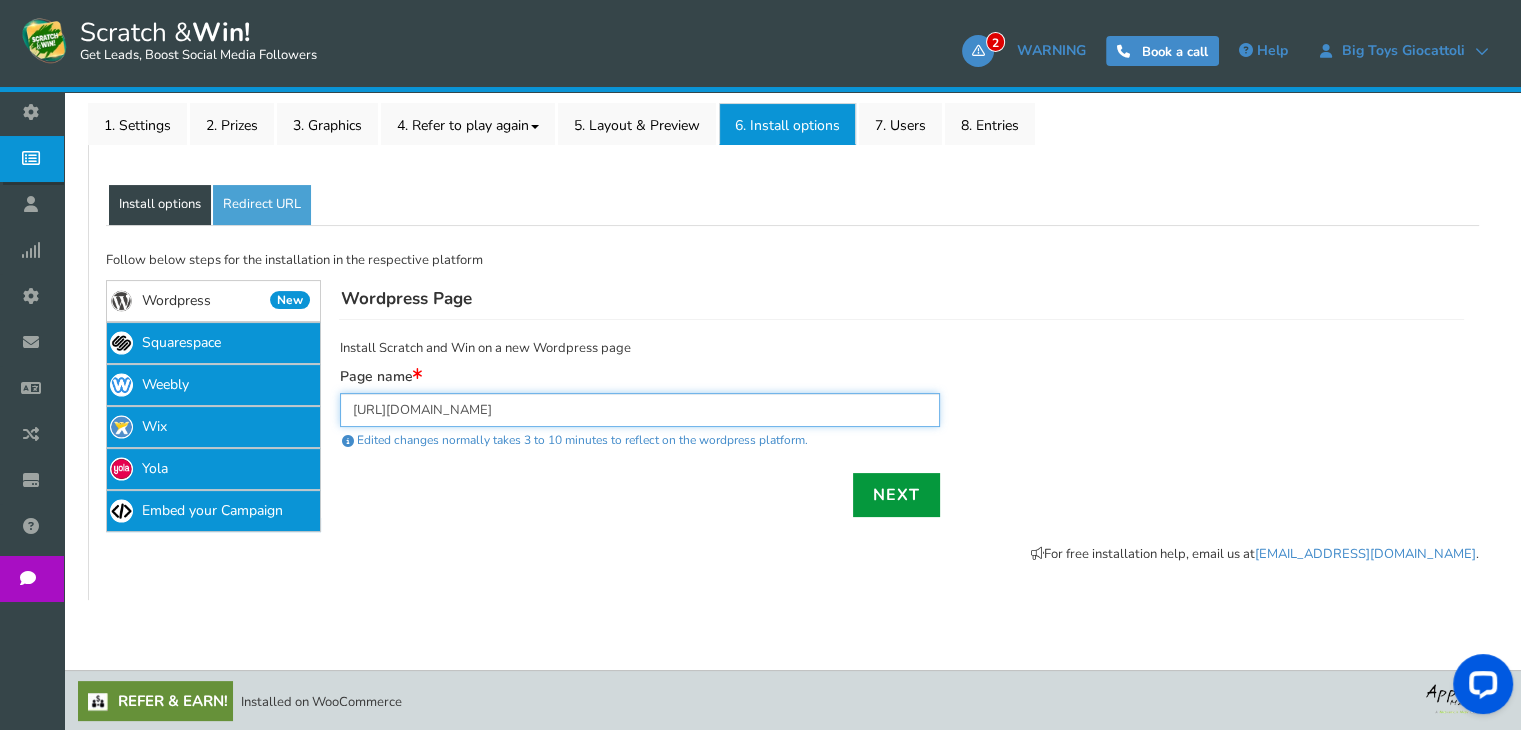 type on "[URL][DOMAIN_NAME]" 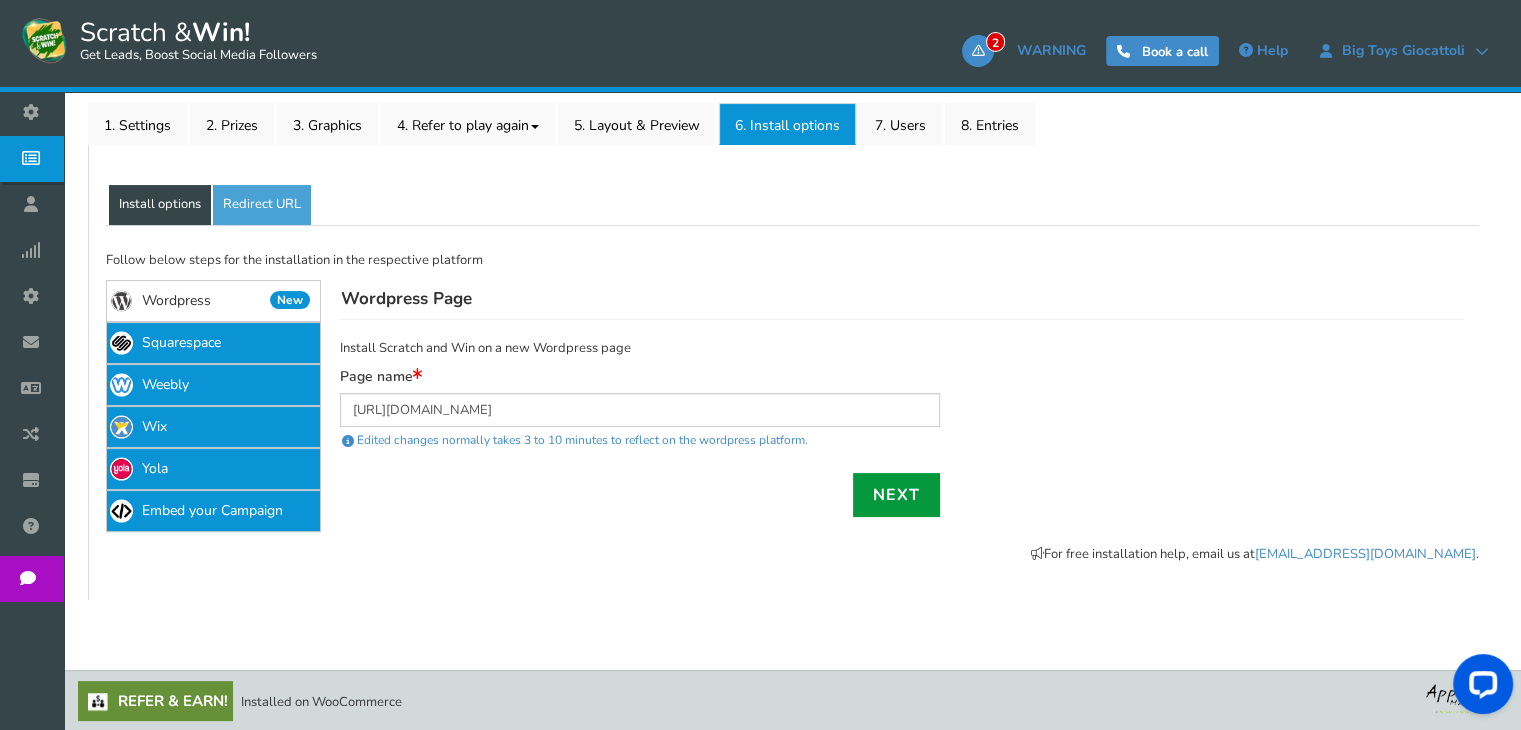 click on "Next" at bounding box center [896, 495] 